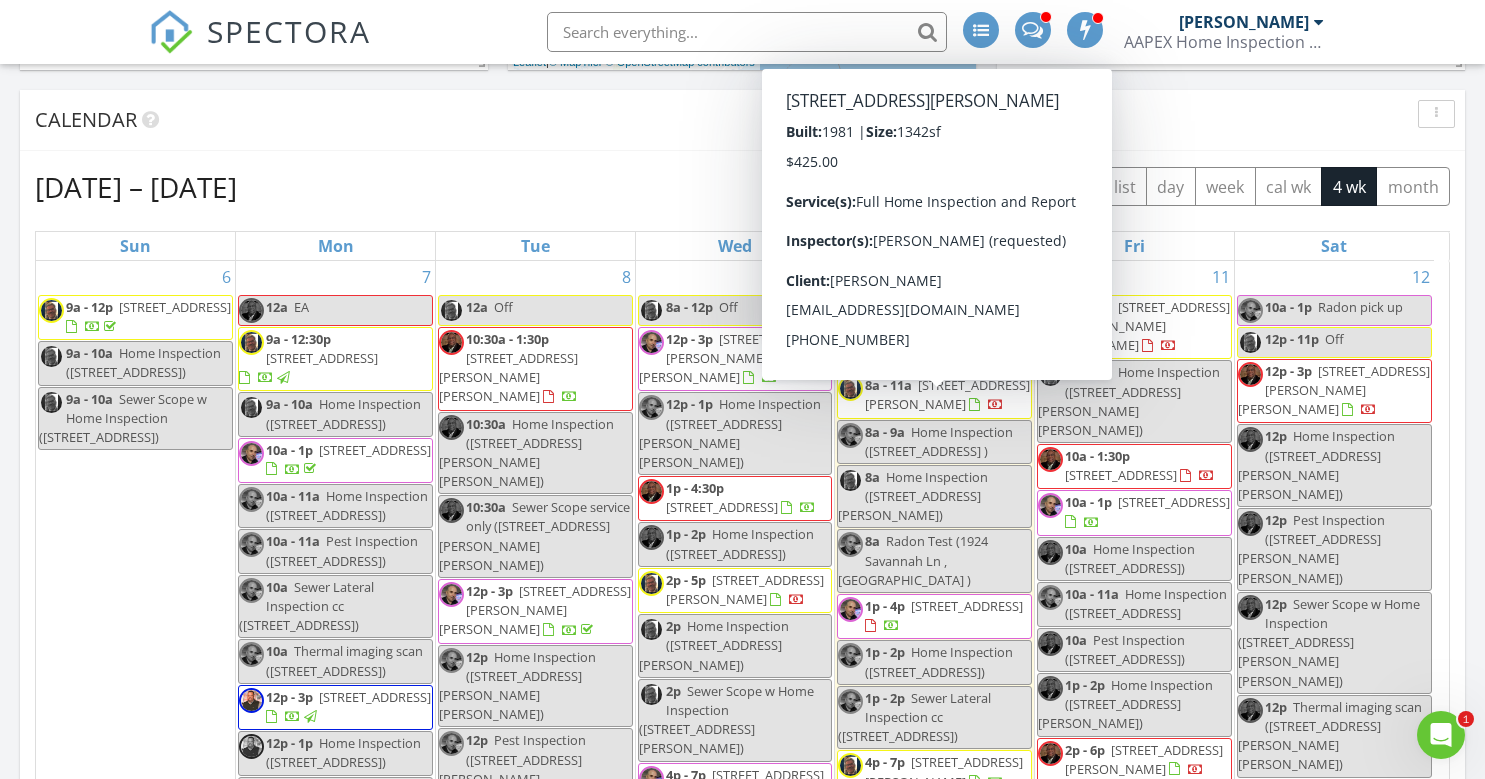 scroll, scrollTop: 851, scrollLeft: 0, axis: vertical 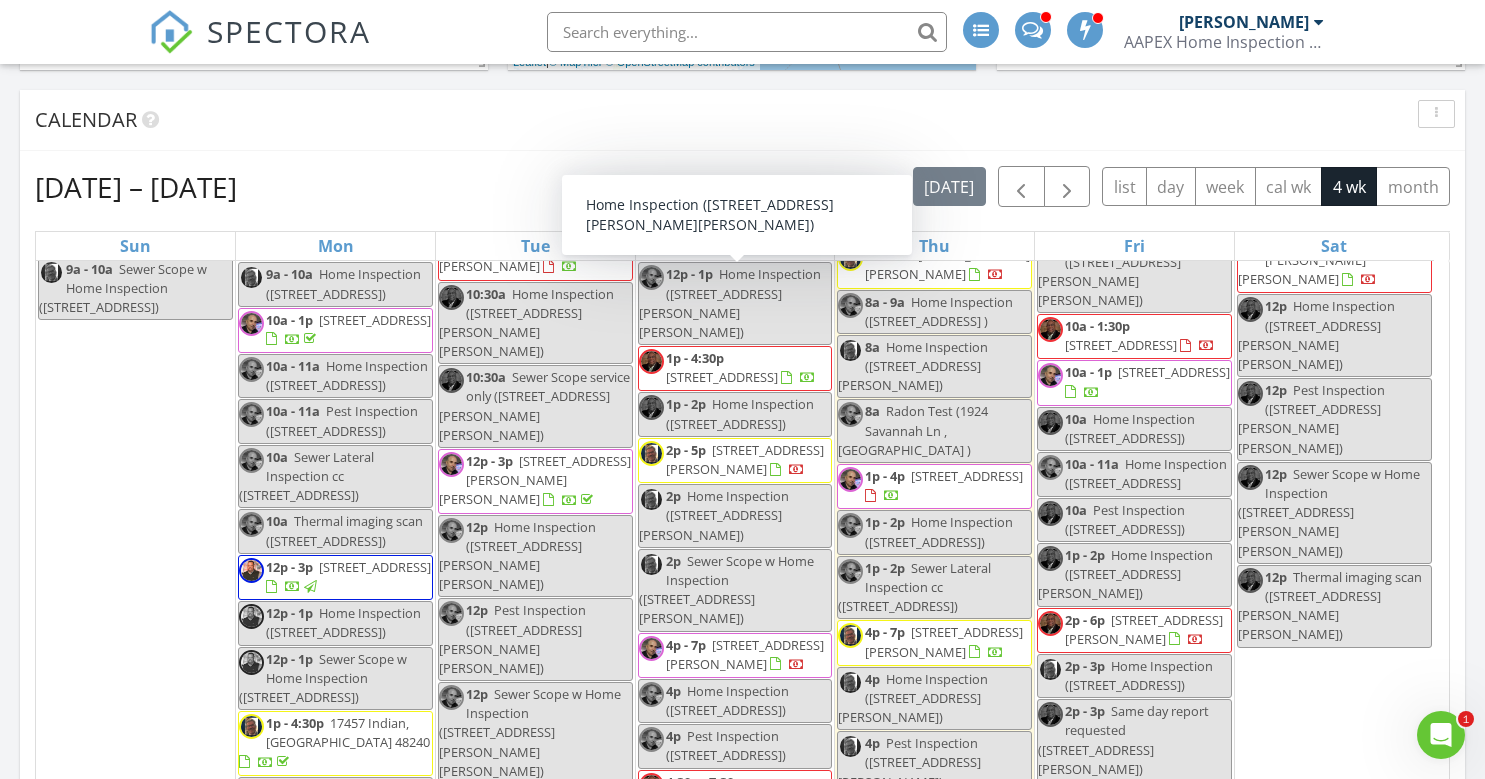 click on "6
9a - 12p
6739 Moccasin St, Westland 48185
9a - 10a
Home Inspection (6739 Moccasin St, Westland)
9a - 10a
Sewer Scope w Home Inspection (6739 Moccasin St, Westland)" at bounding box center (135, 702) 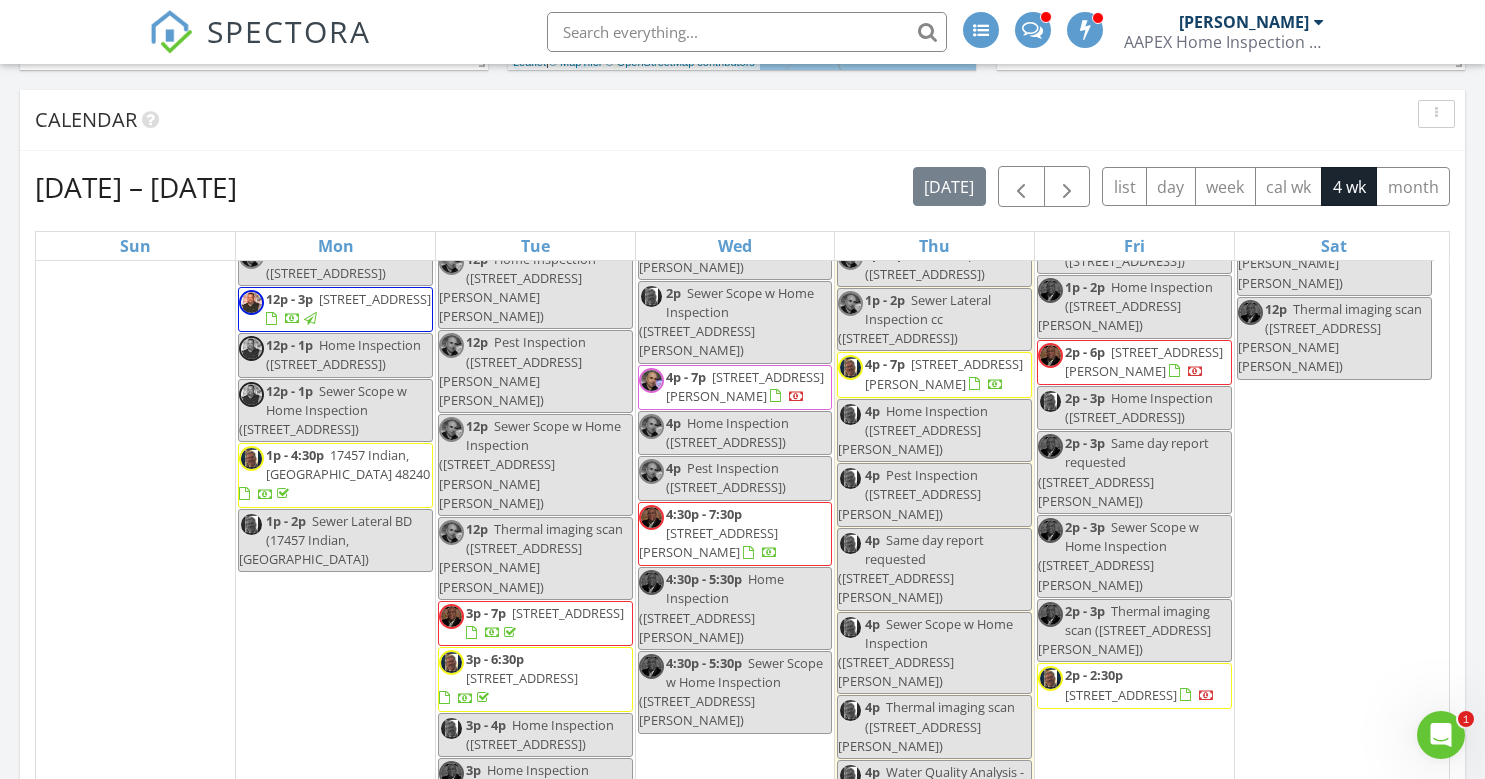 scroll, scrollTop: 508, scrollLeft: 0, axis: vertical 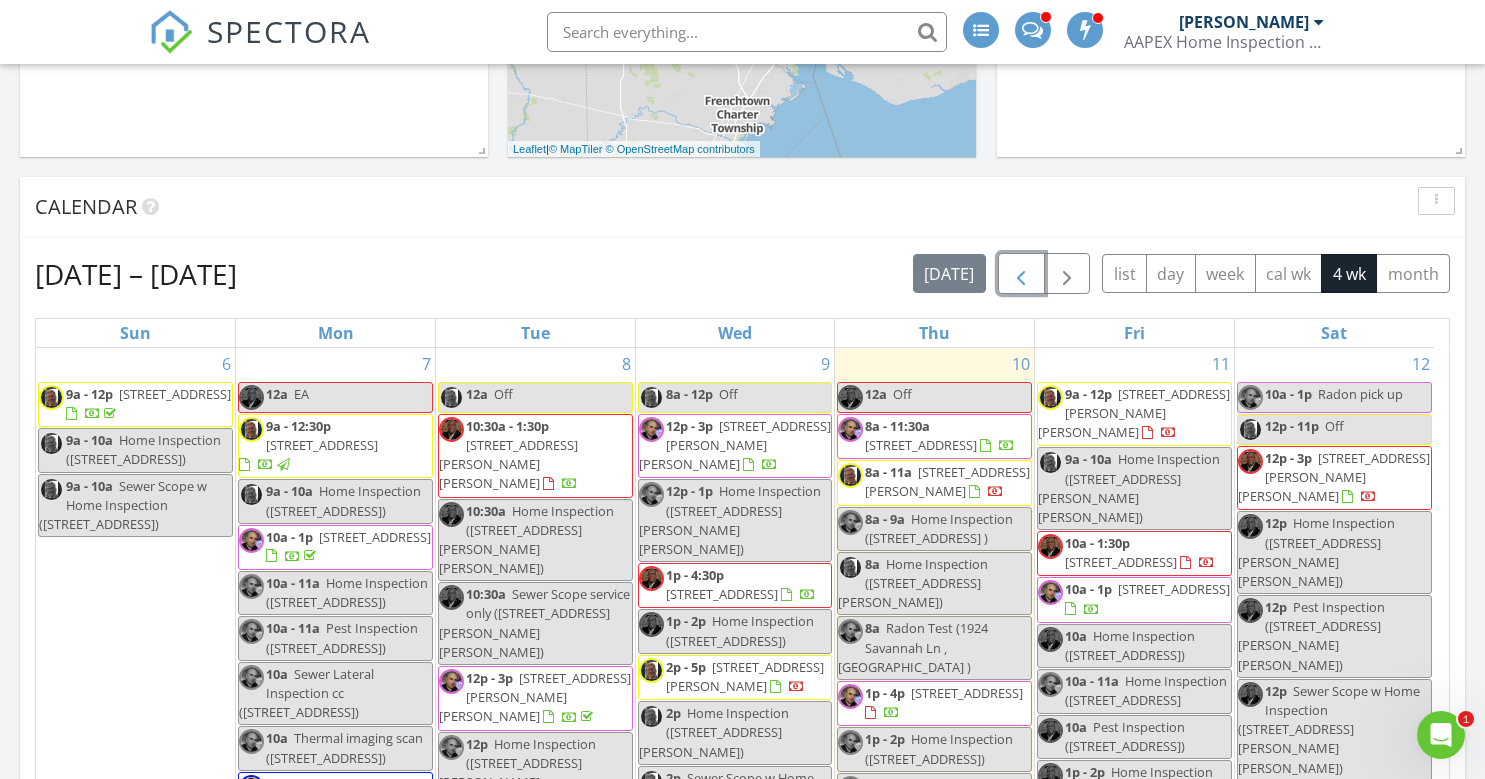 click at bounding box center [1021, 273] 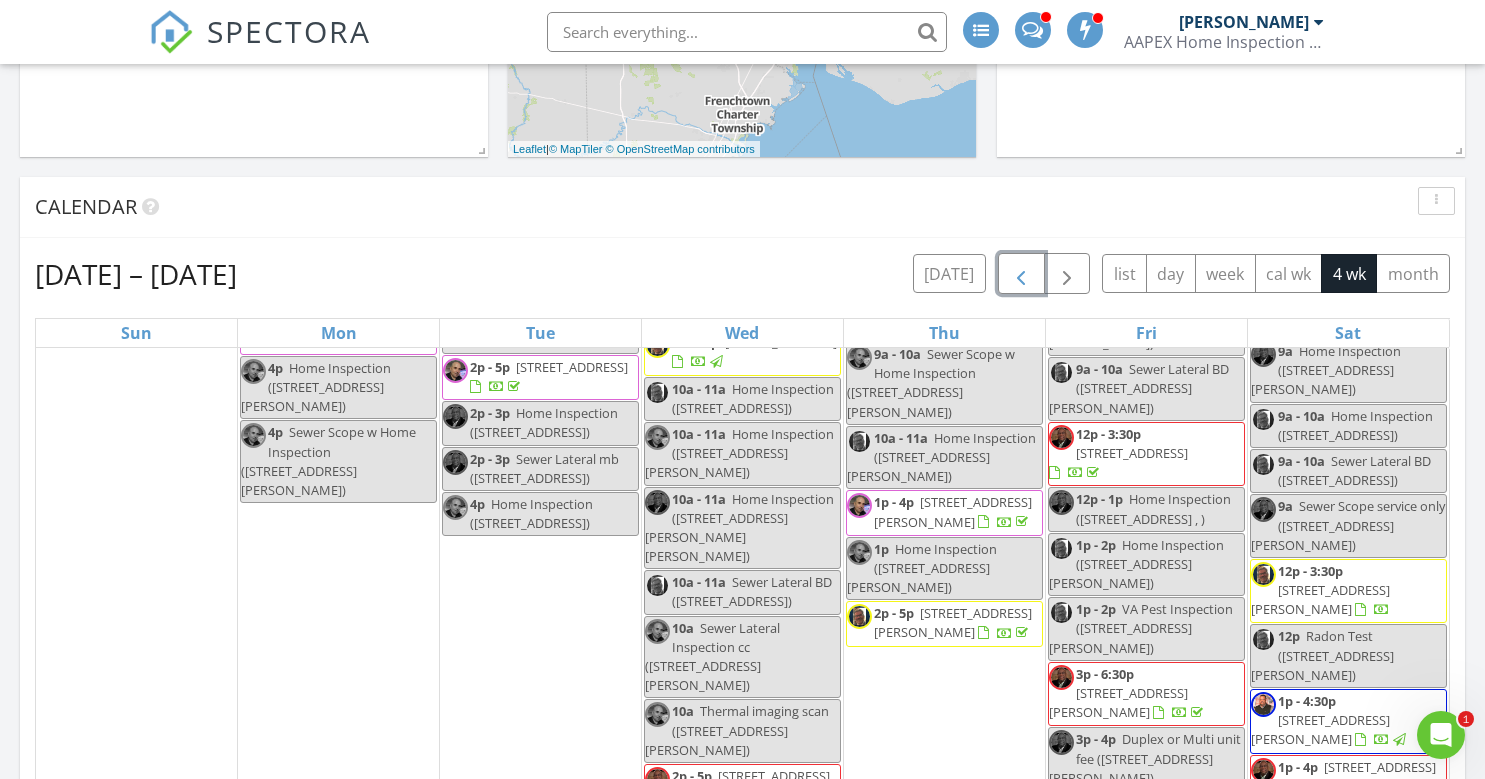 scroll, scrollTop: 1944, scrollLeft: 0, axis: vertical 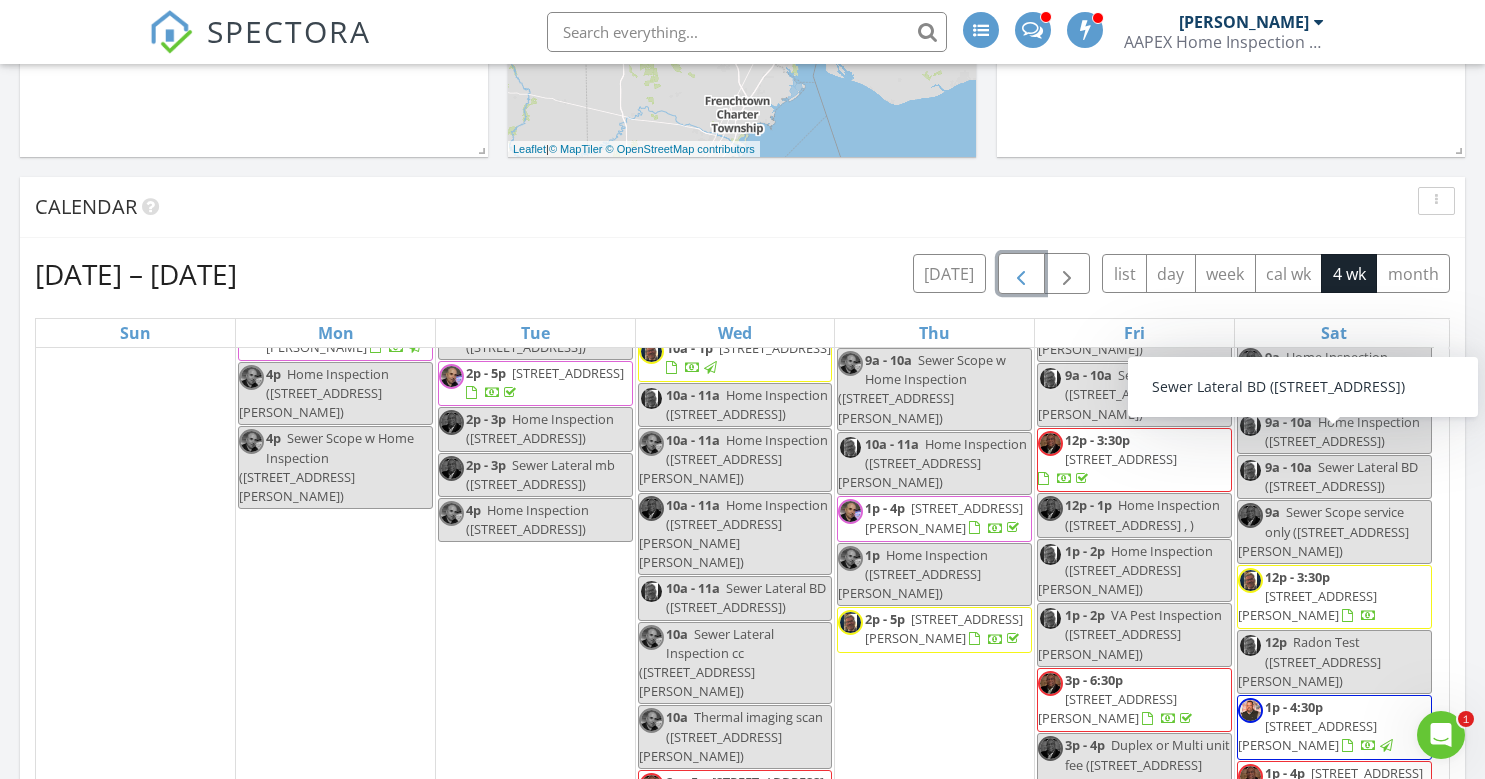 click on "[STREET_ADDRESS][PERSON_NAME]" at bounding box center [1144, 884] 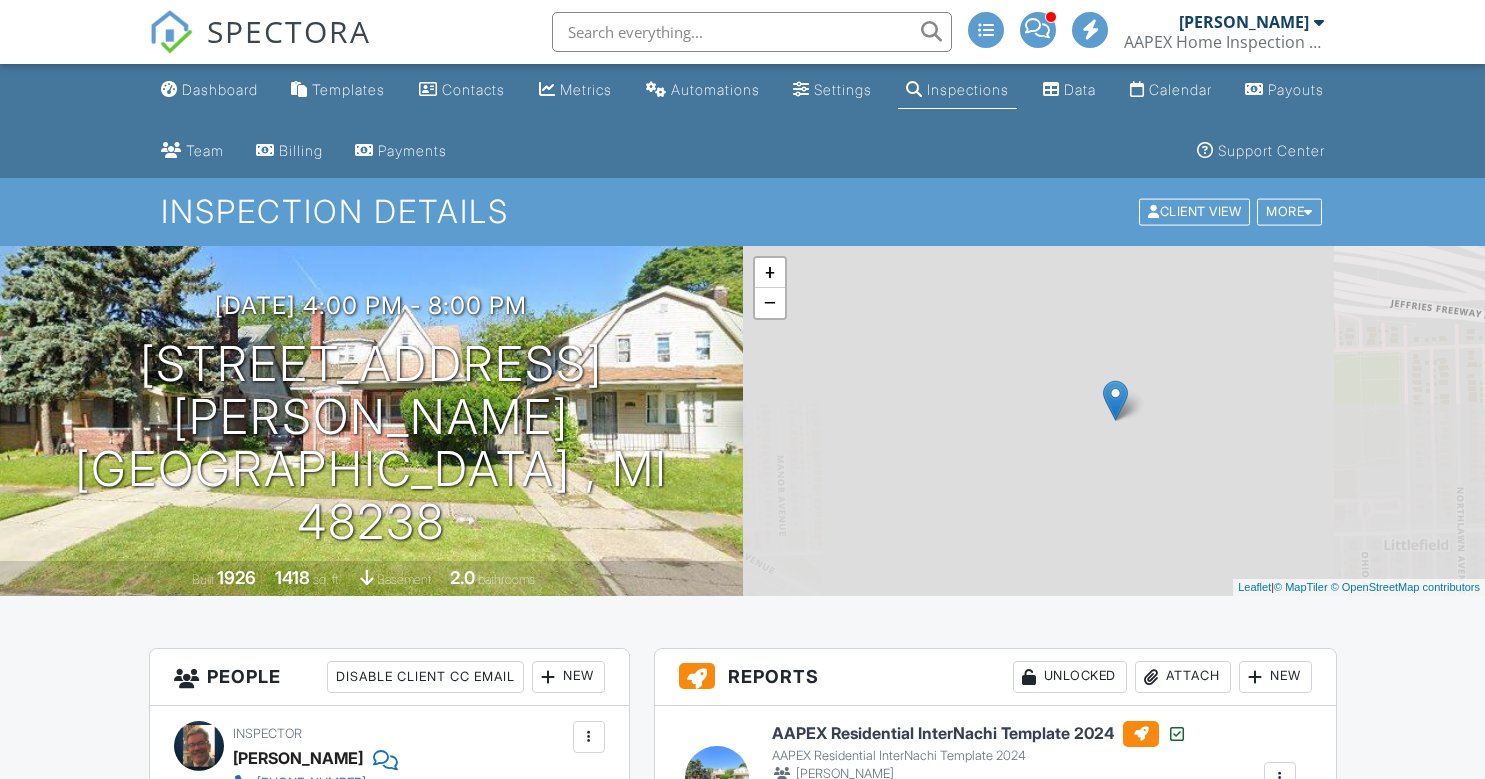 scroll, scrollTop: 0, scrollLeft: 0, axis: both 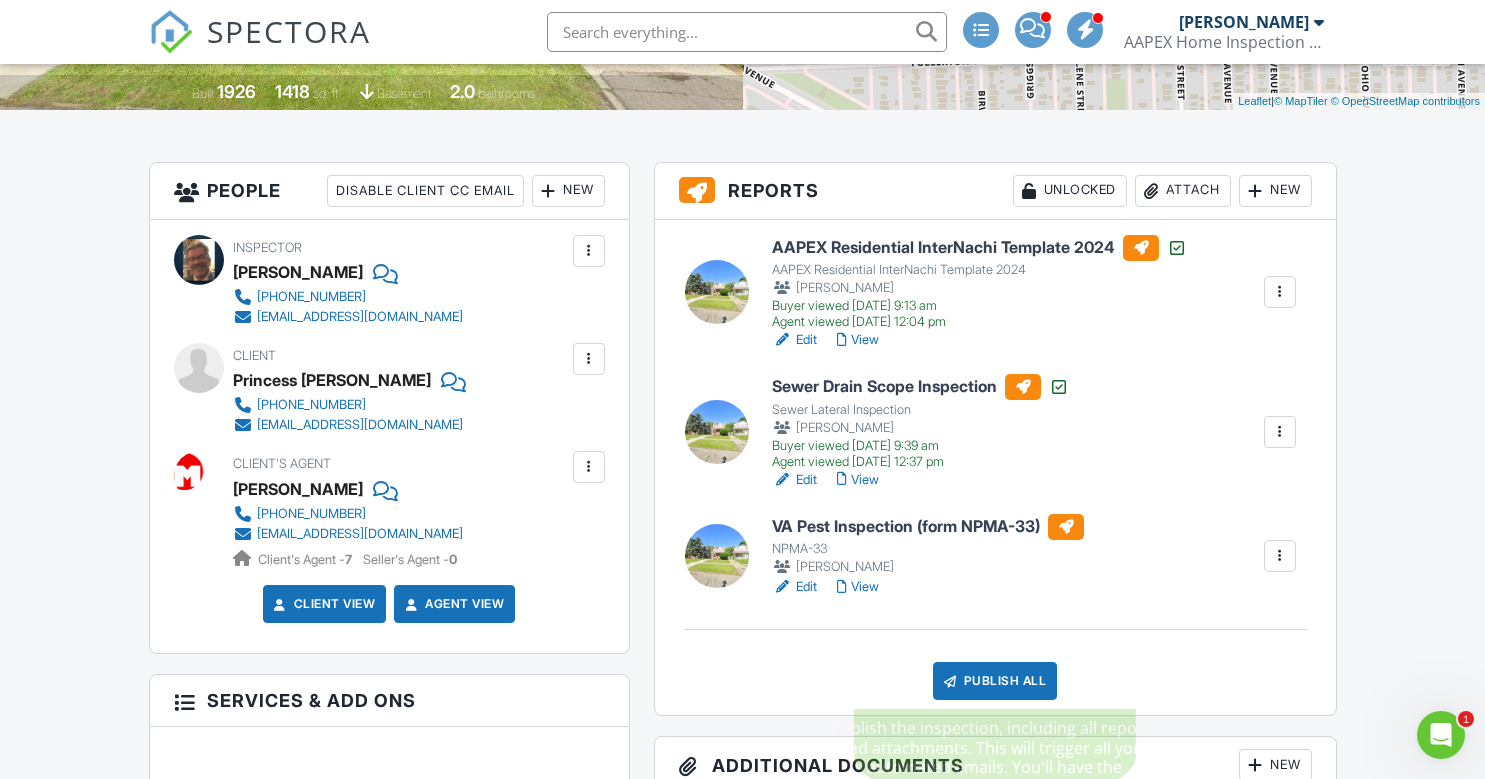 click on "Publish All" at bounding box center [995, 681] 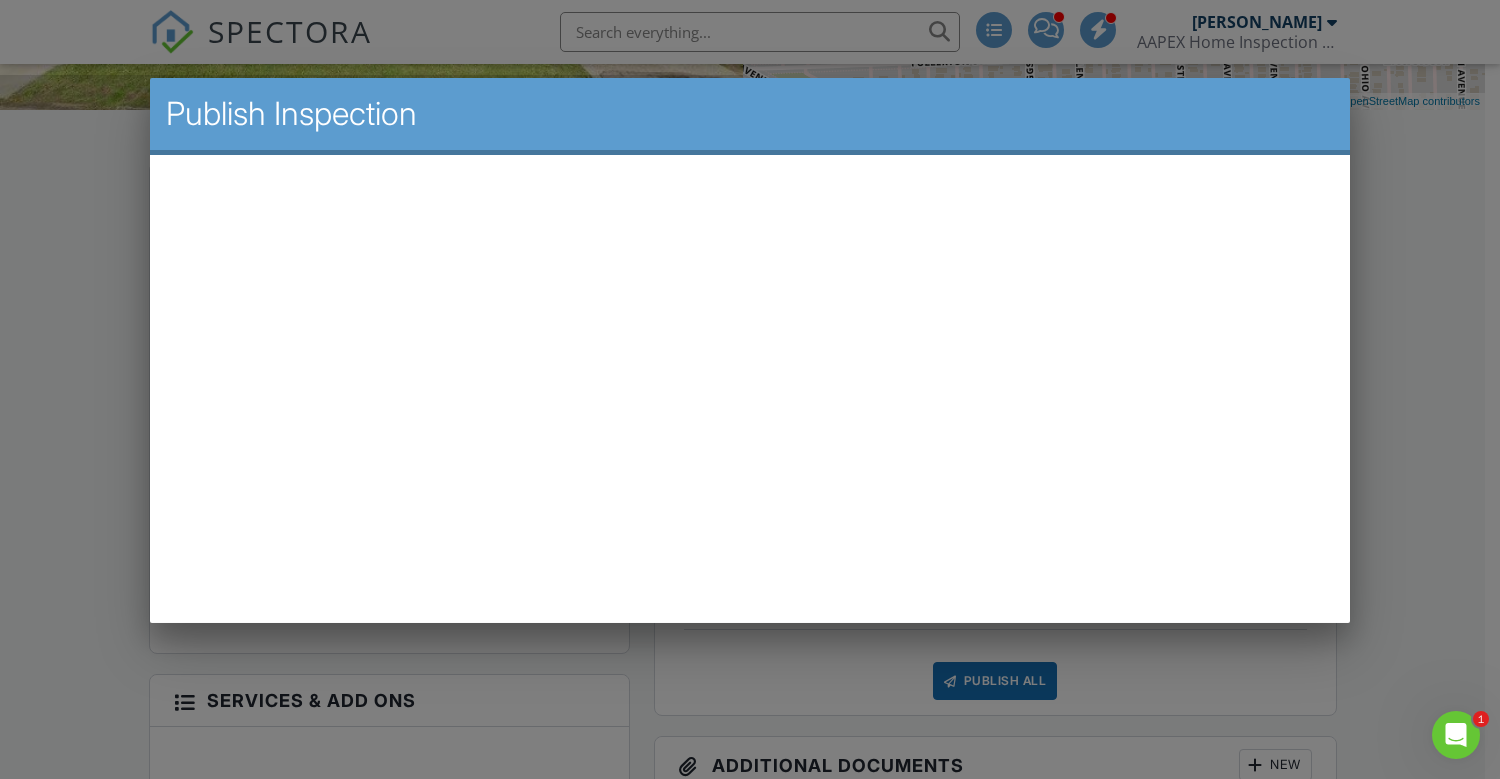 scroll, scrollTop: 0, scrollLeft: 0, axis: both 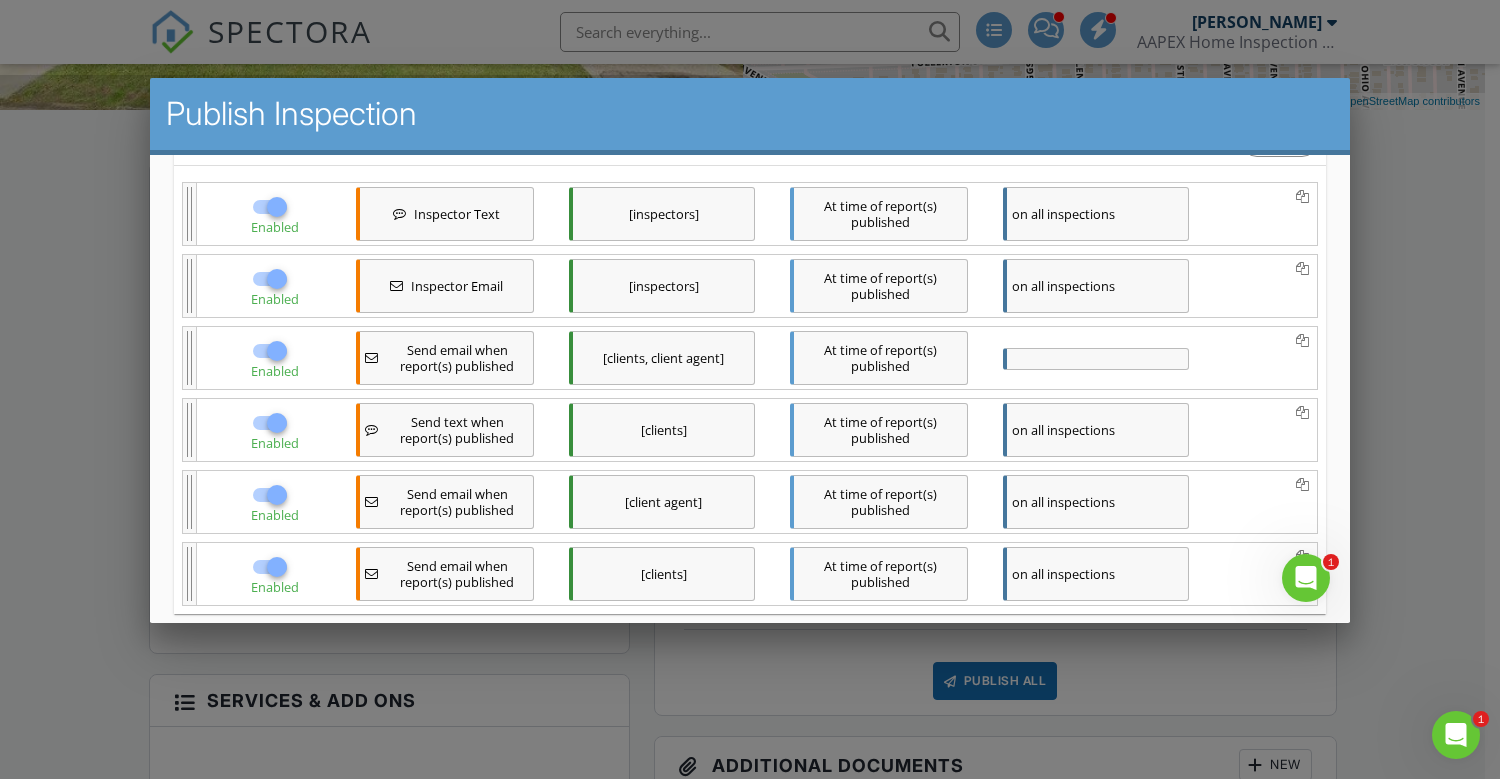 click at bounding box center (277, 206) 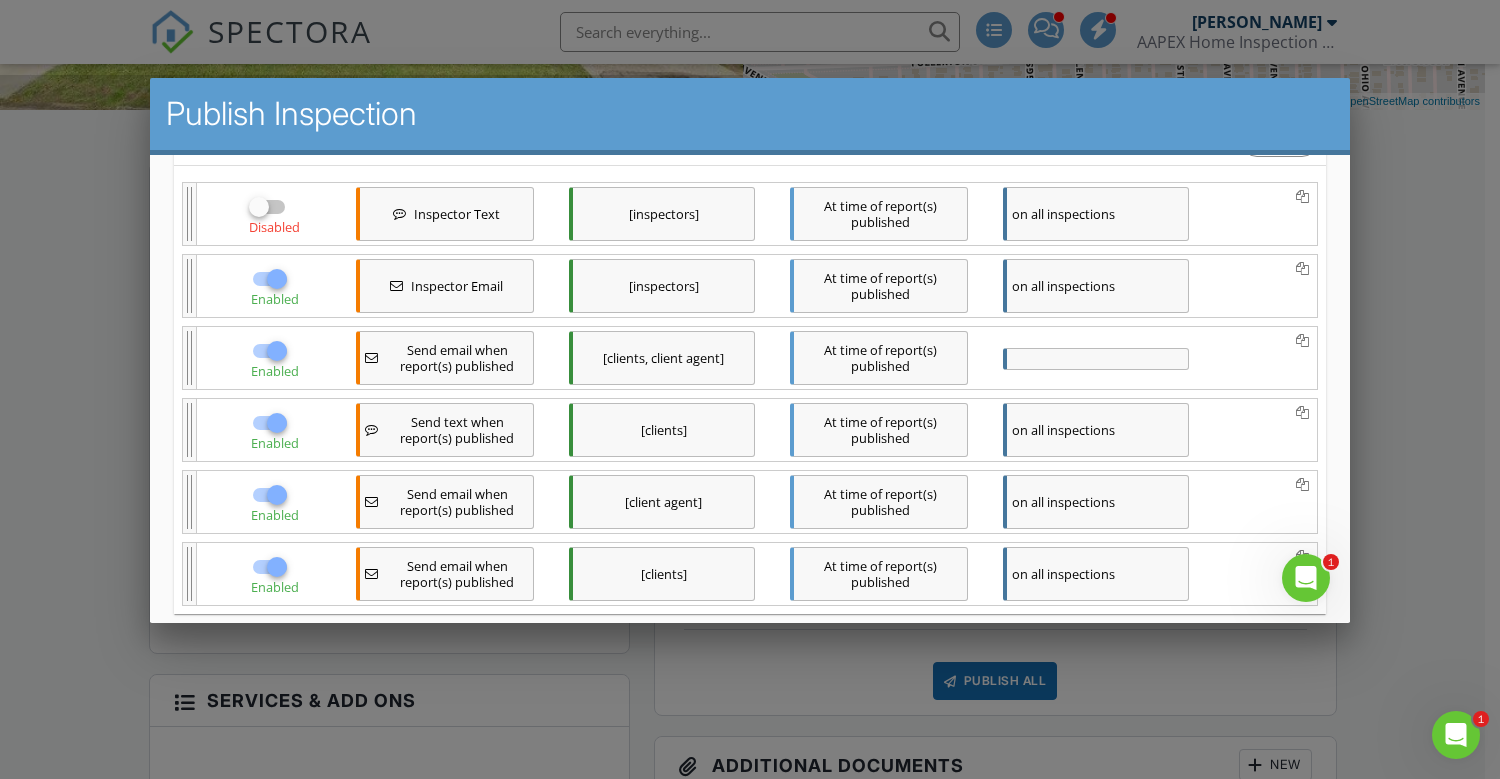 click at bounding box center [277, 278] 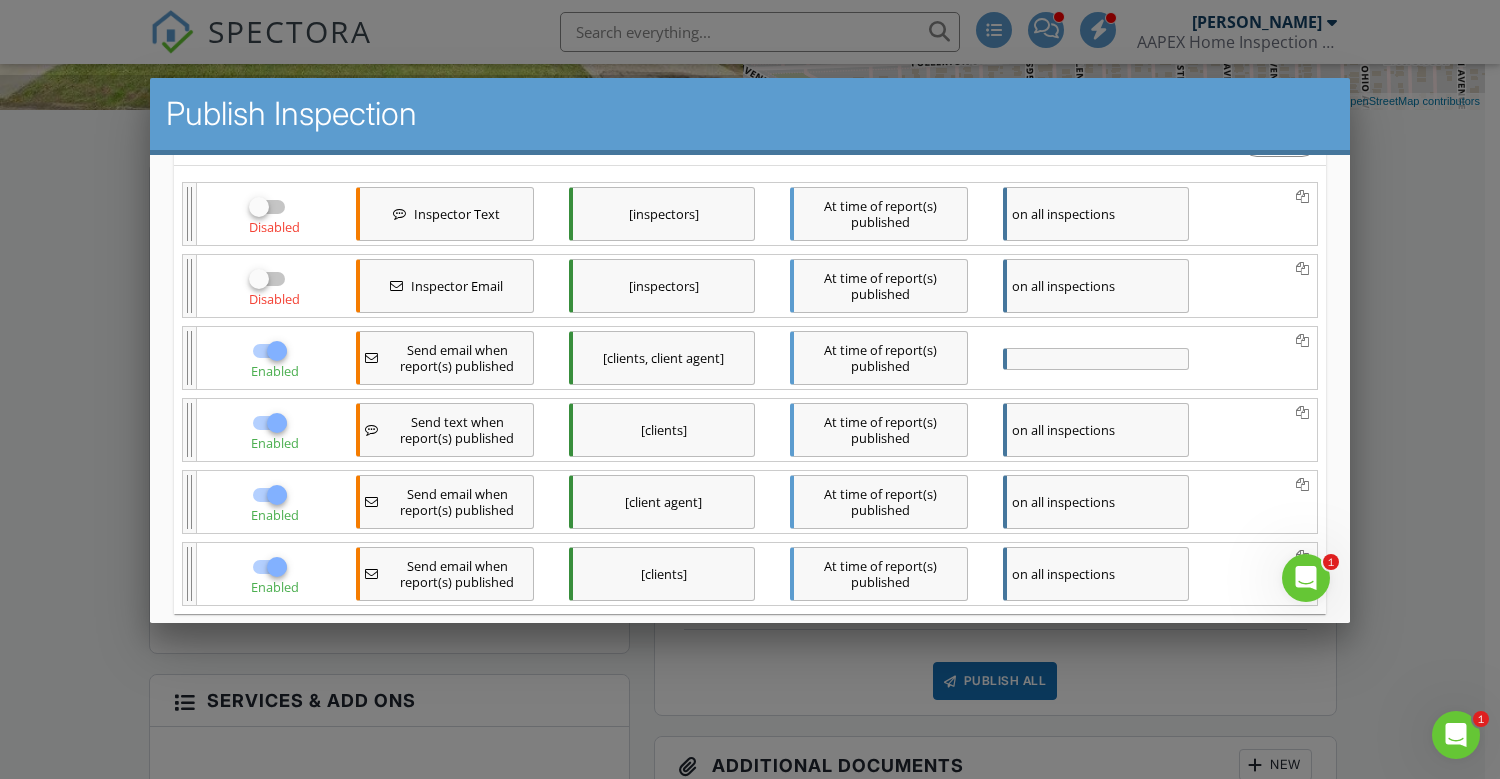 click at bounding box center [270, 350] 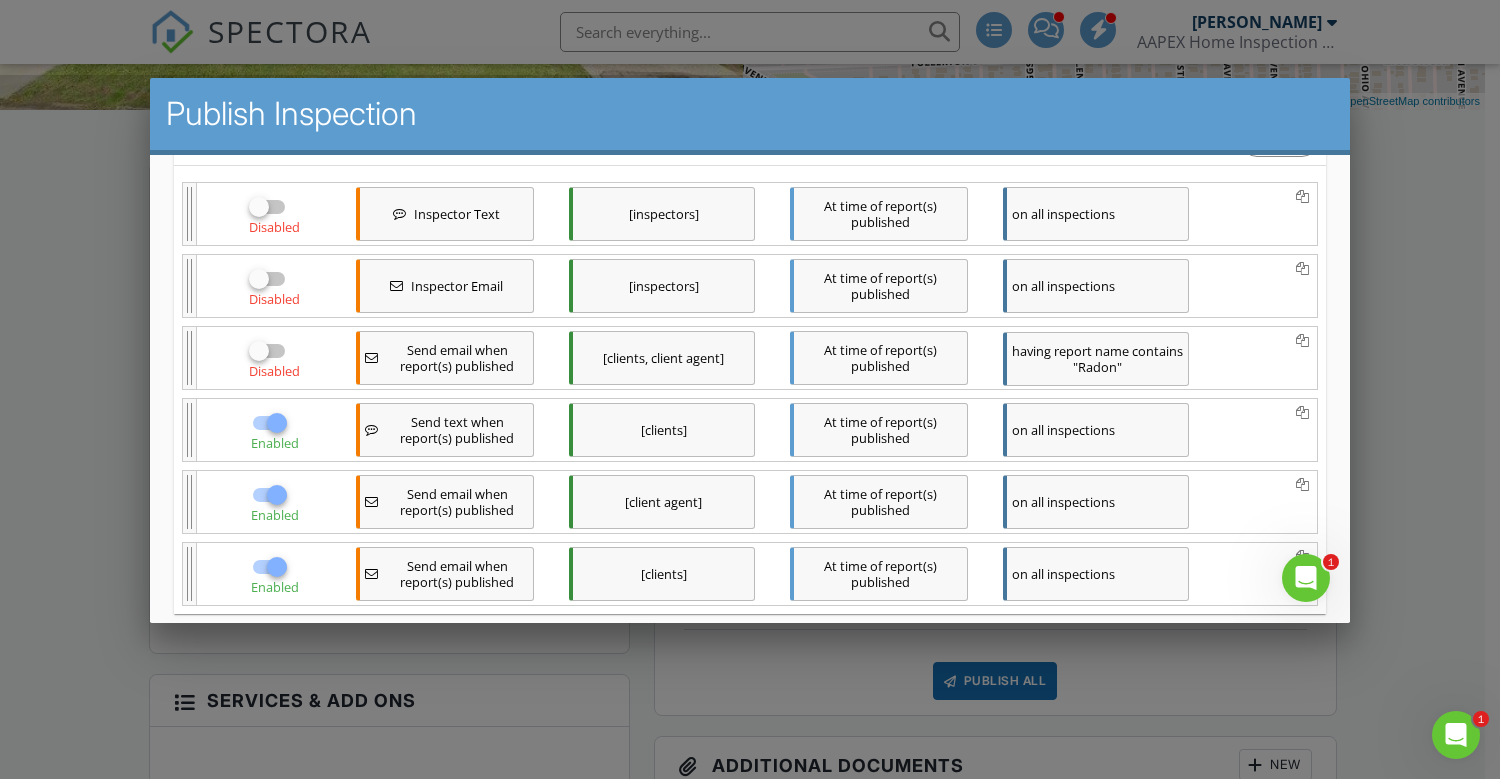 click at bounding box center [277, 422] 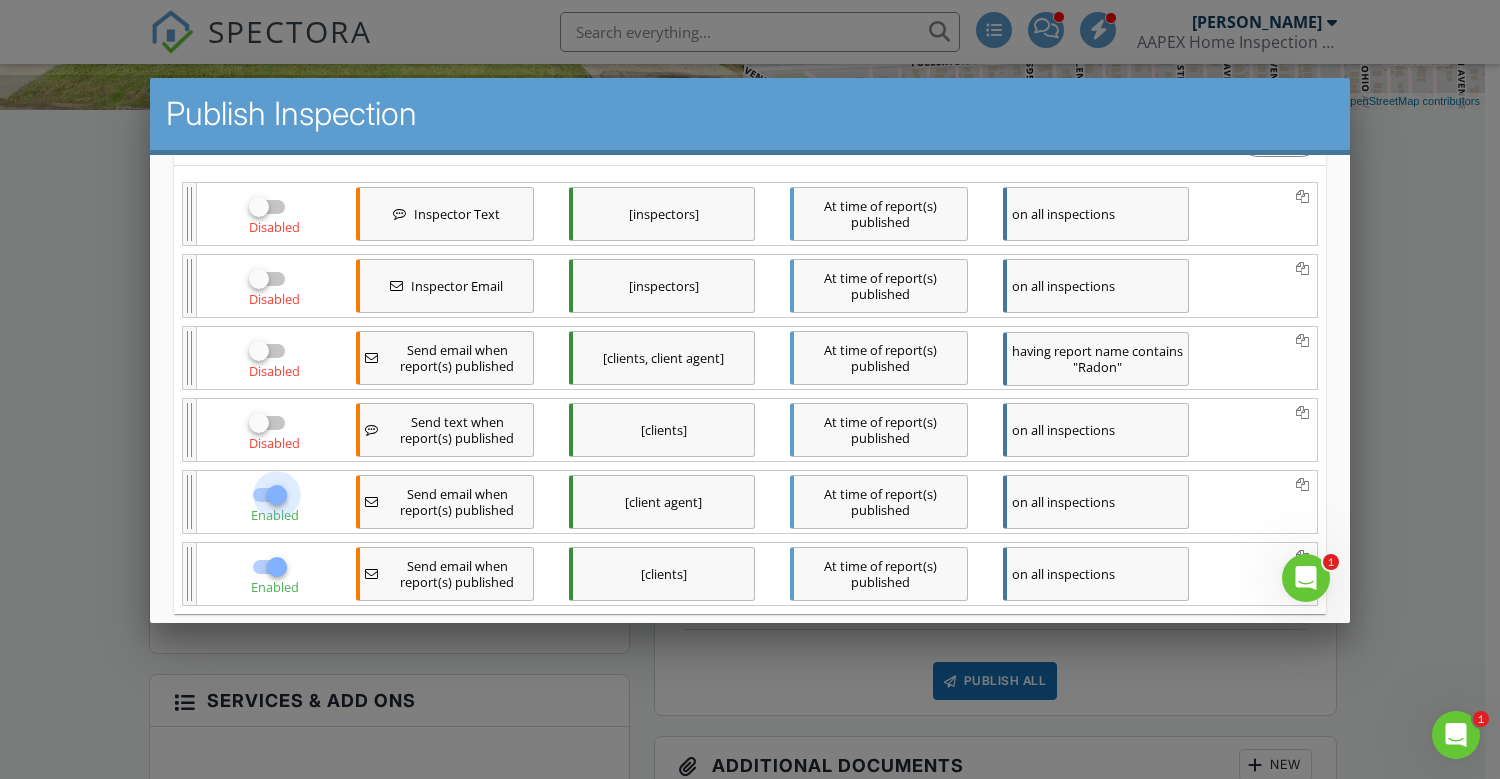 click at bounding box center [277, 494] 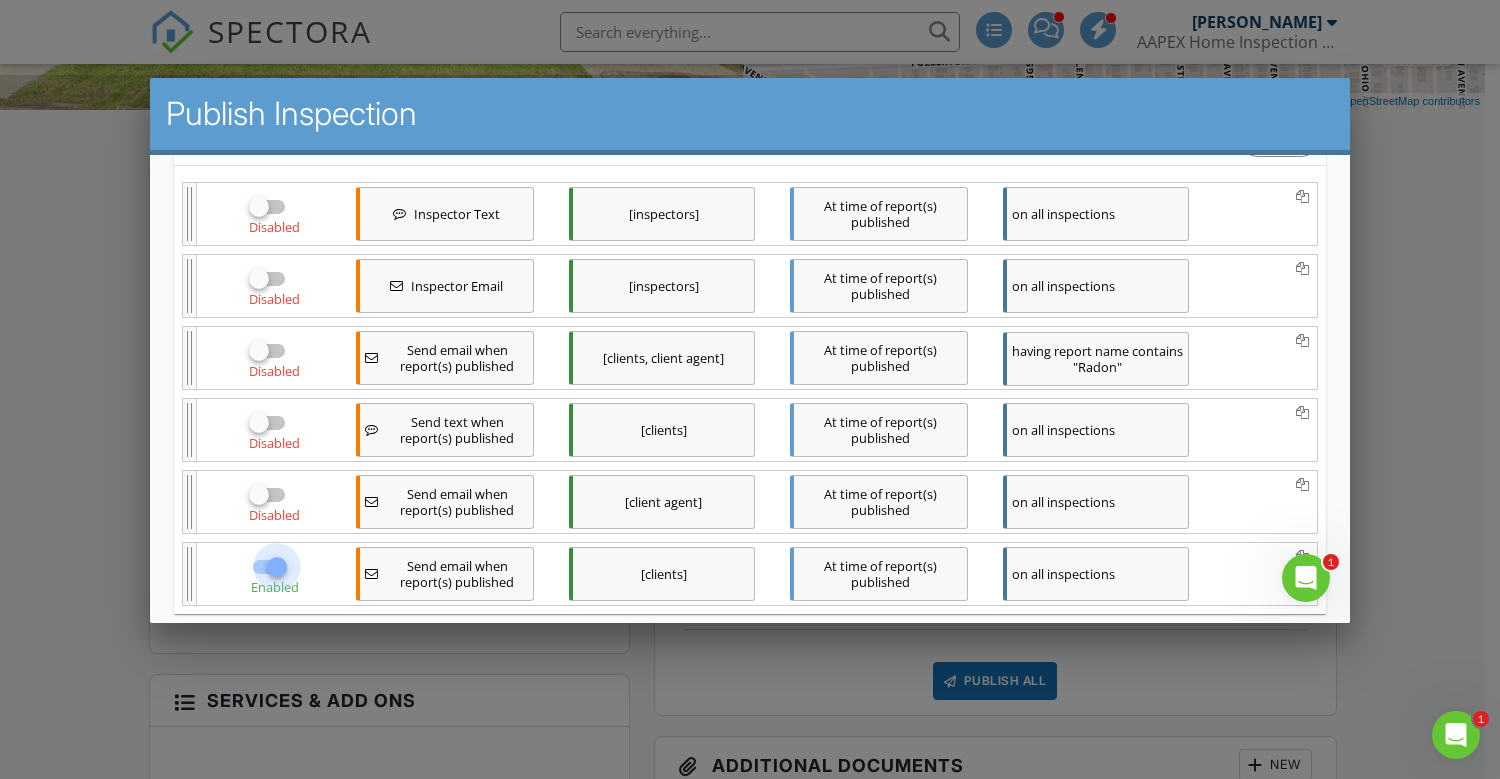 click at bounding box center [277, 566] 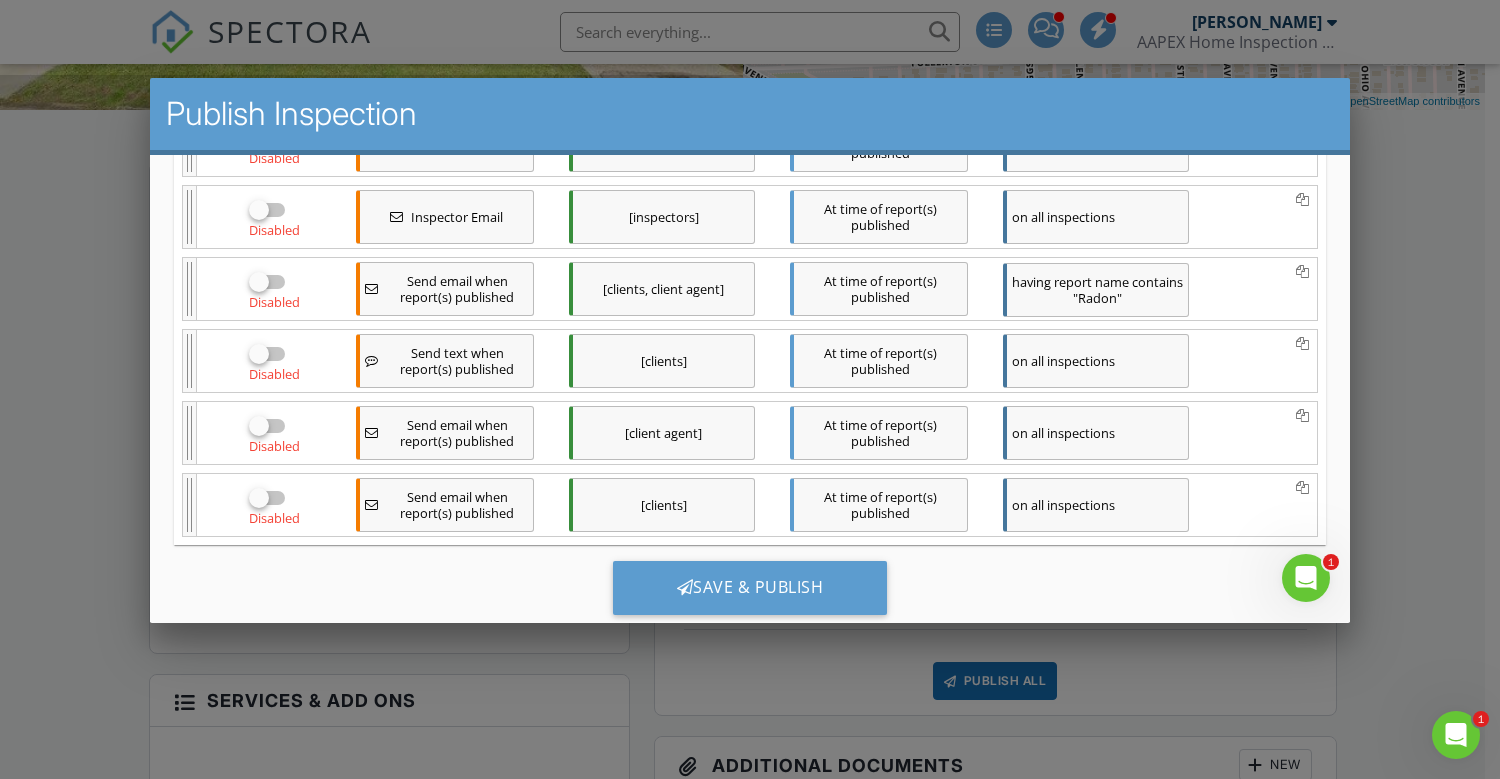 scroll, scrollTop: 492, scrollLeft: 0, axis: vertical 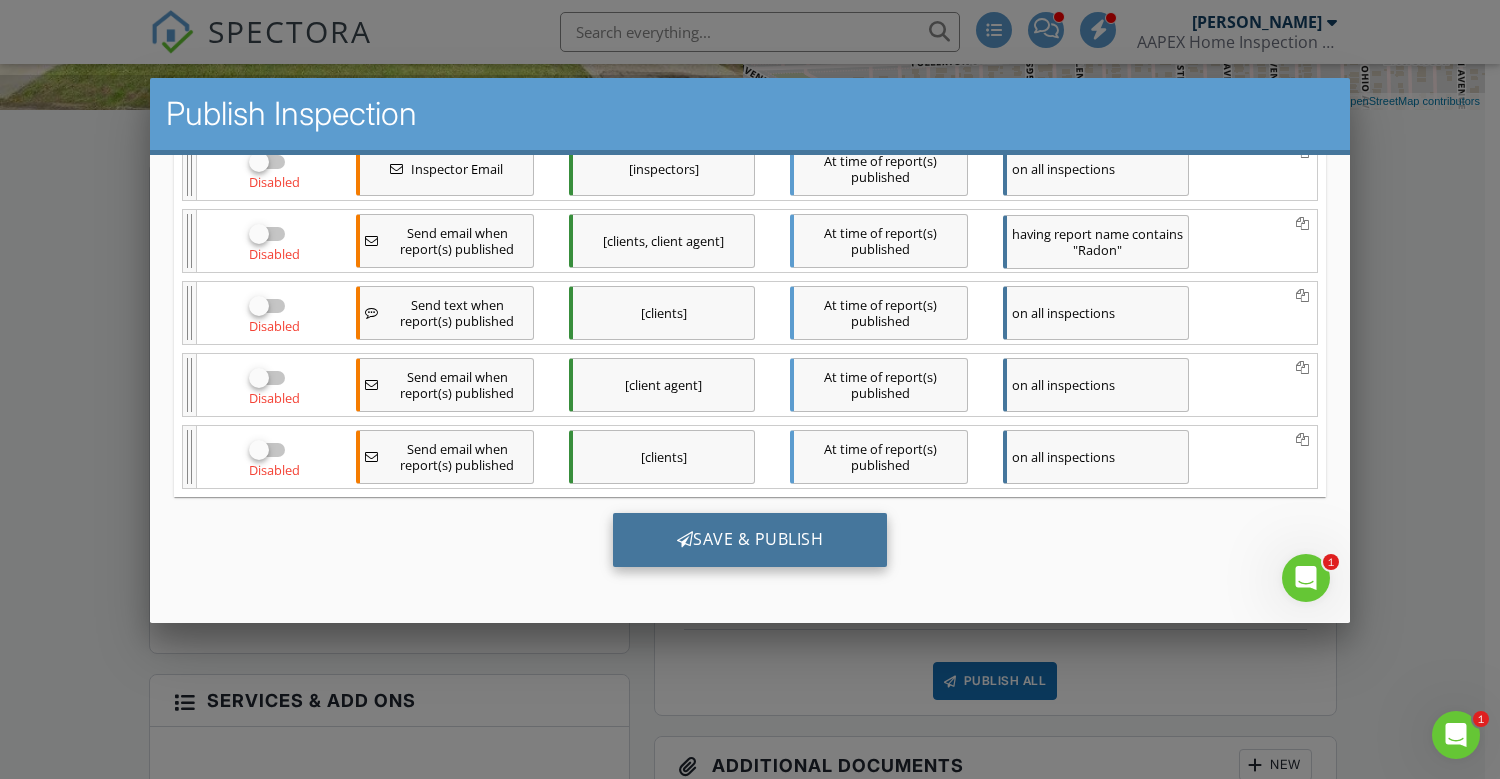 click on "Save & Publish" at bounding box center [750, 539] 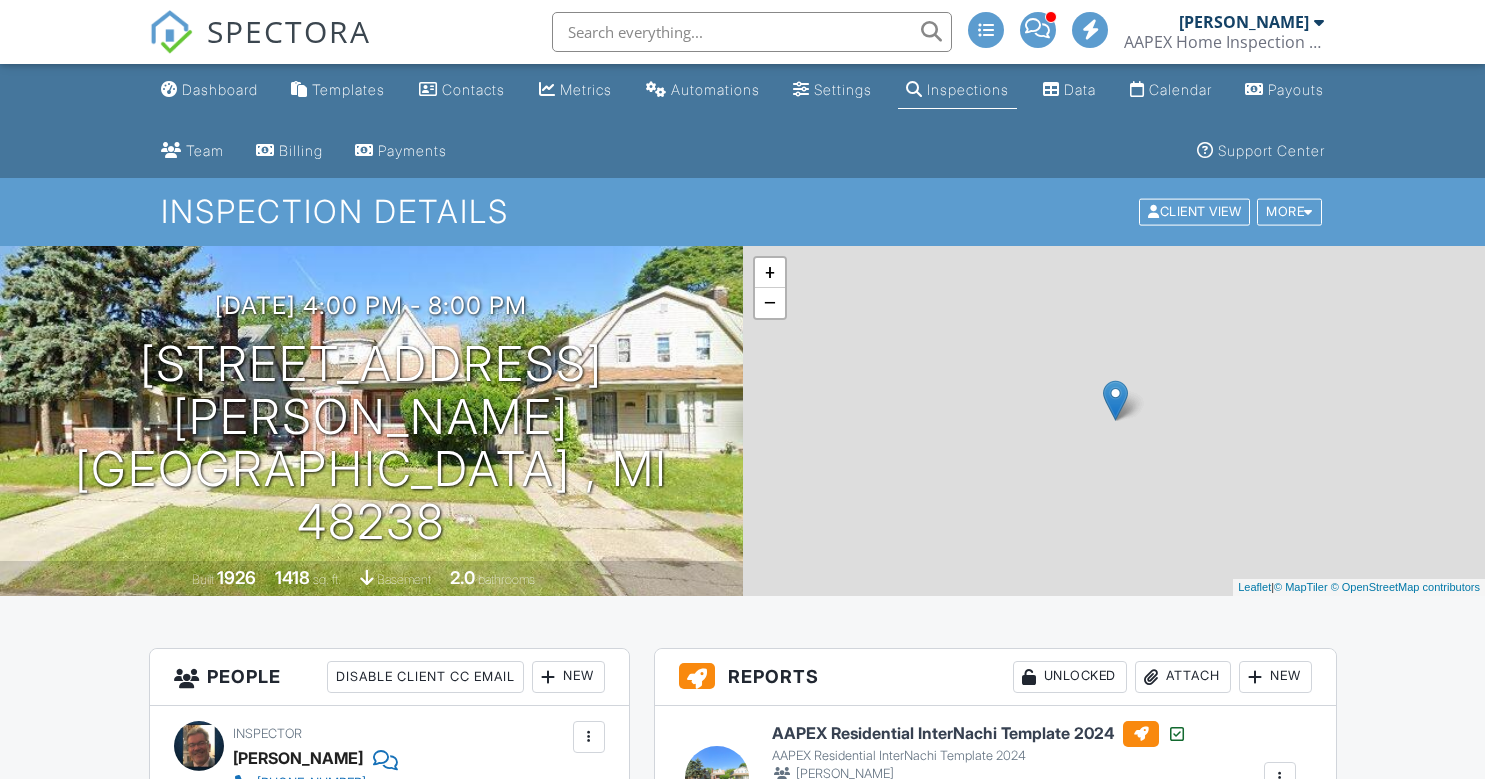 scroll, scrollTop: 0, scrollLeft: 0, axis: both 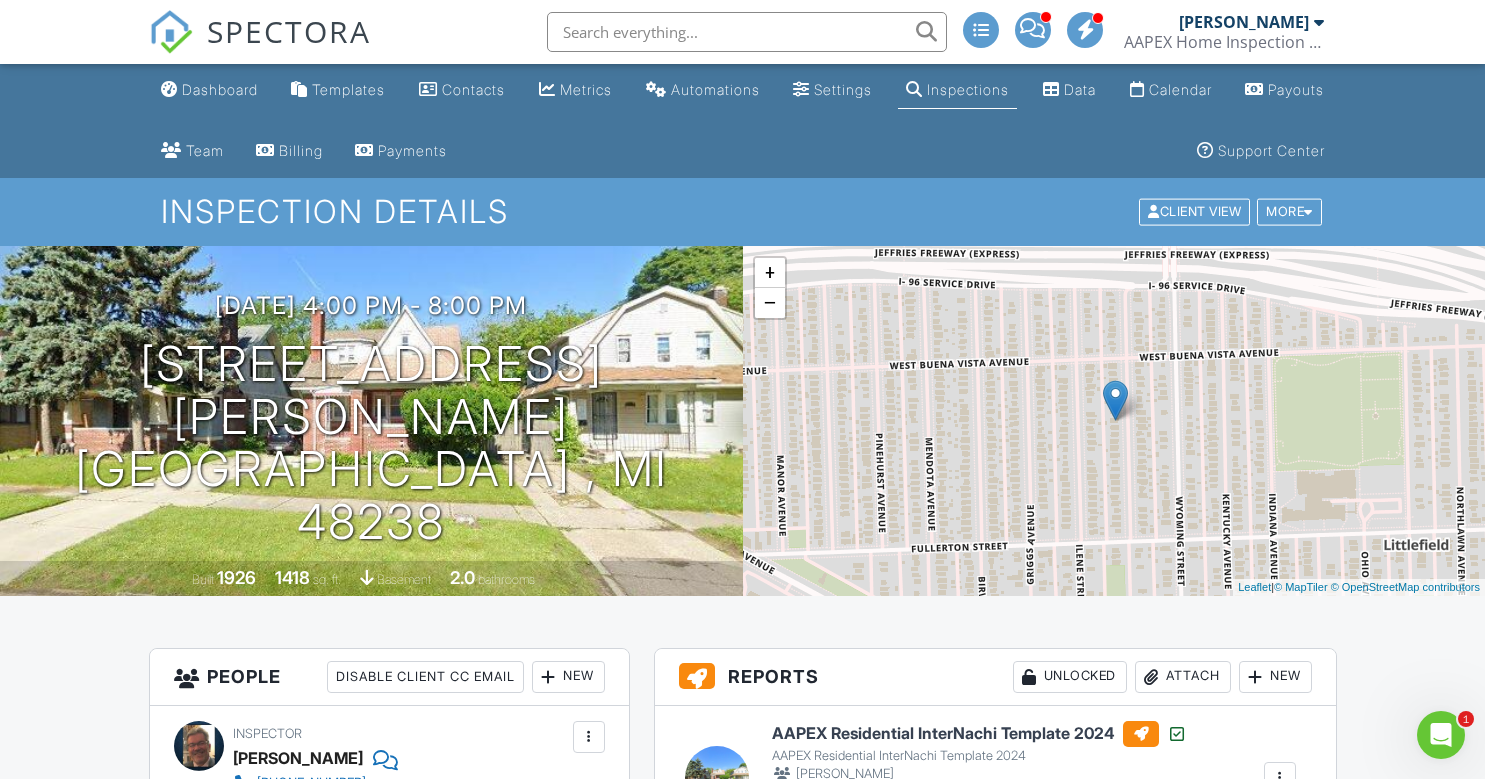 click at bounding box center (171, 32) 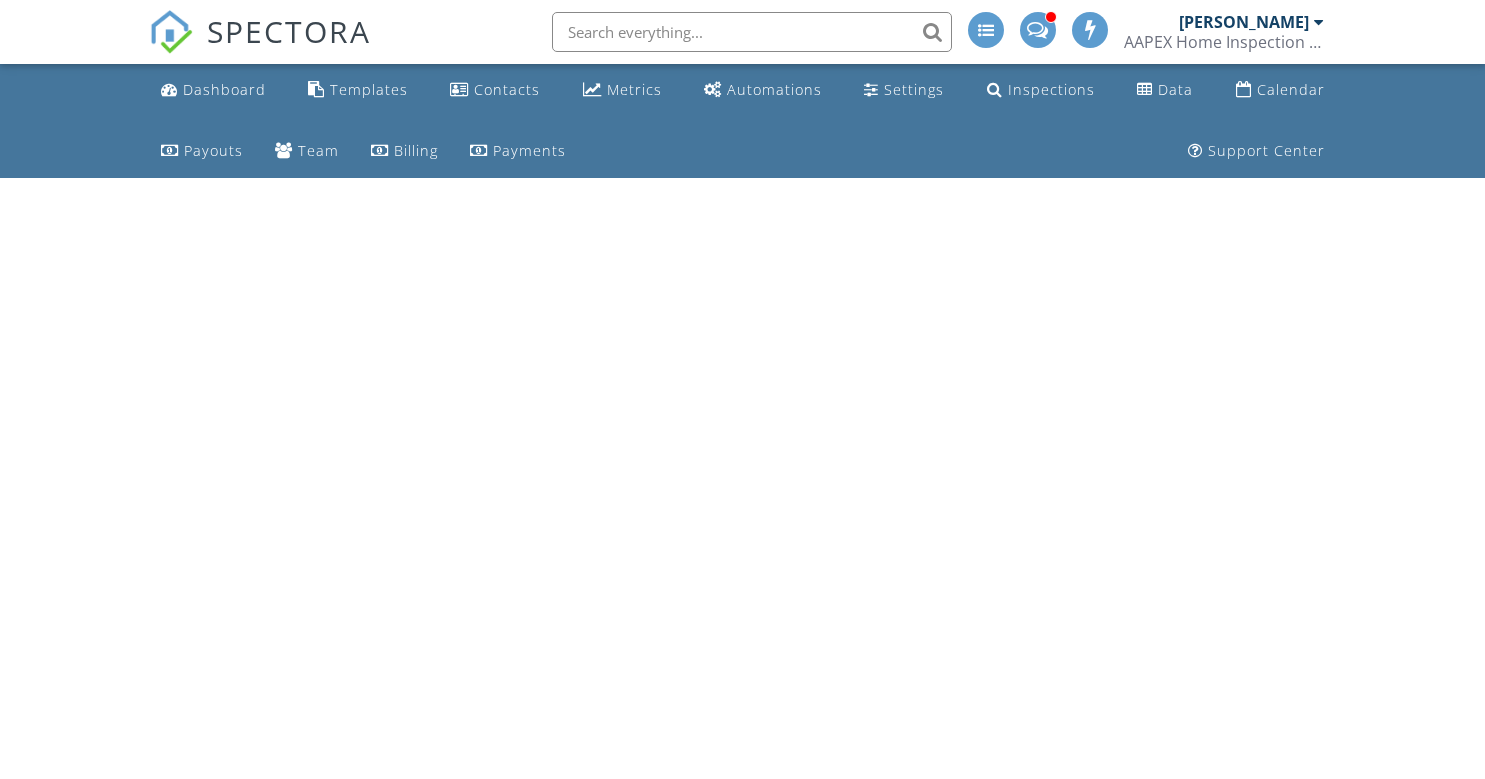 scroll, scrollTop: 0, scrollLeft: 0, axis: both 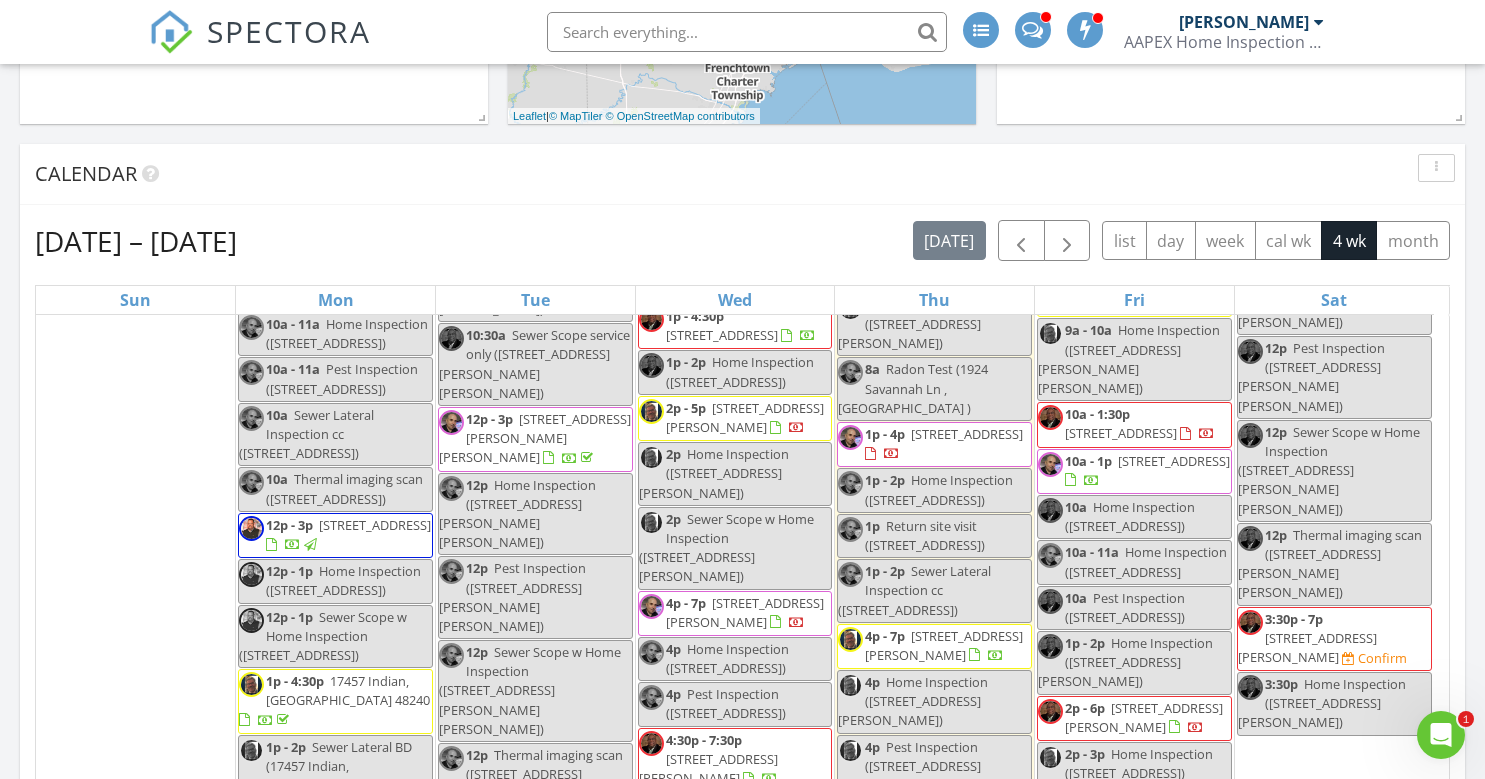 click on "Calendar" at bounding box center [742, 174] 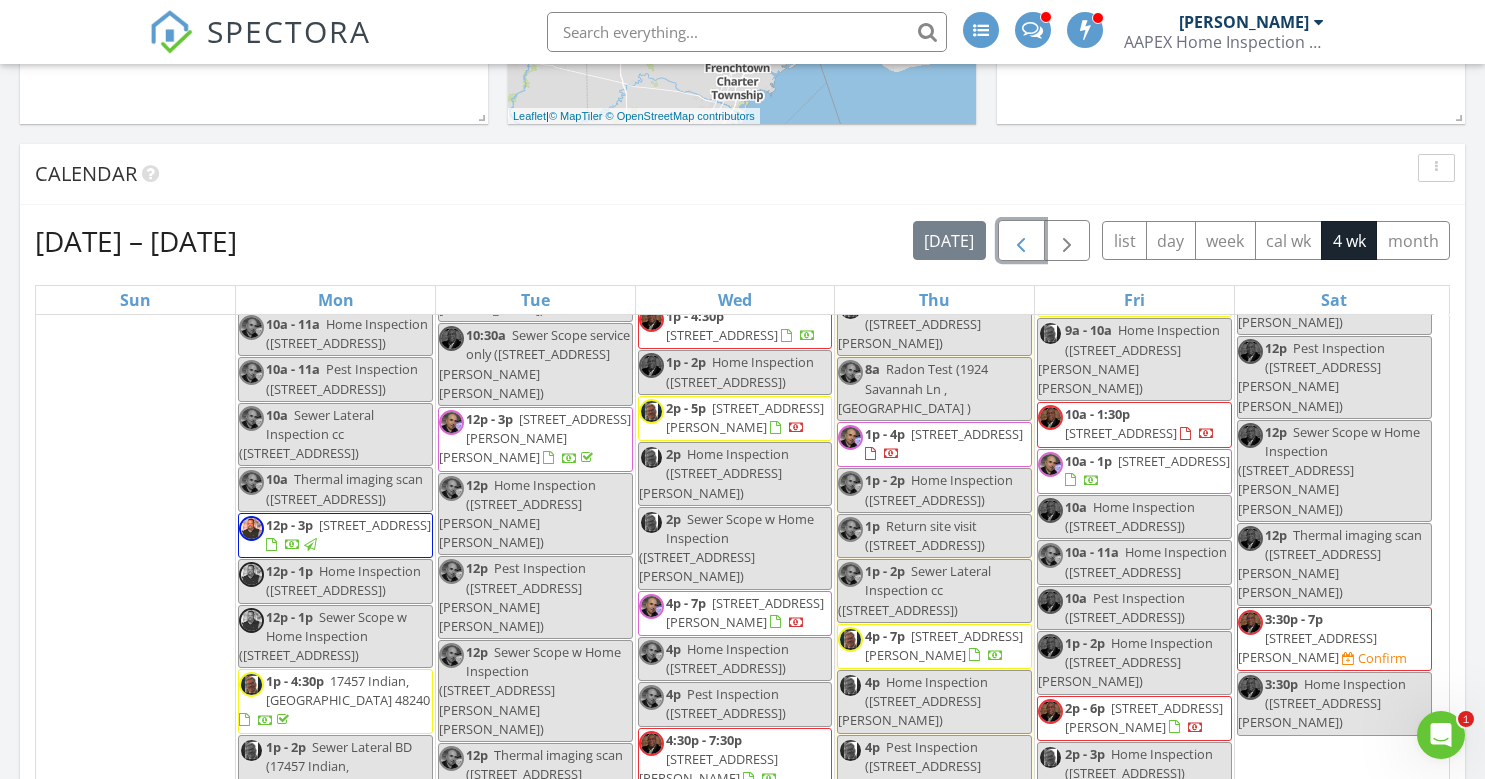 click at bounding box center (1021, 240) 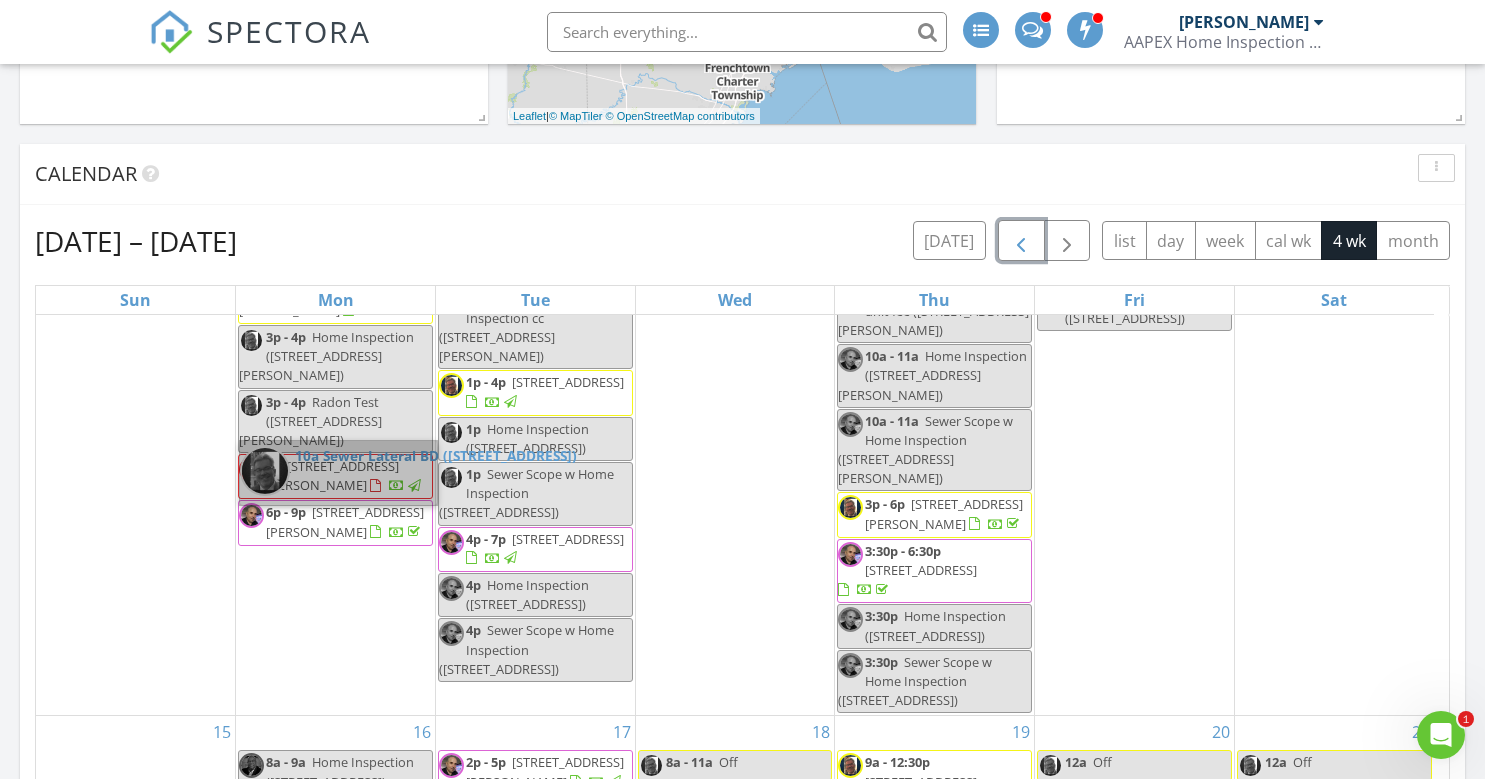 scroll, scrollTop: 475, scrollLeft: 0, axis: vertical 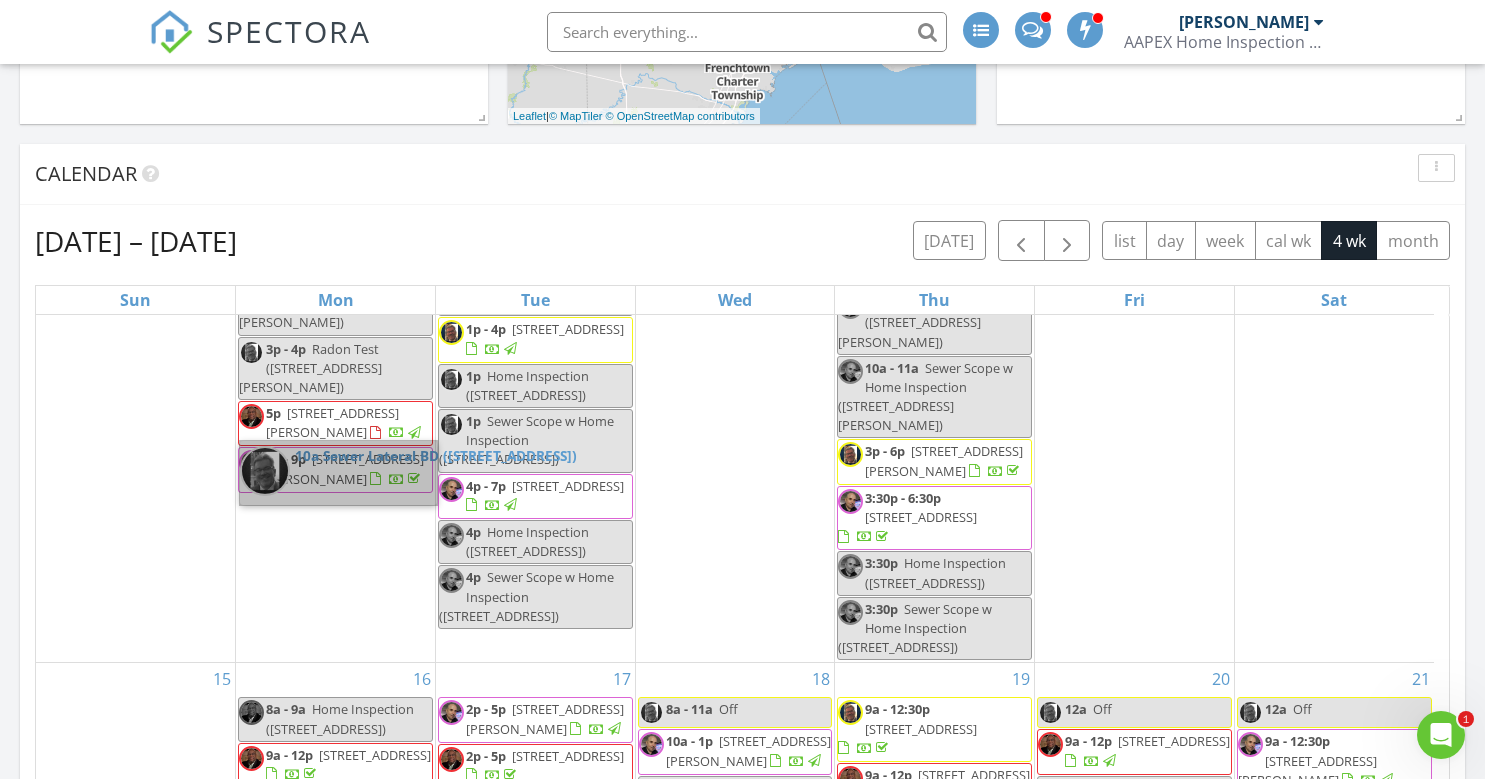 click on "9
12a
Off/EA training
10a - 11a
Home Inspection (15563 S Royal Doulton Blvd, CLINTON TOWNSHIP)
10a
Sewer Lateral BD (15563 S Royal Doulton Blvd, CLINTON TOWNSHIP)
12:30p - 3:30p
1350 Joliet Pl, Detroit 48207
12:30p
Home Inspection (1350 Joliet Pl, Detroit)
12:30p
Sewer Scope w Home Inspection (1350 Joliet Pl, Detroit)" at bounding box center (335, 251) 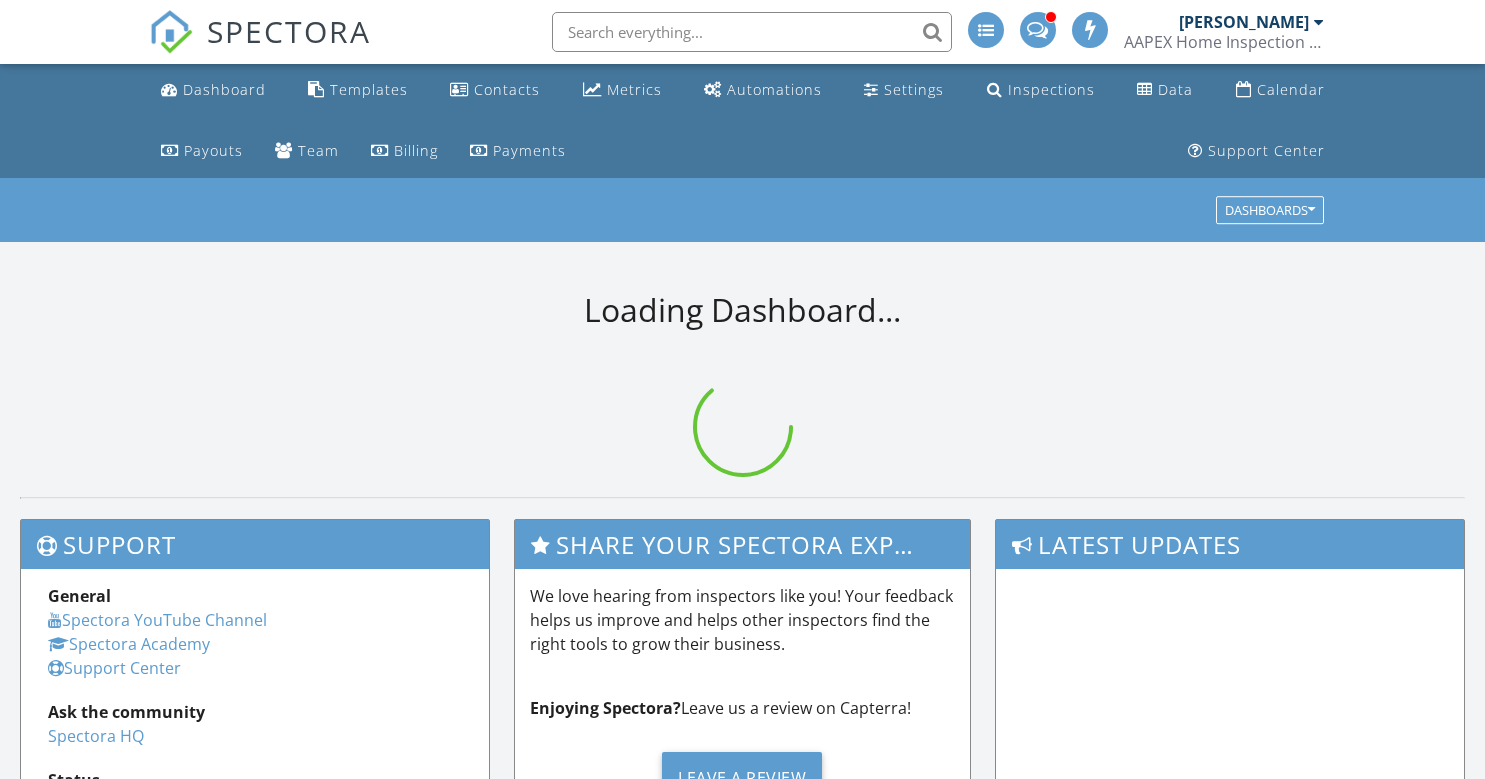 scroll, scrollTop: 0, scrollLeft: 0, axis: both 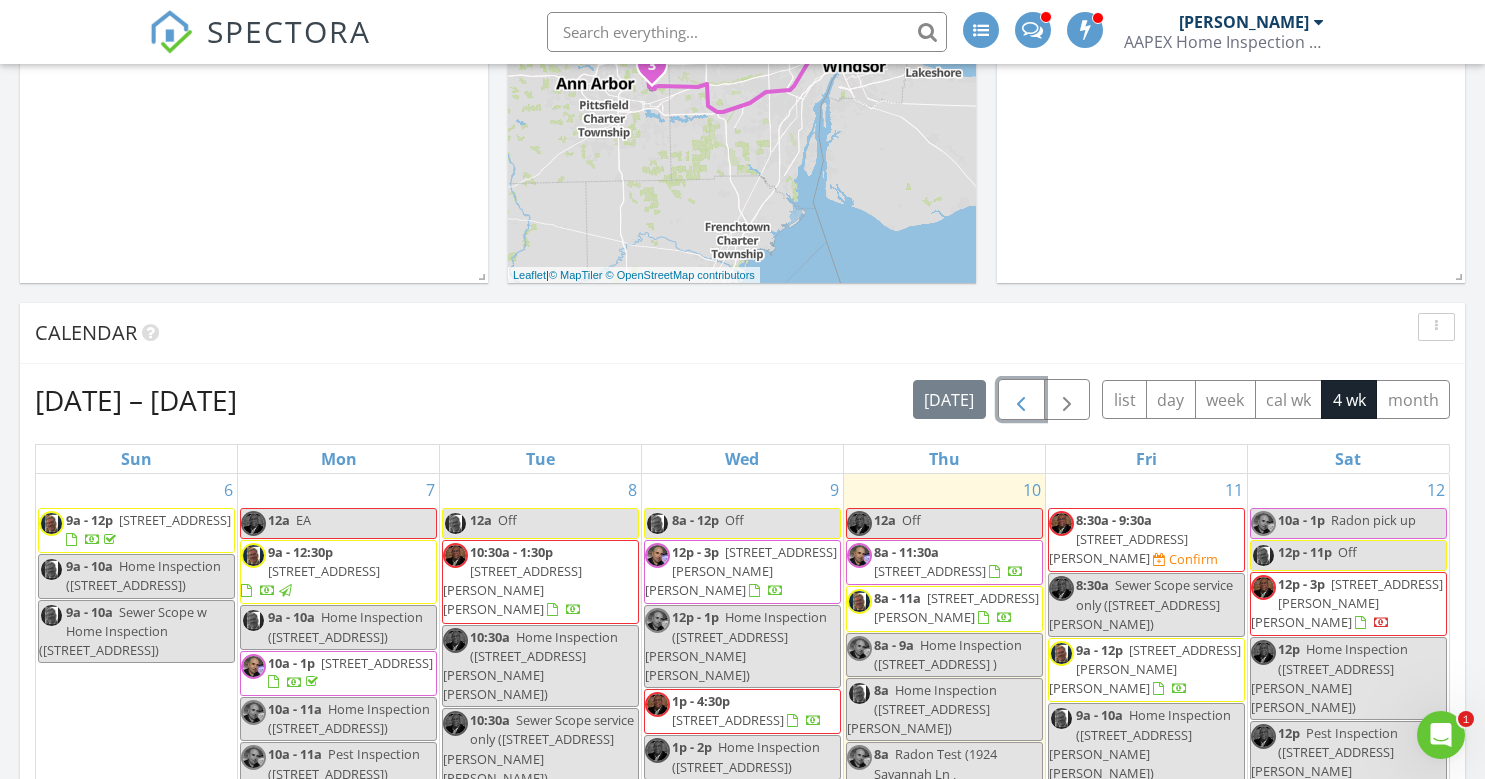 click at bounding box center (1021, 400) 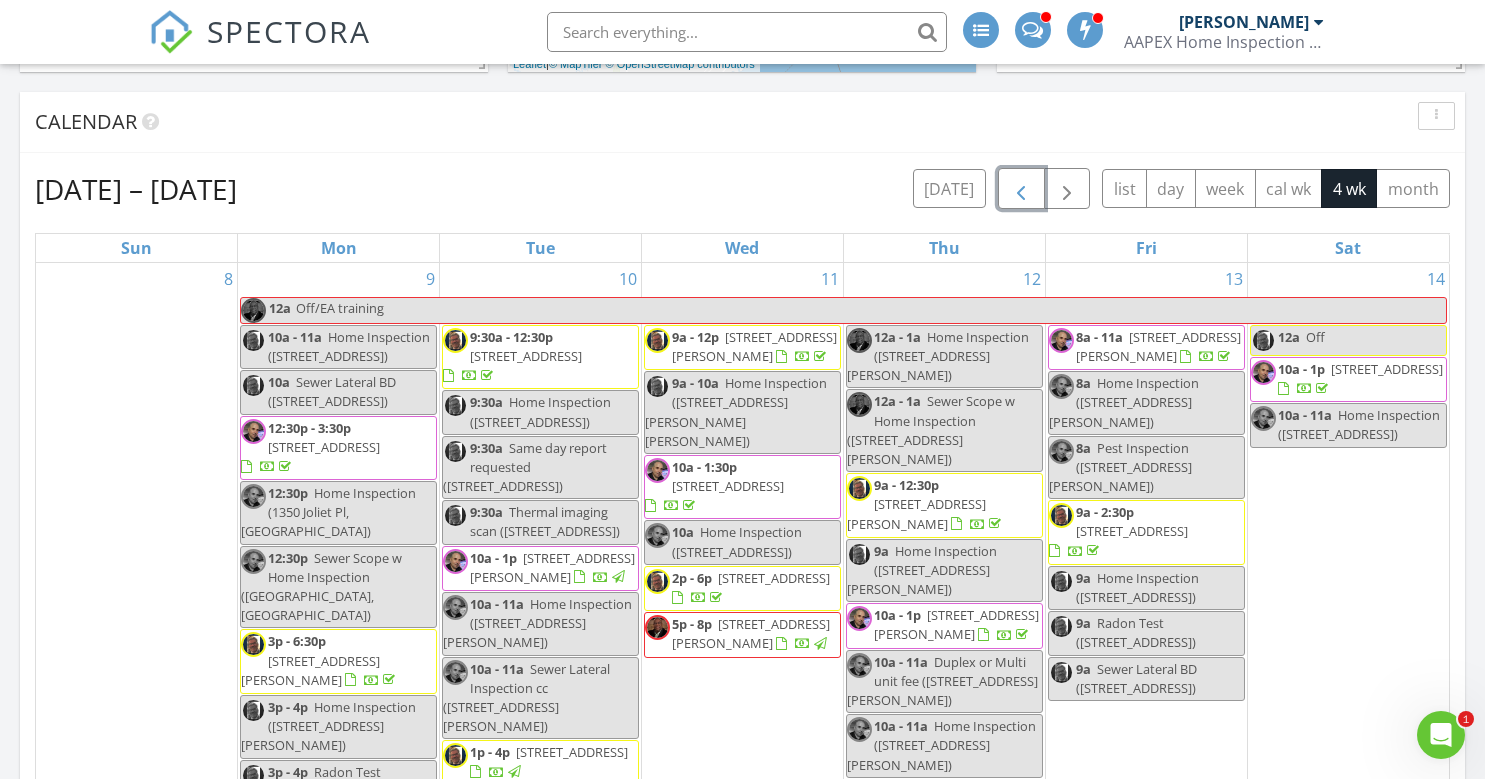 scroll, scrollTop: 847, scrollLeft: 0, axis: vertical 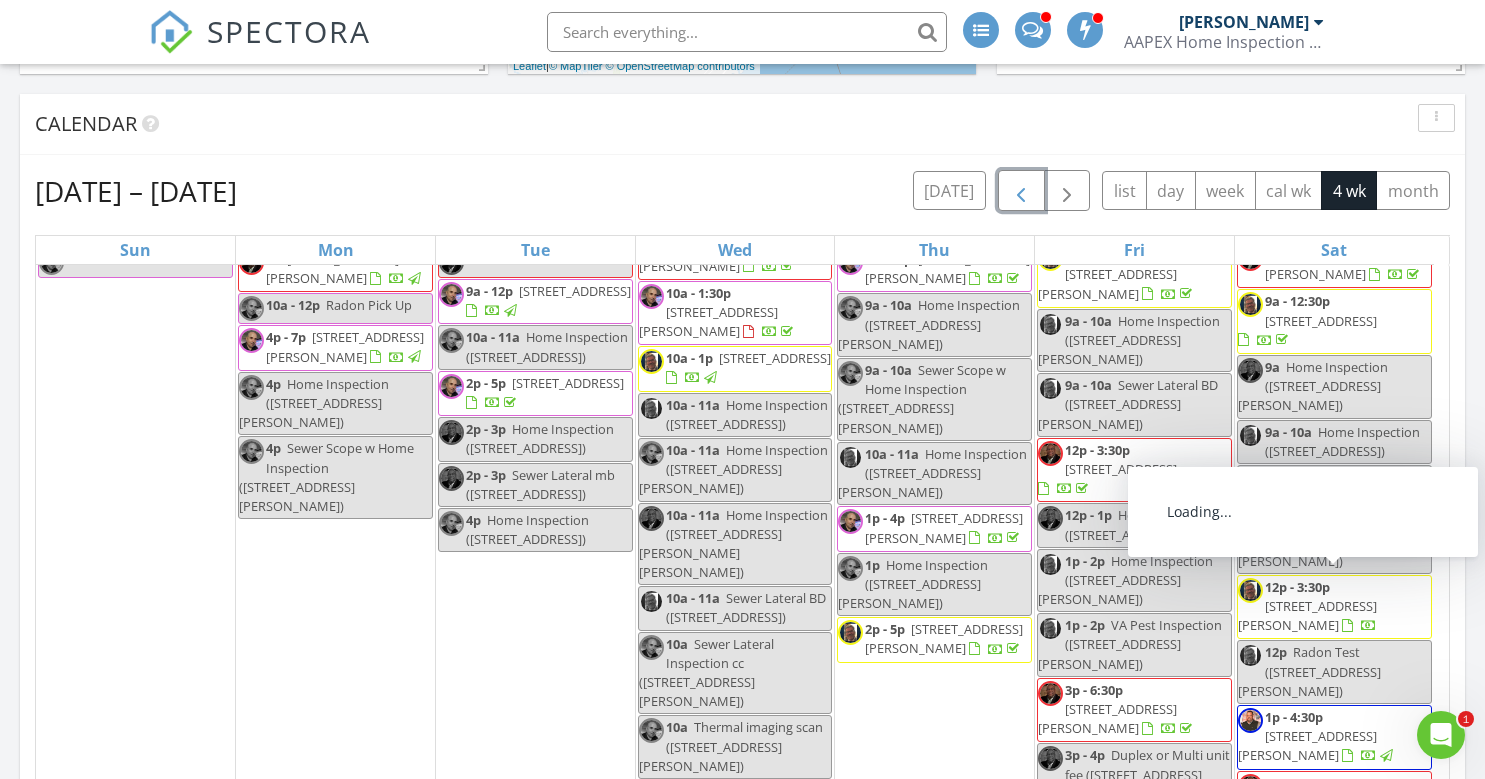click on "12p - 3:30p
[STREET_ADDRESS][PERSON_NAME]" at bounding box center [1334, 607] 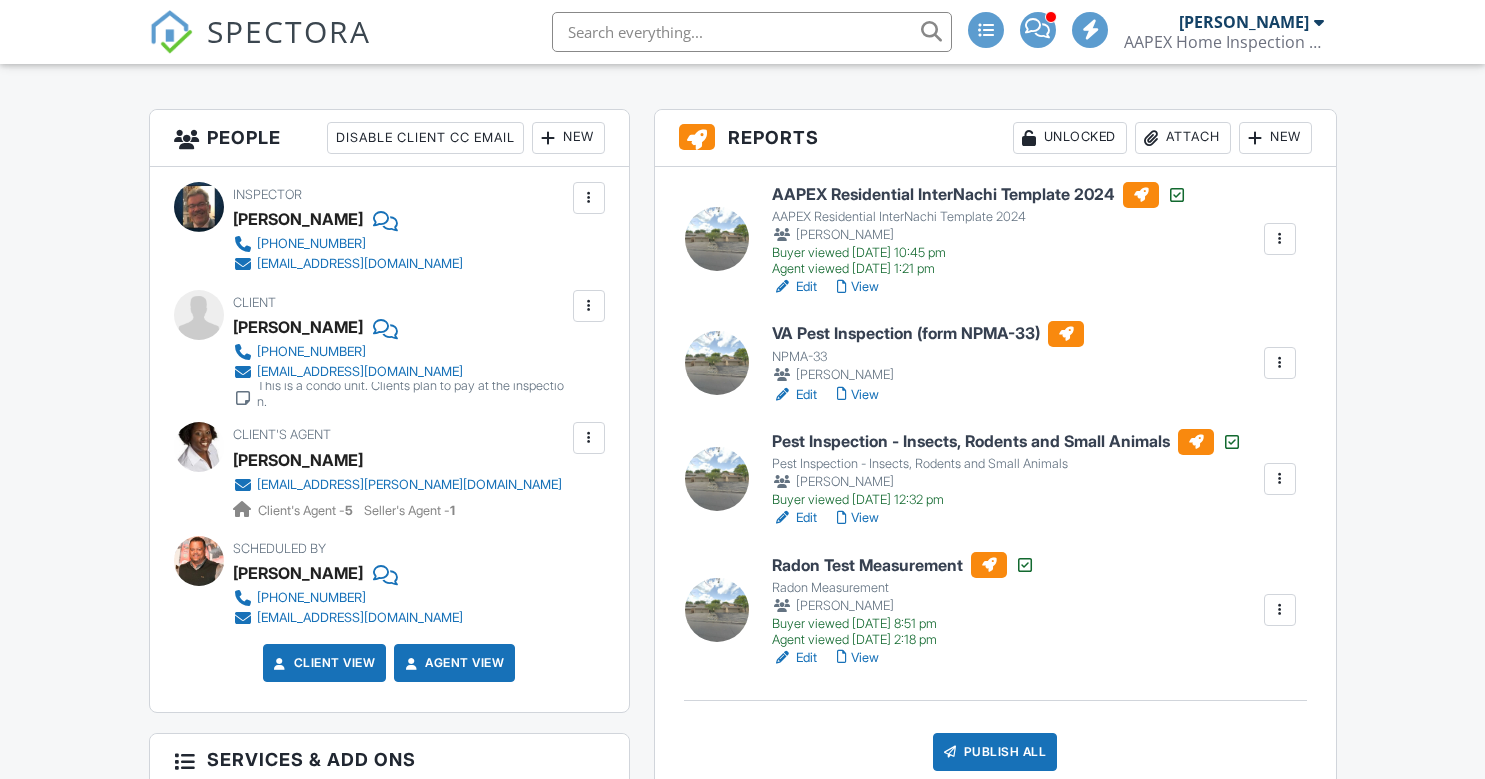 scroll, scrollTop: 0, scrollLeft: 0, axis: both 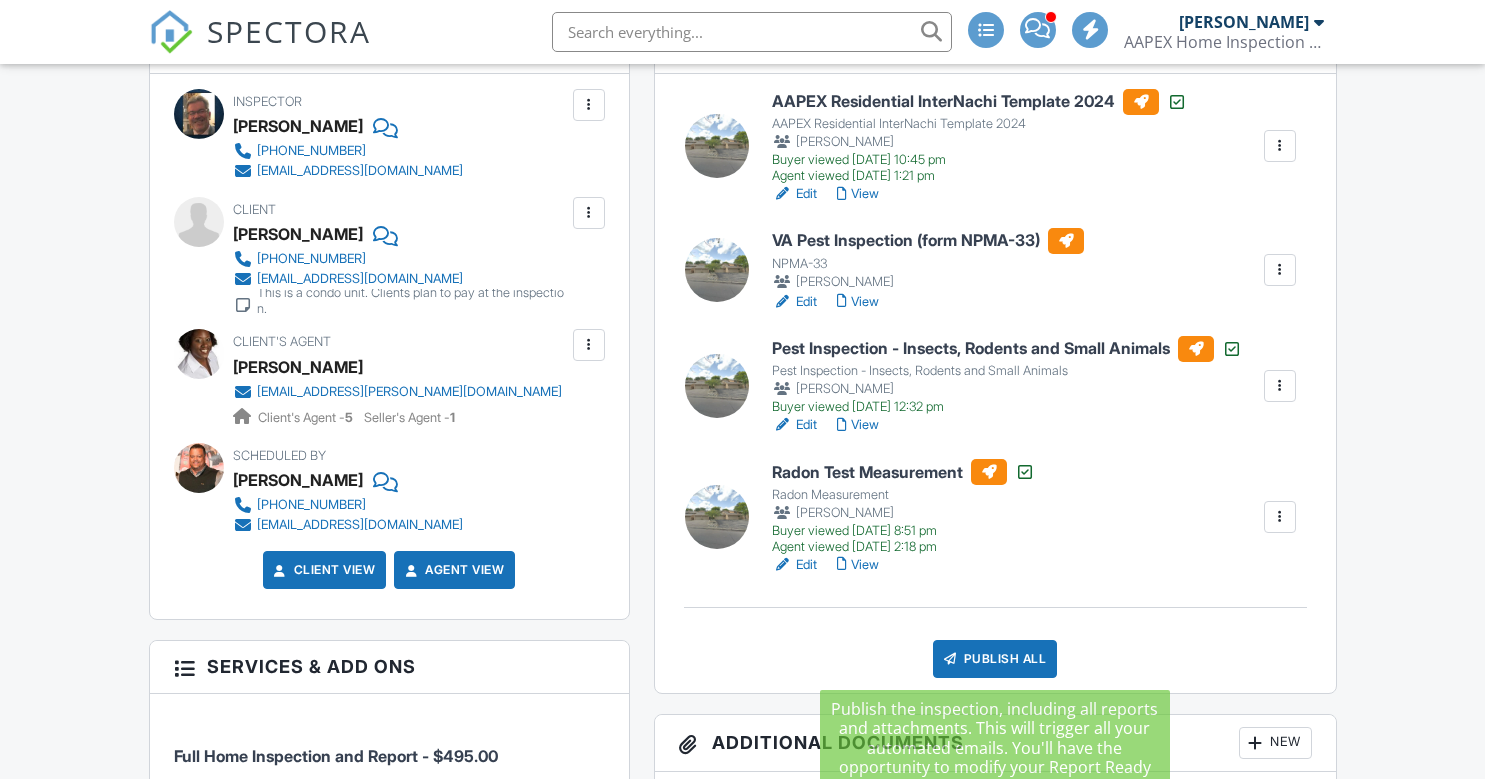 click on "Publish All" at bounding box center (995, 659) 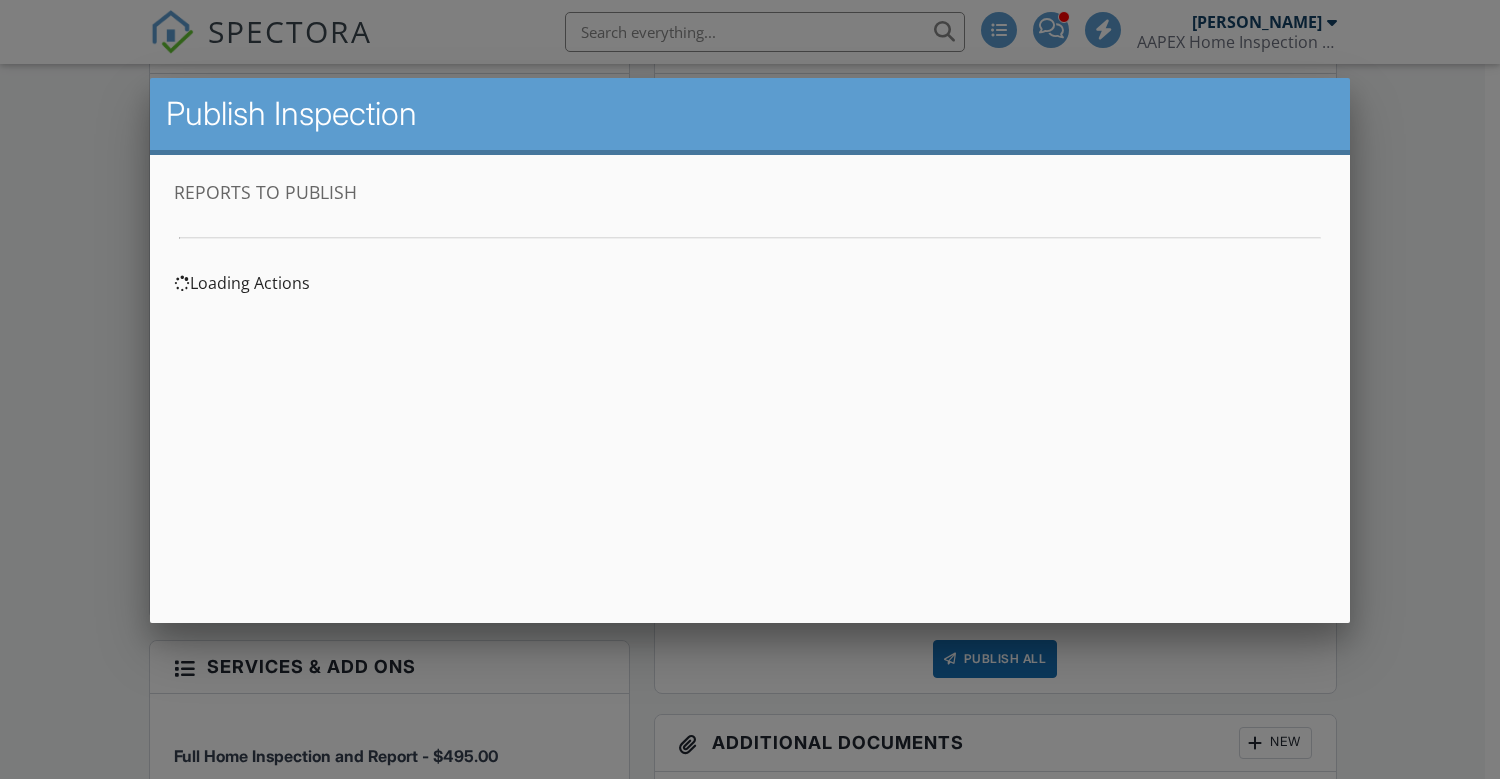 scroll, scrollTop: 0, scrollLeft: 0, axis: both 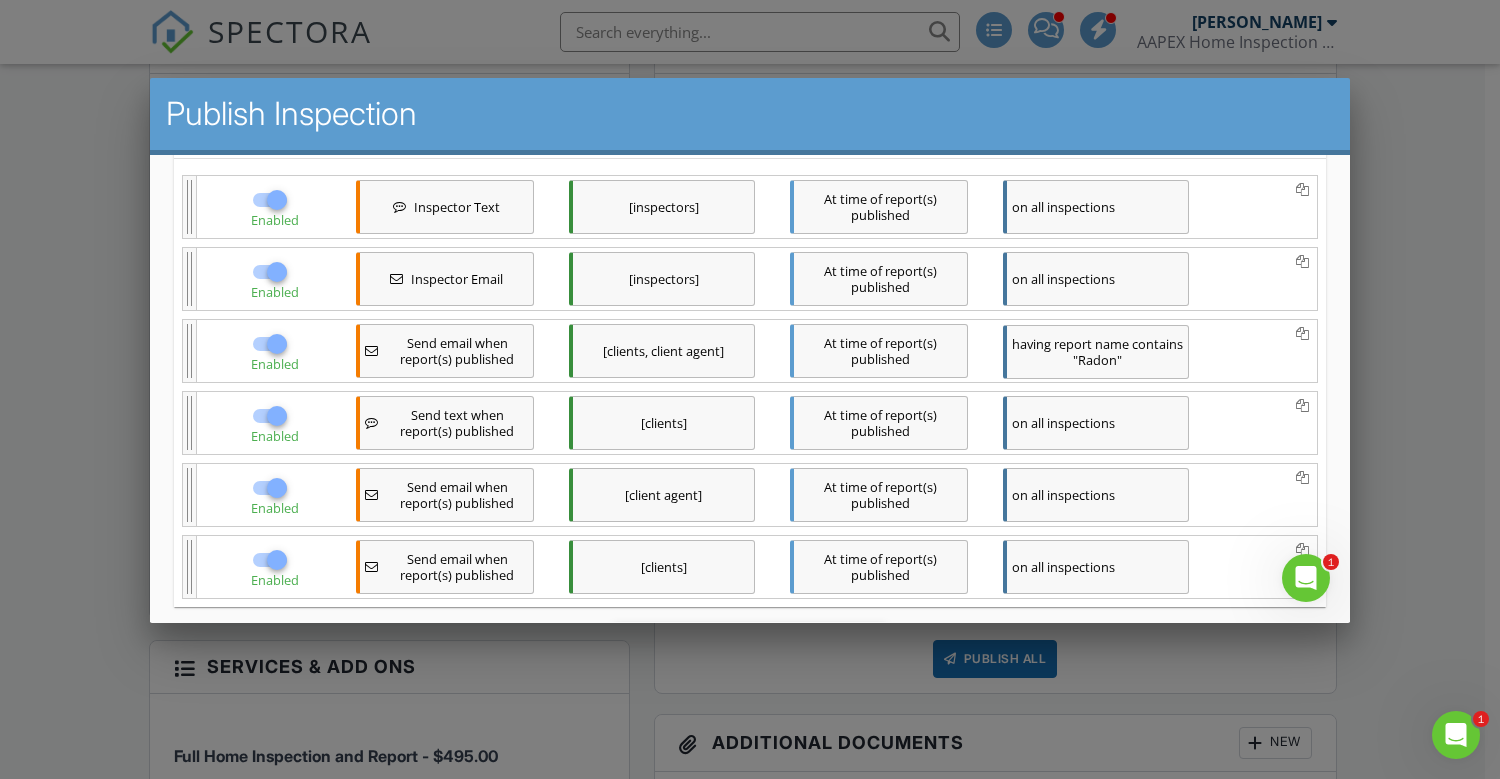 click at bounding box center (277, 199) 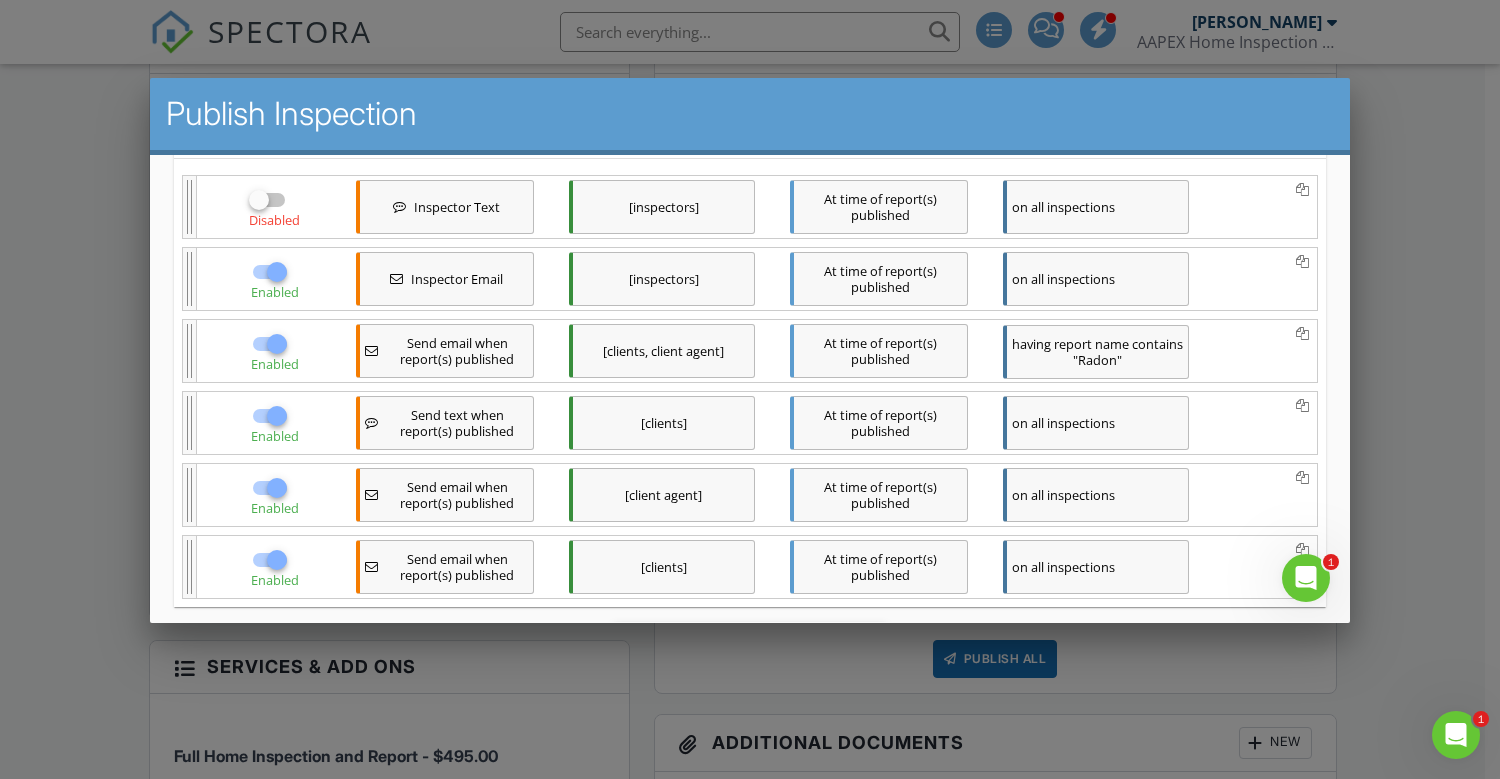 click at bounding box center [277, 271] 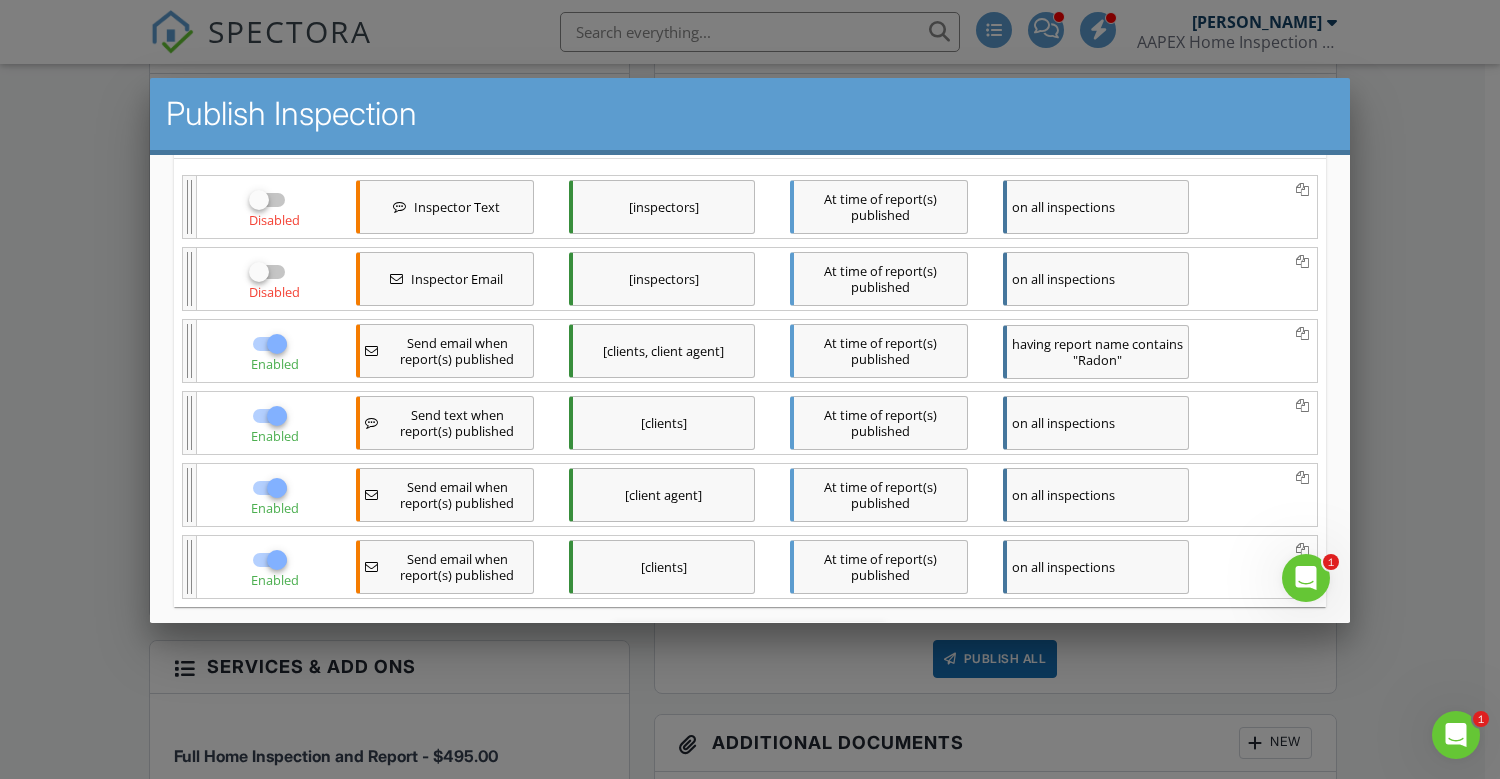click at bounding box center [277, 343] 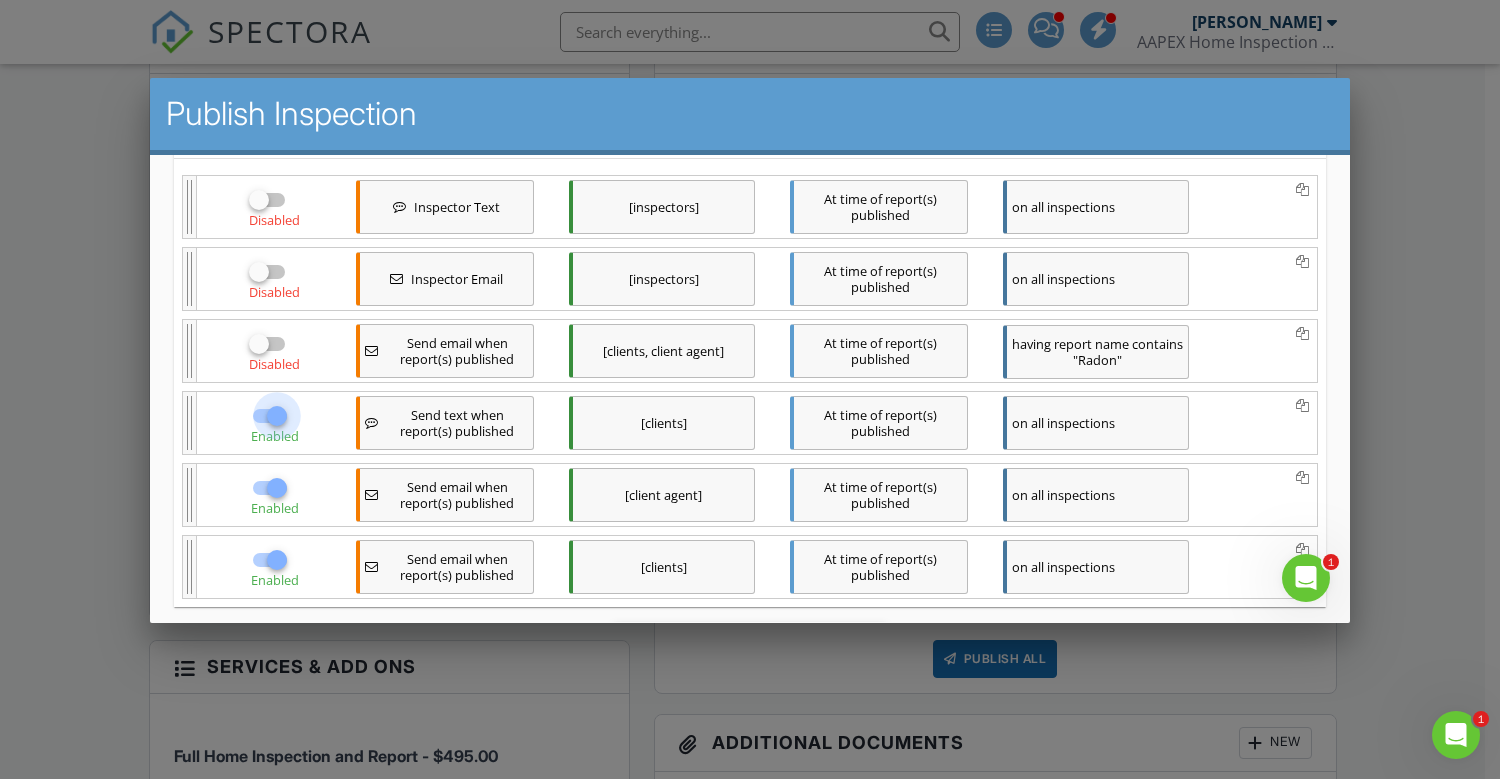 click at bounding box center (277, 415) 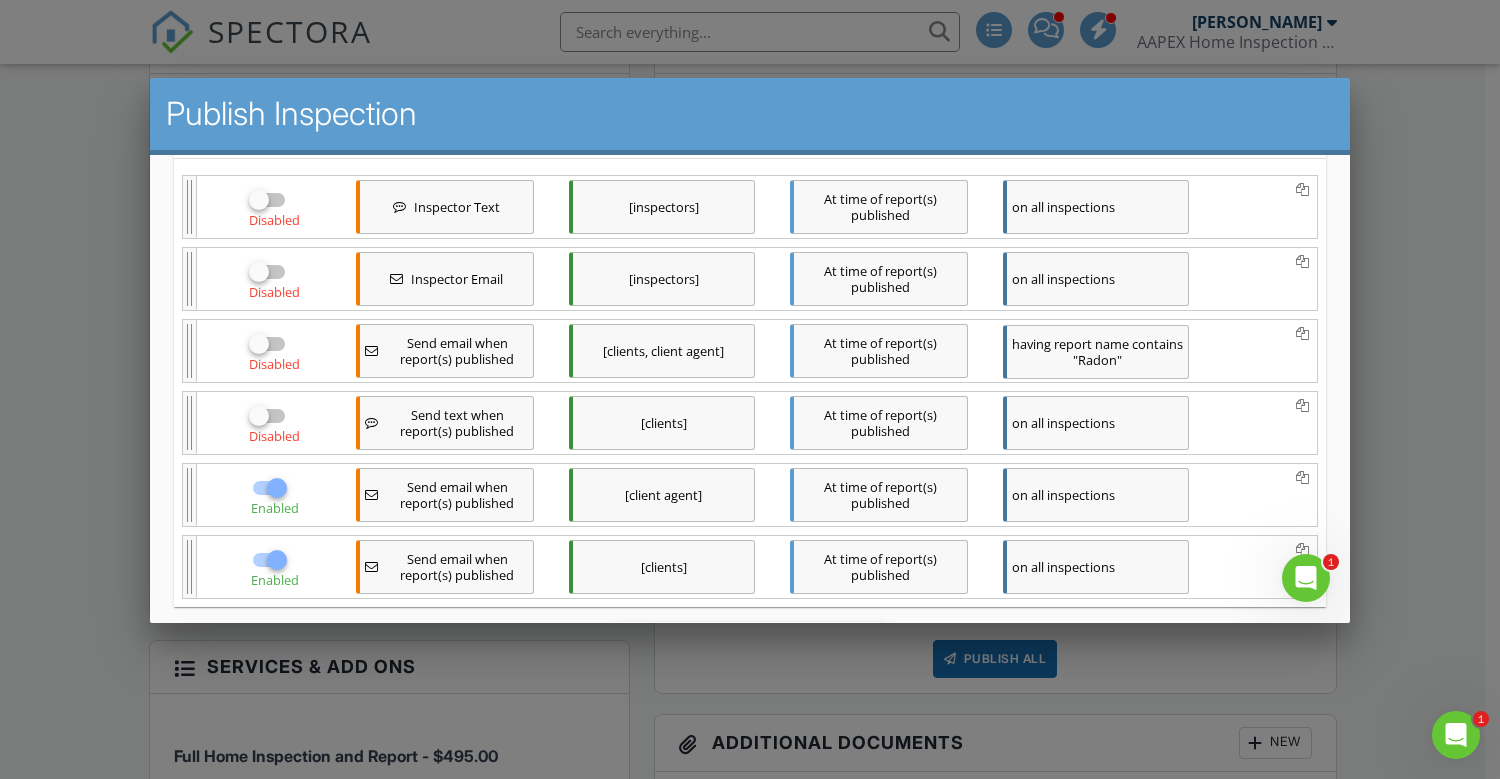 click at bounding box center (277, 487) 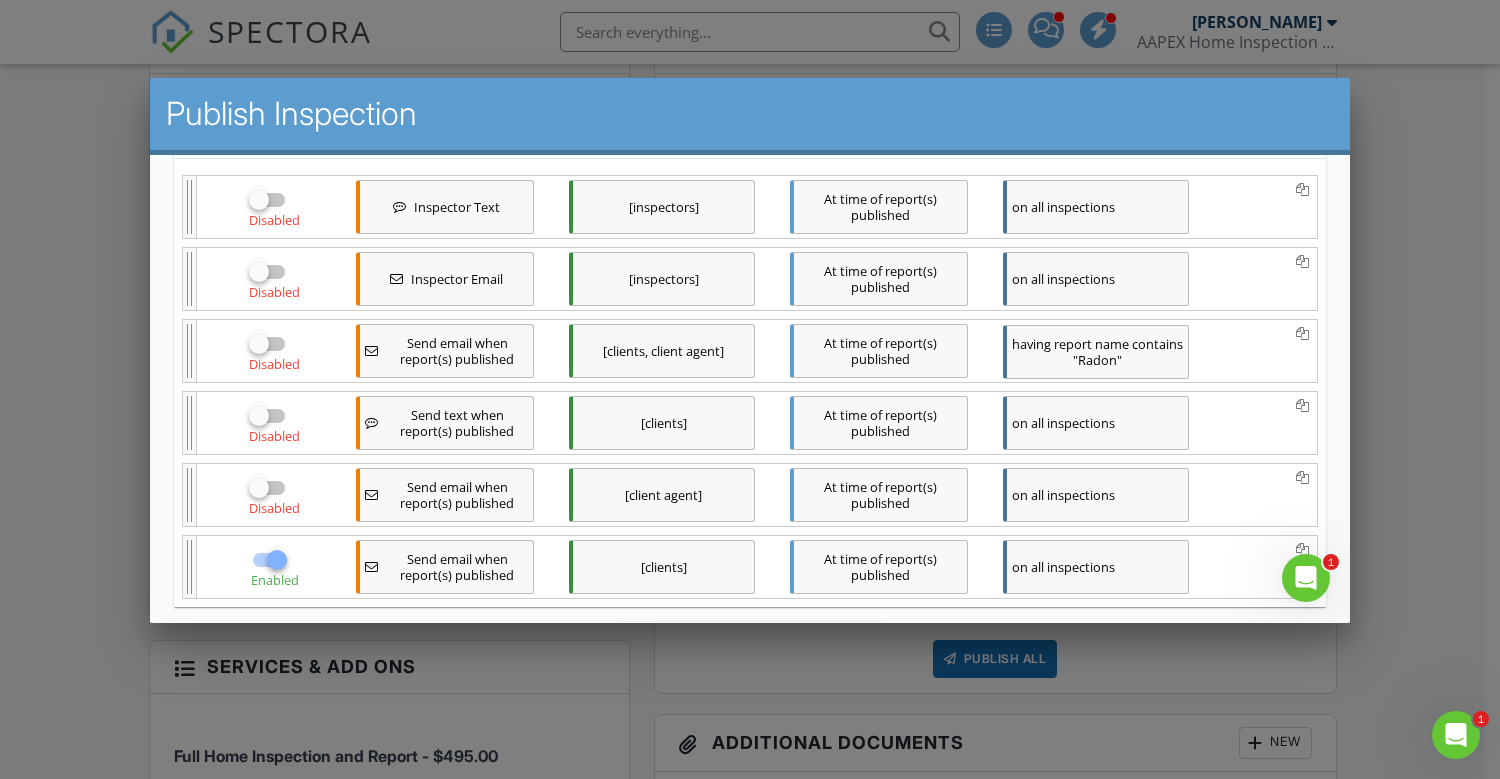 click at bounding box center (277, 559) 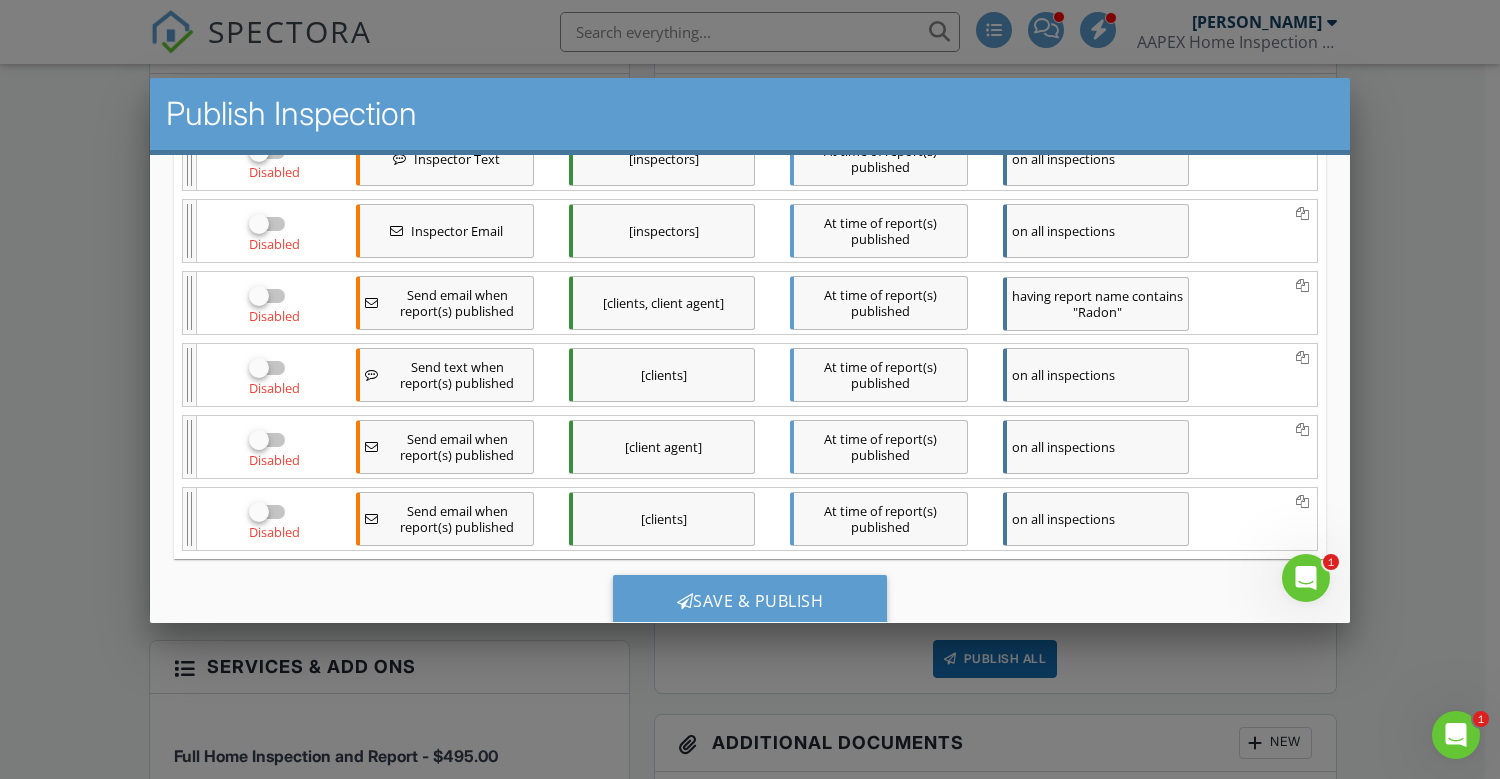 scroll, scrollTop: 531, scrollLeft: 0, axis: vertical 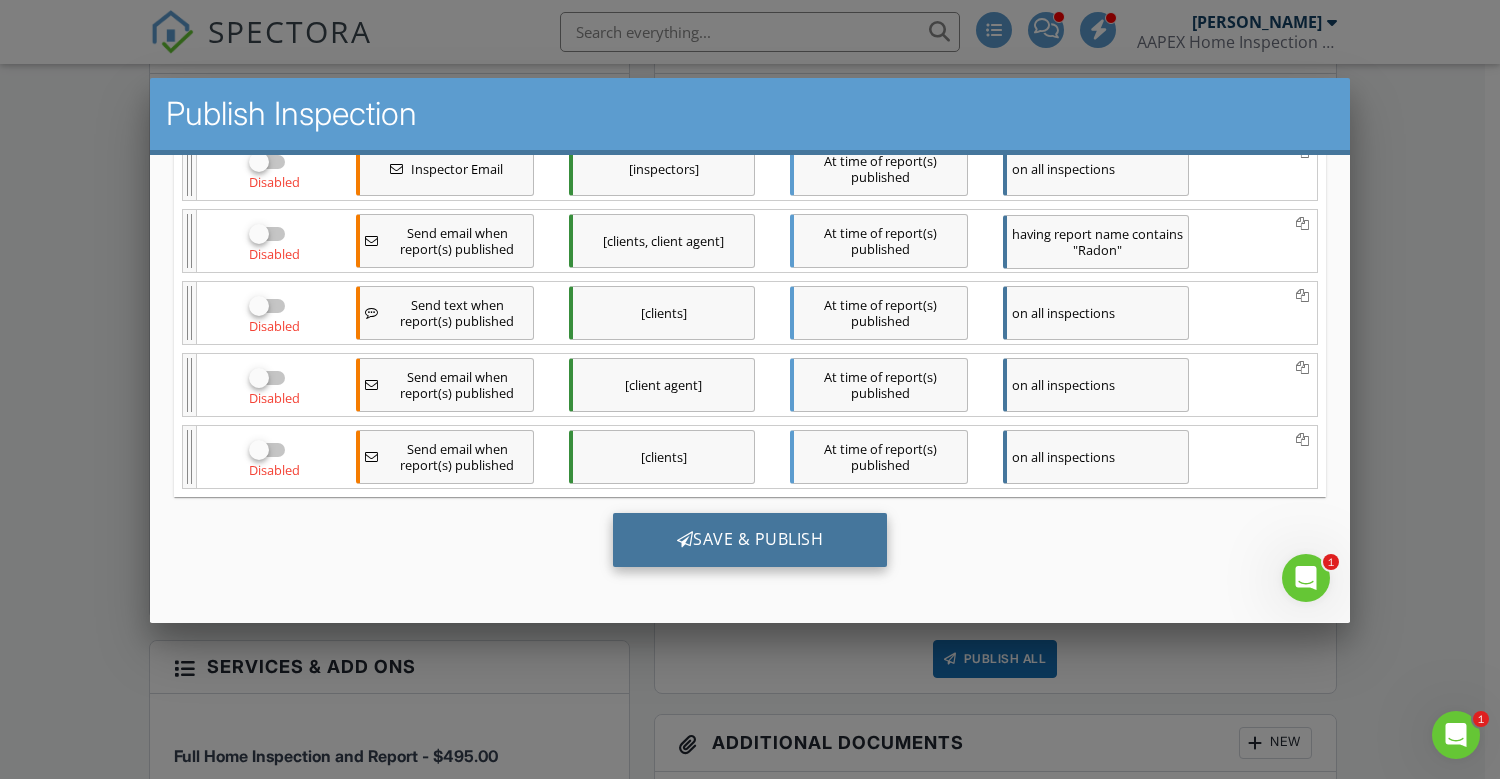 click on "Save & Publish" at bounding box center [750, 539] 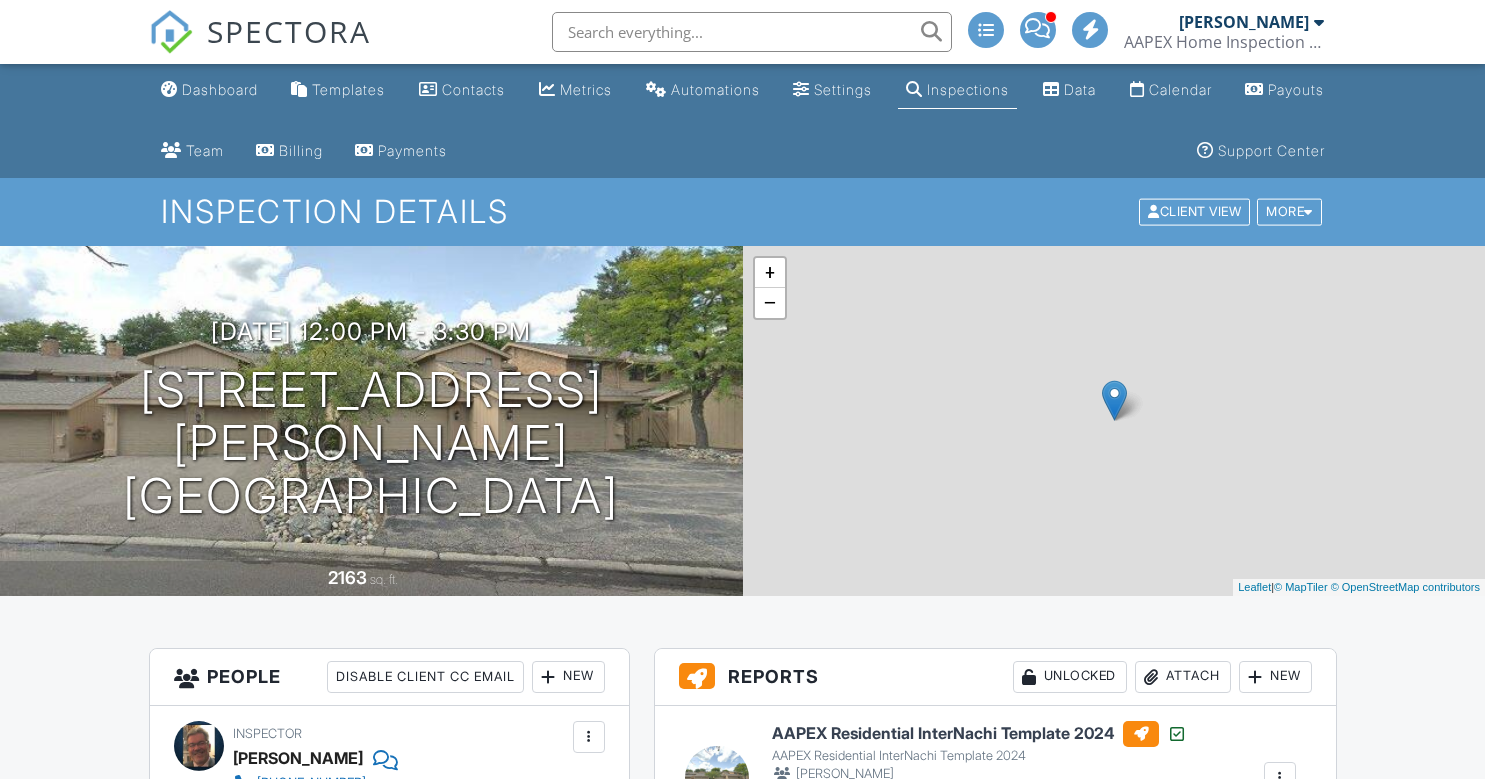 scroll, scrollTop: 0, scrollLeft: 0, axis: both 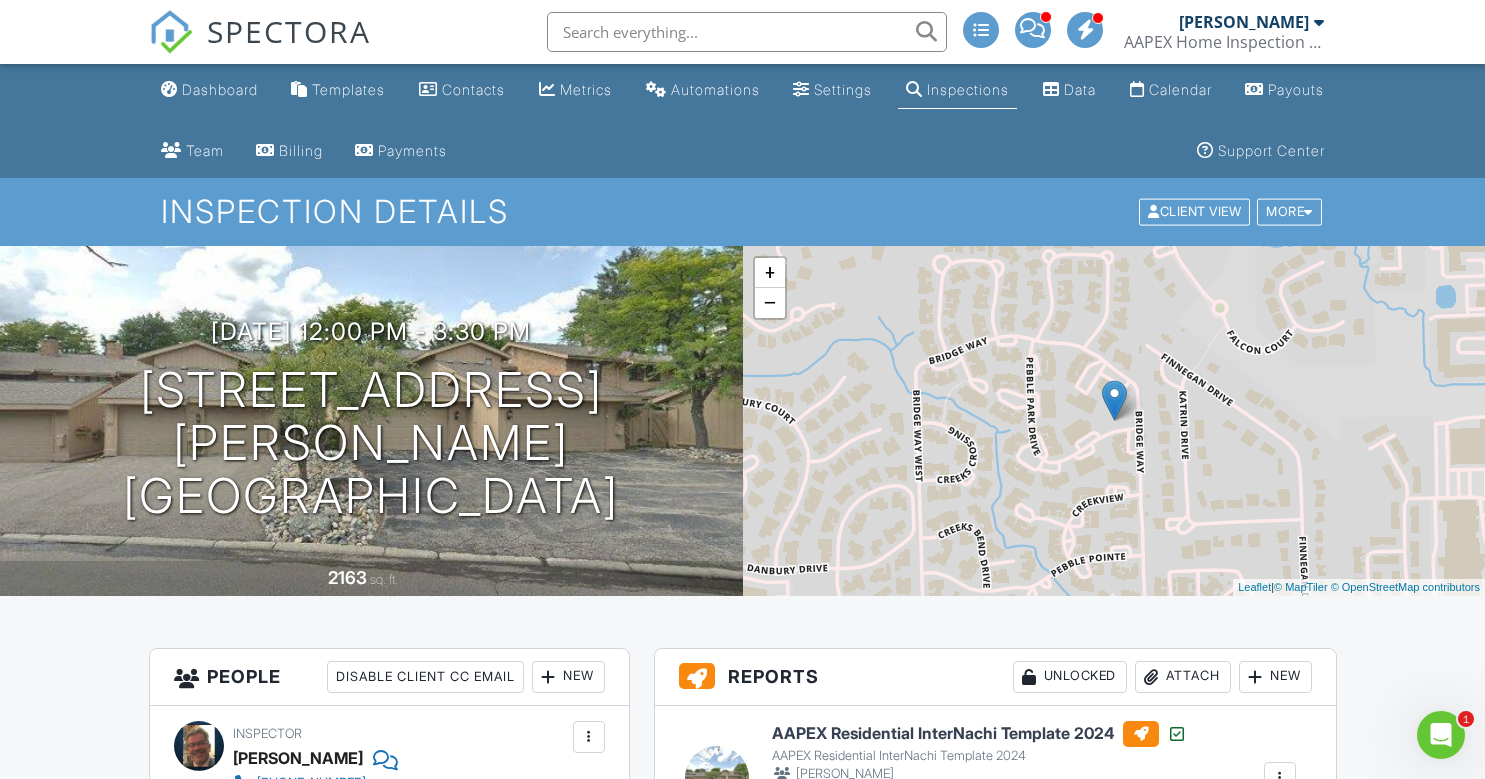 click on "SPECTORA" at bounding box center (289, 31) 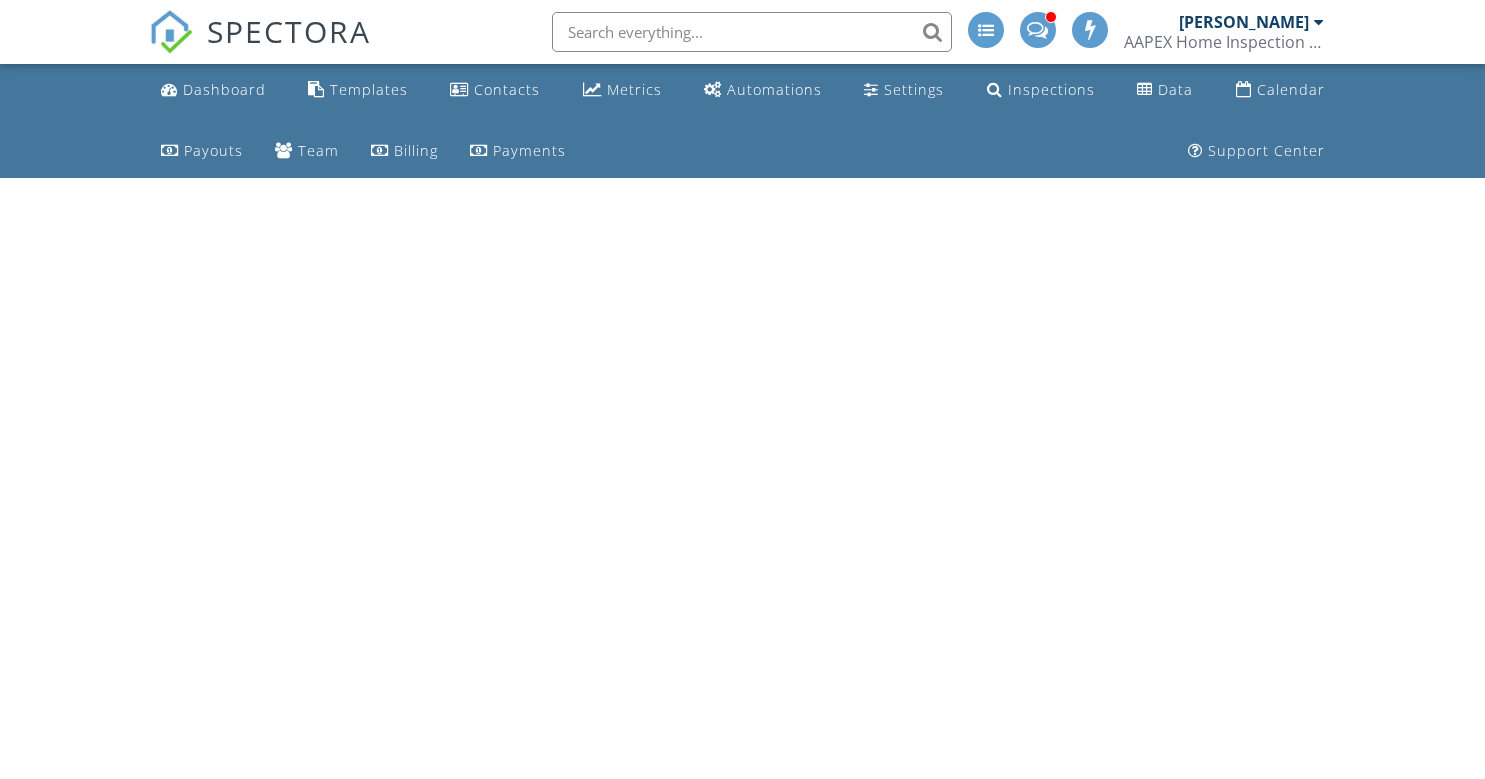 scroll, scrollTop: 0, scrollLeft: 0, axis: both 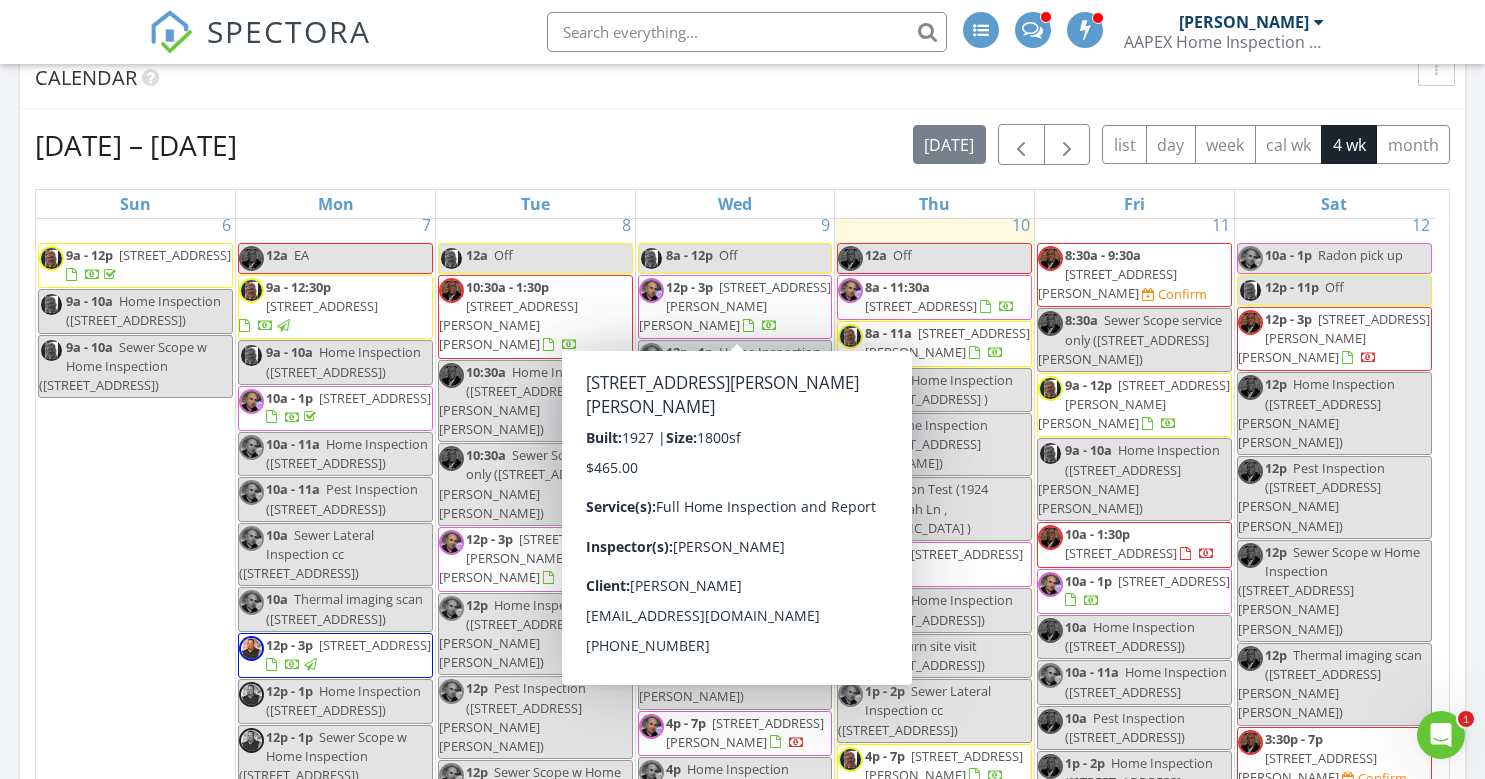 click on "Jul 6 – Aug 2, 2025 today list day week cal wk 4 wk month Sun Mon Tue Wed Thu Fri Sat 6
9a - 12p
6739 Moccasin St, Westland 48185
9a - 10a
Home Inspection (6739 Moccasin St, Westland)
9a - 10a
Sewer Scope w Home Inspection (6739 Moccasin St, Westland)
7
12a
EA
9a - 12:30p
24145 Locust St, Farmington Hills 48335
9a - 10a" at bounding box center (742, 563) 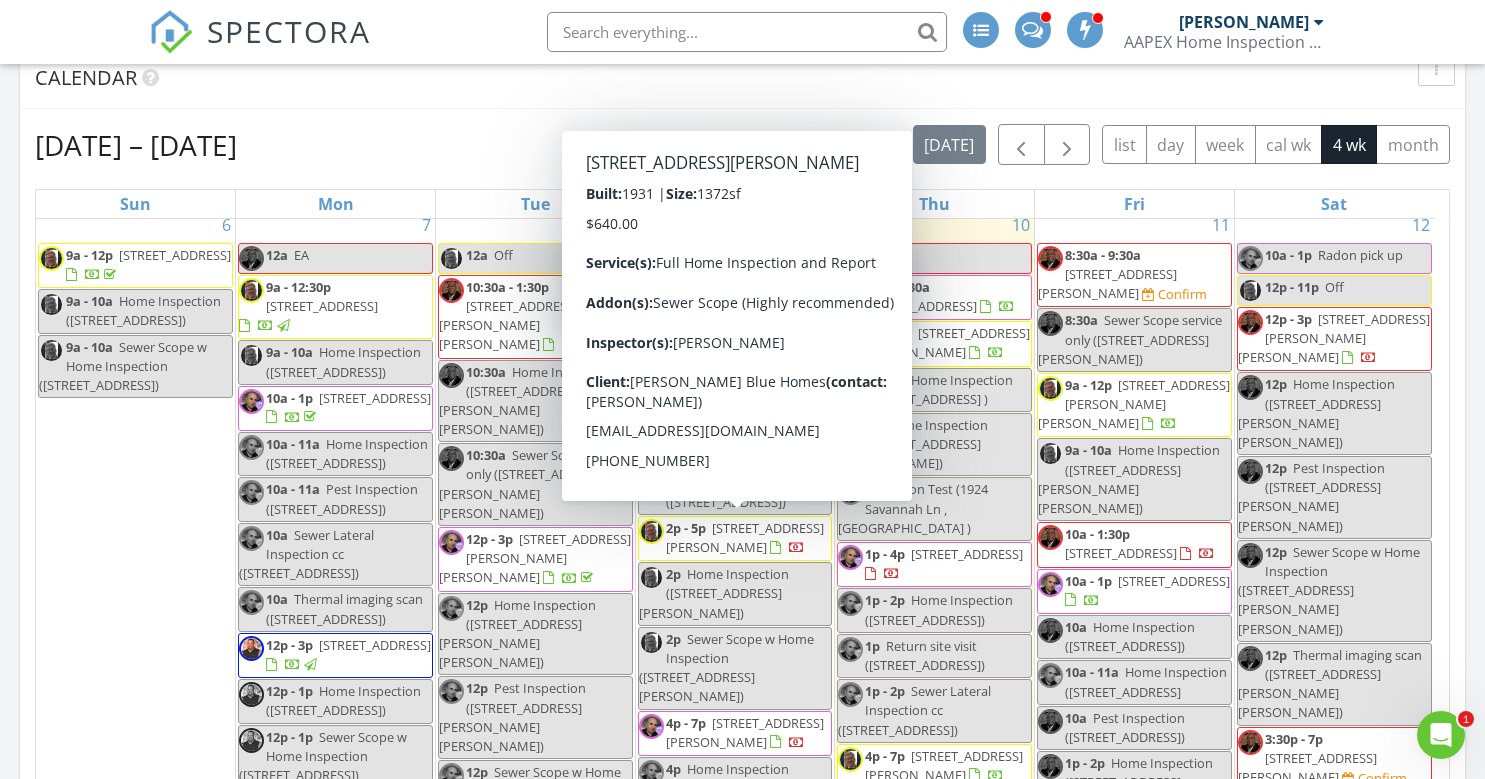 click on "18695 Santa Rosa Dr, Detroit 48221" at bounding box center [745, 537] 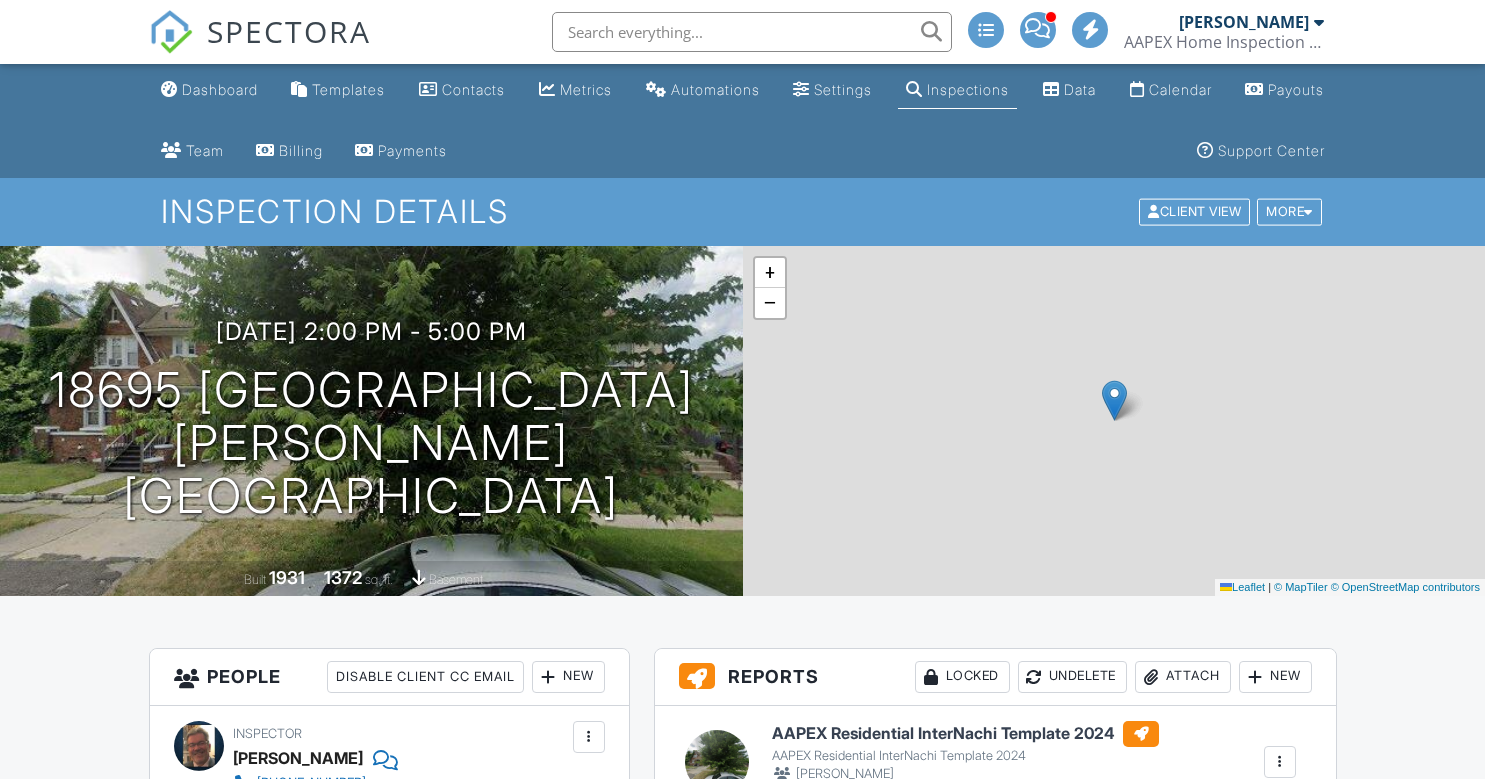 scroll, scrollTop: 363, scrollLeft: 0, axis: vertical 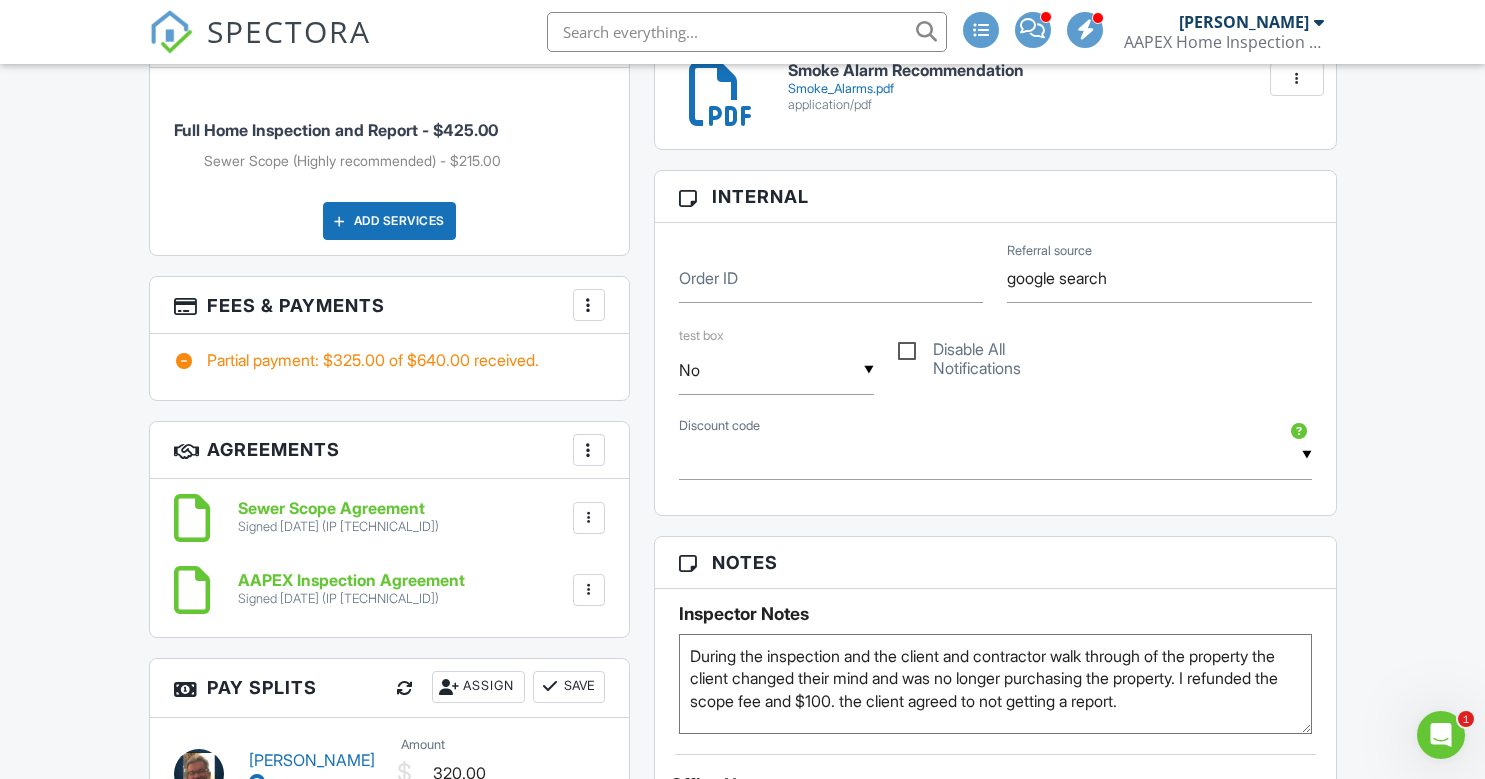 click at bounding box center (589, 305) 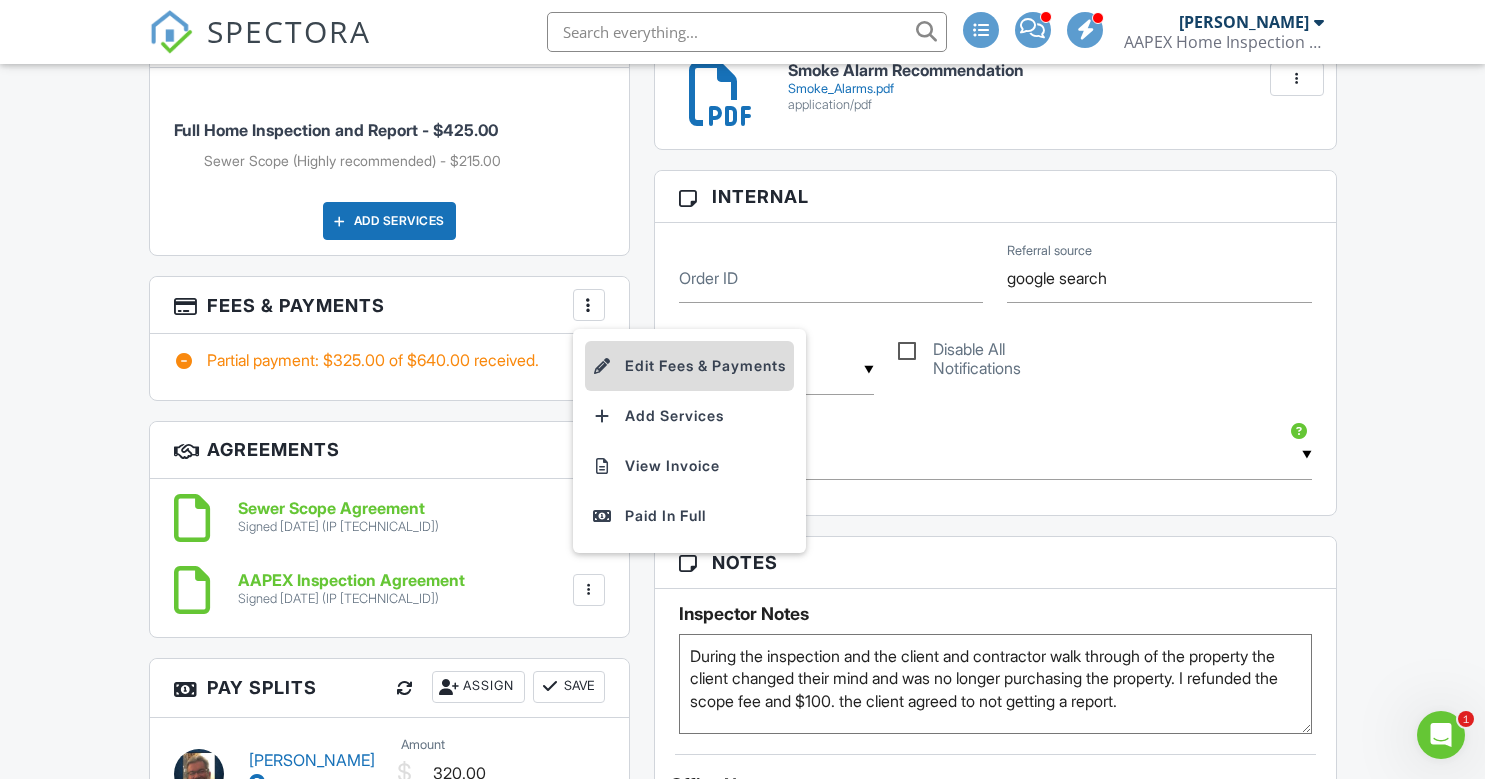 click on "Edit Fees & Payments" at bounding box center [689, 366] 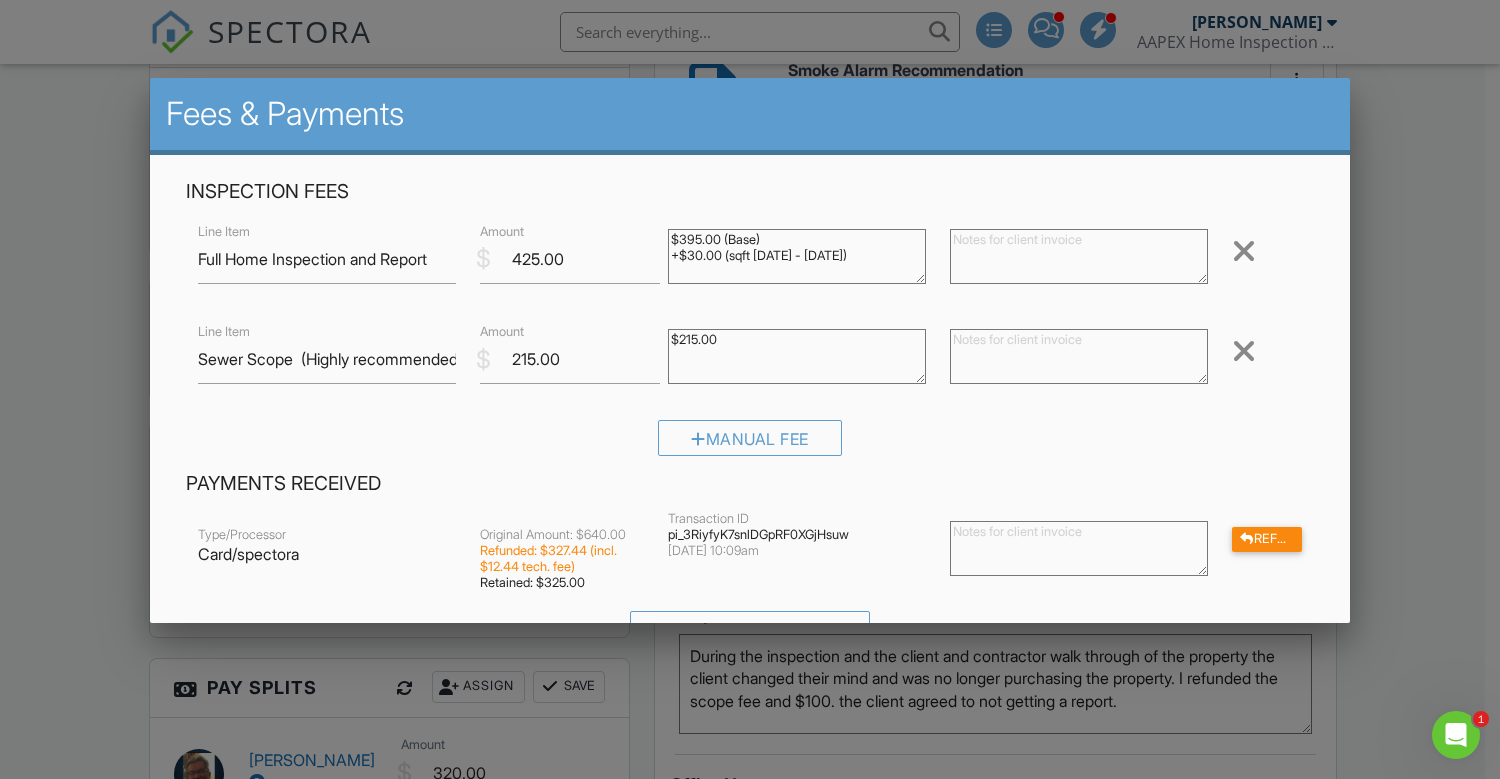 click at bounding box center (1244, 351) 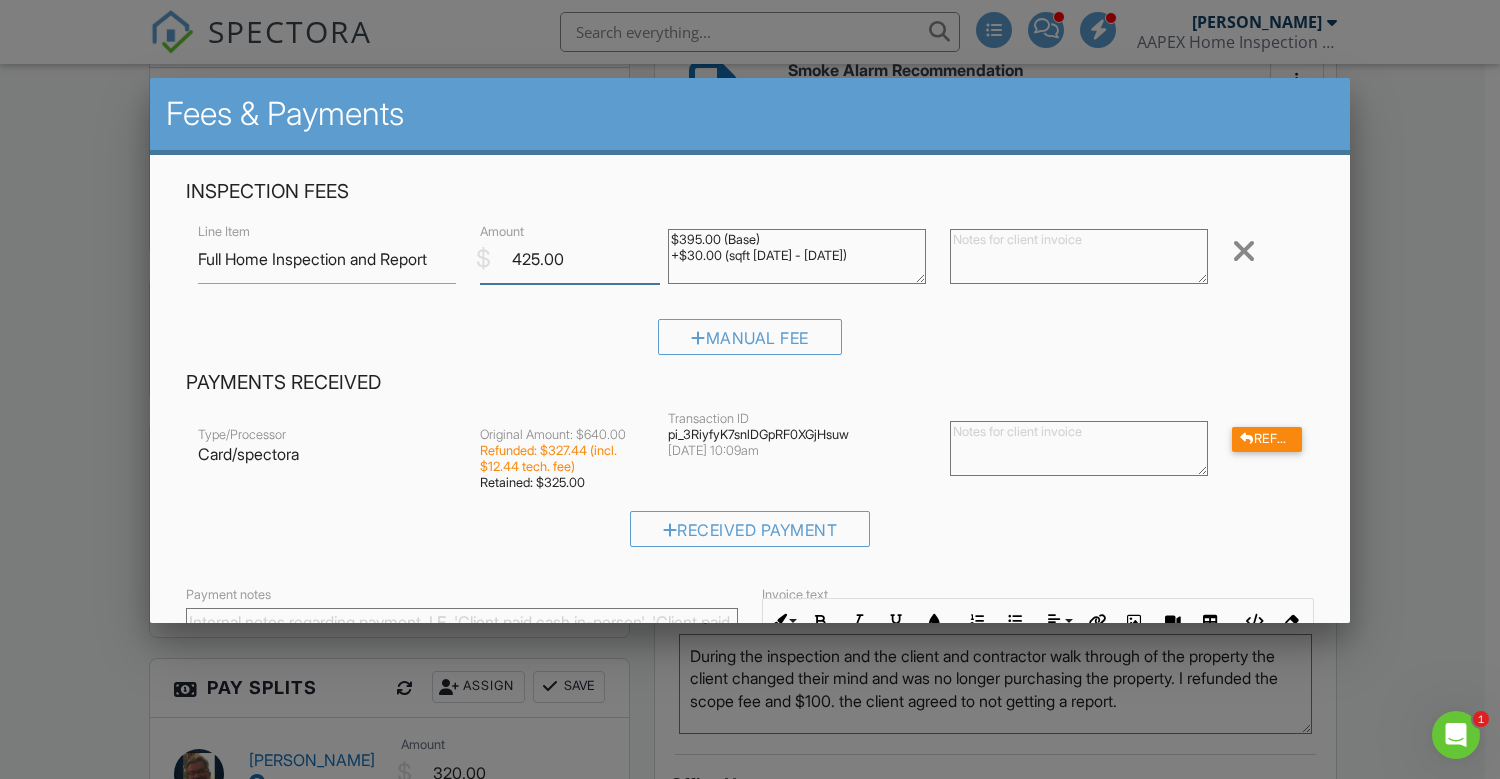 click on "425.00" at bounding box center (570, 259) 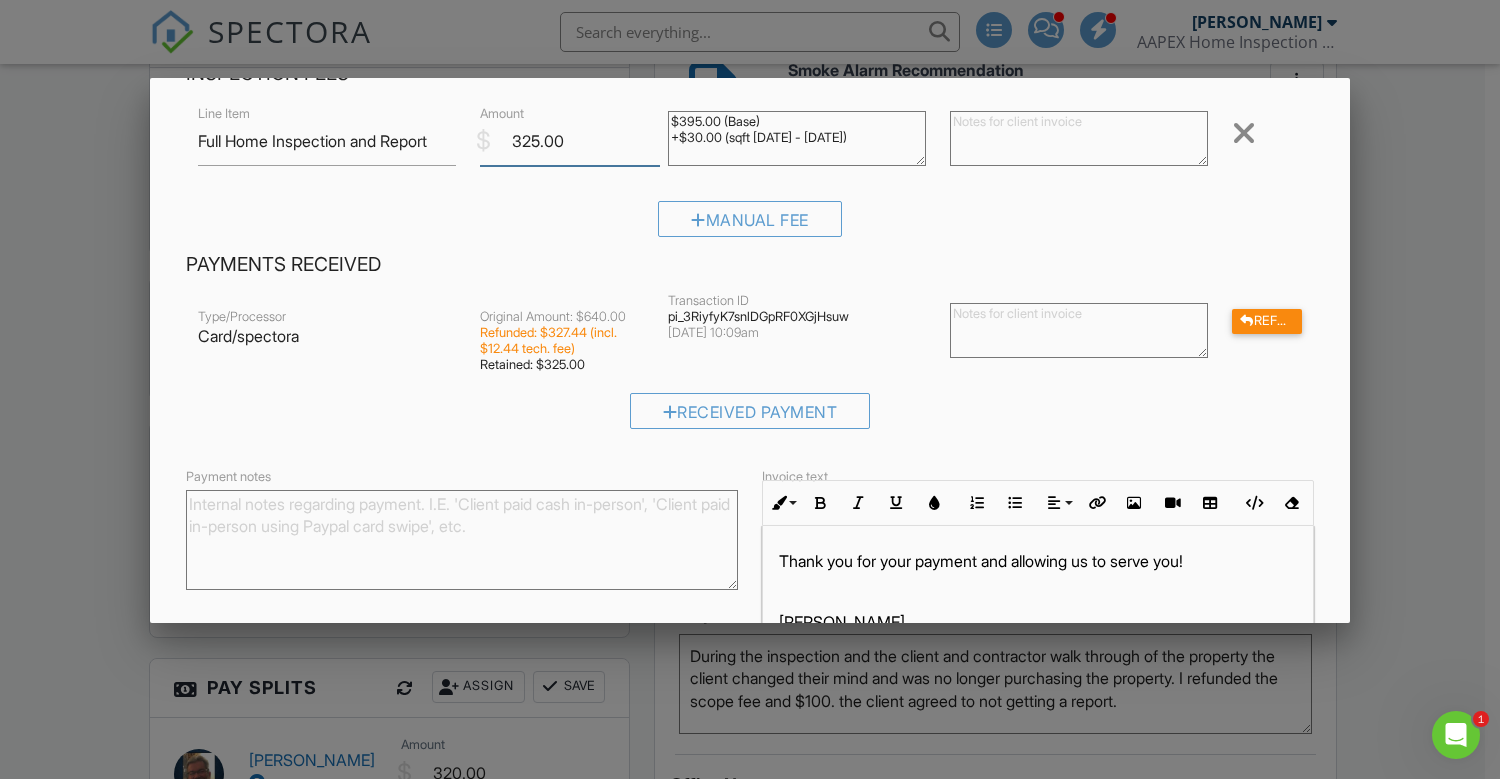 scroll, scrollTop: 310, scrollLeft: 0, axis: vertical 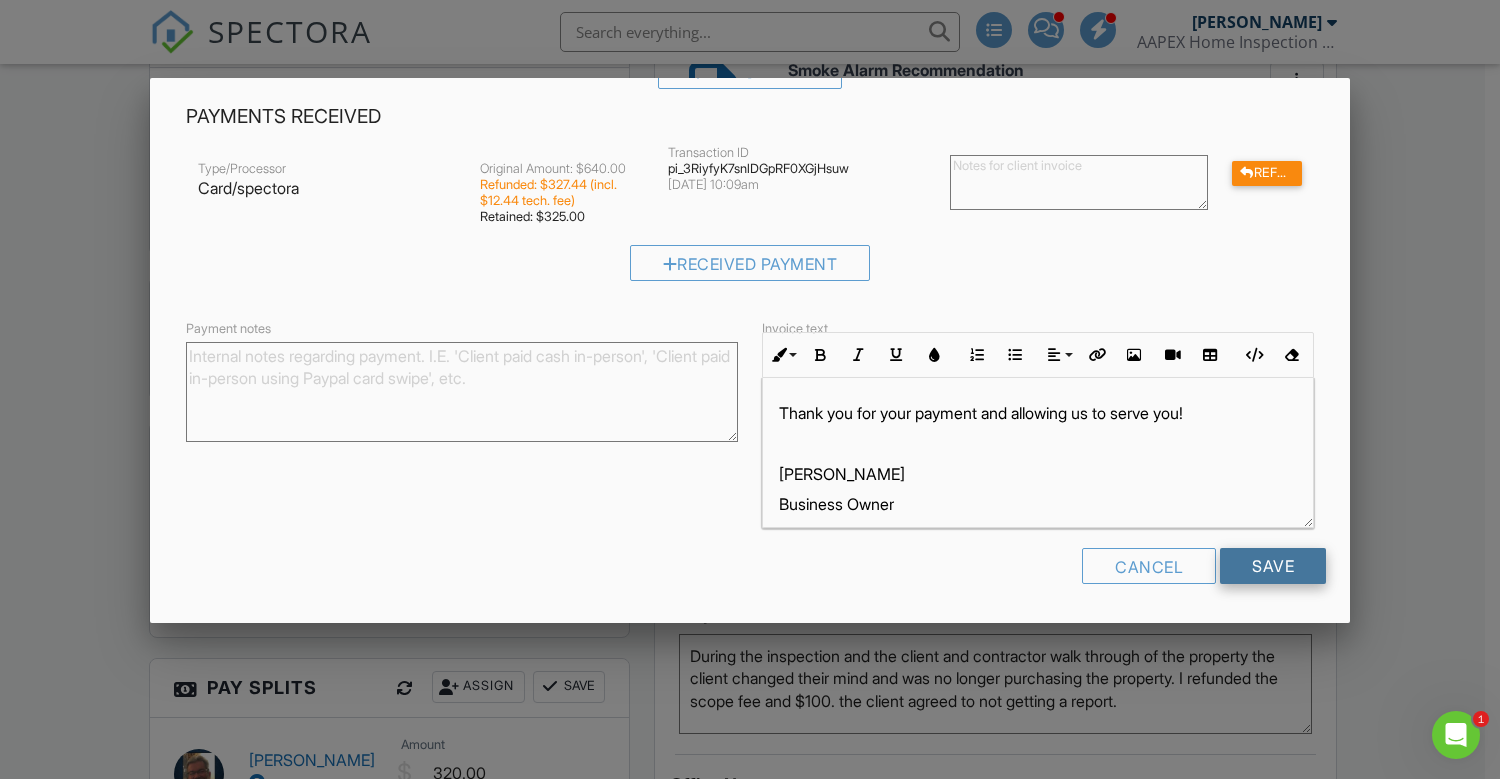 type on "325.00" 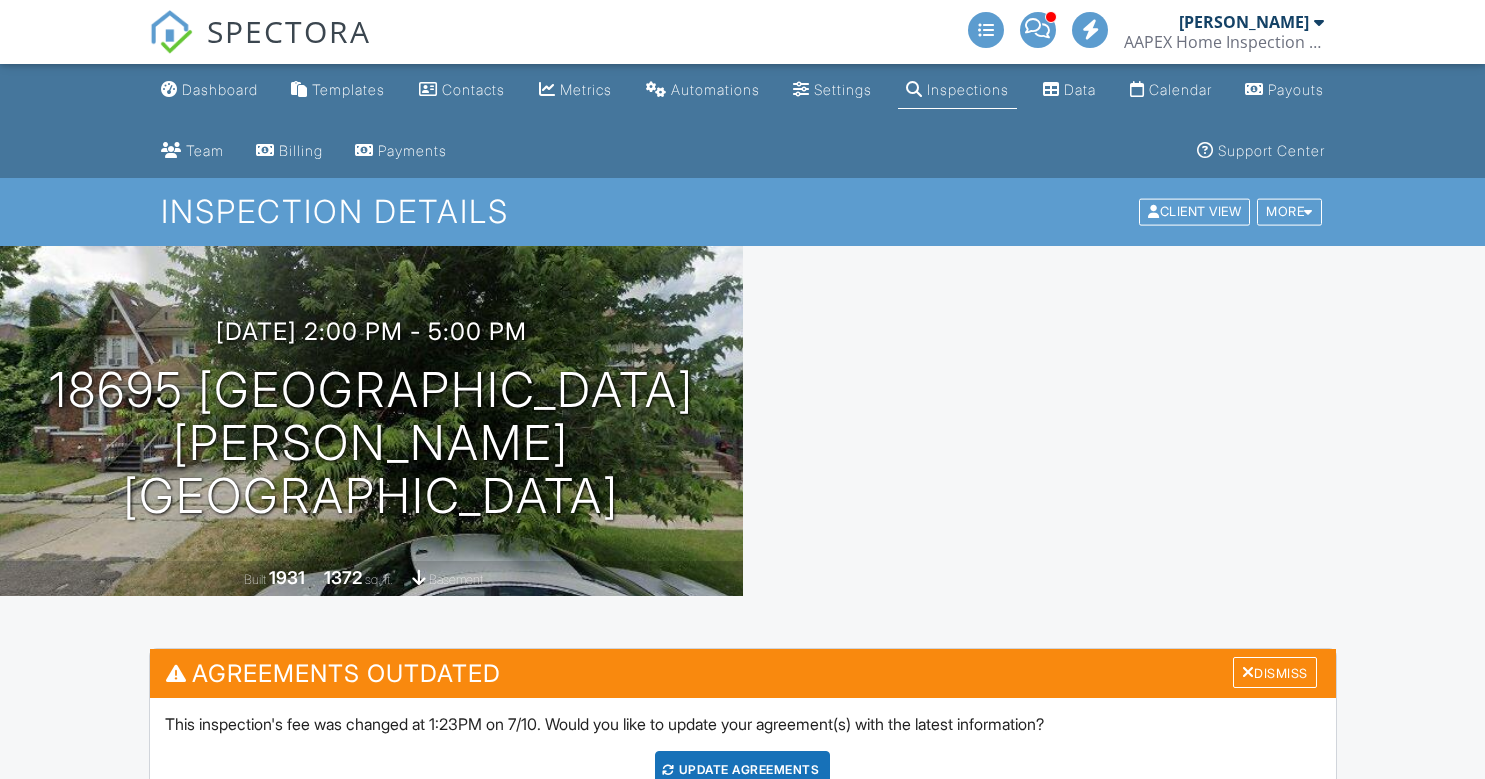 scroll, scrollTop: 0, scrollLeft: 0, axis: both 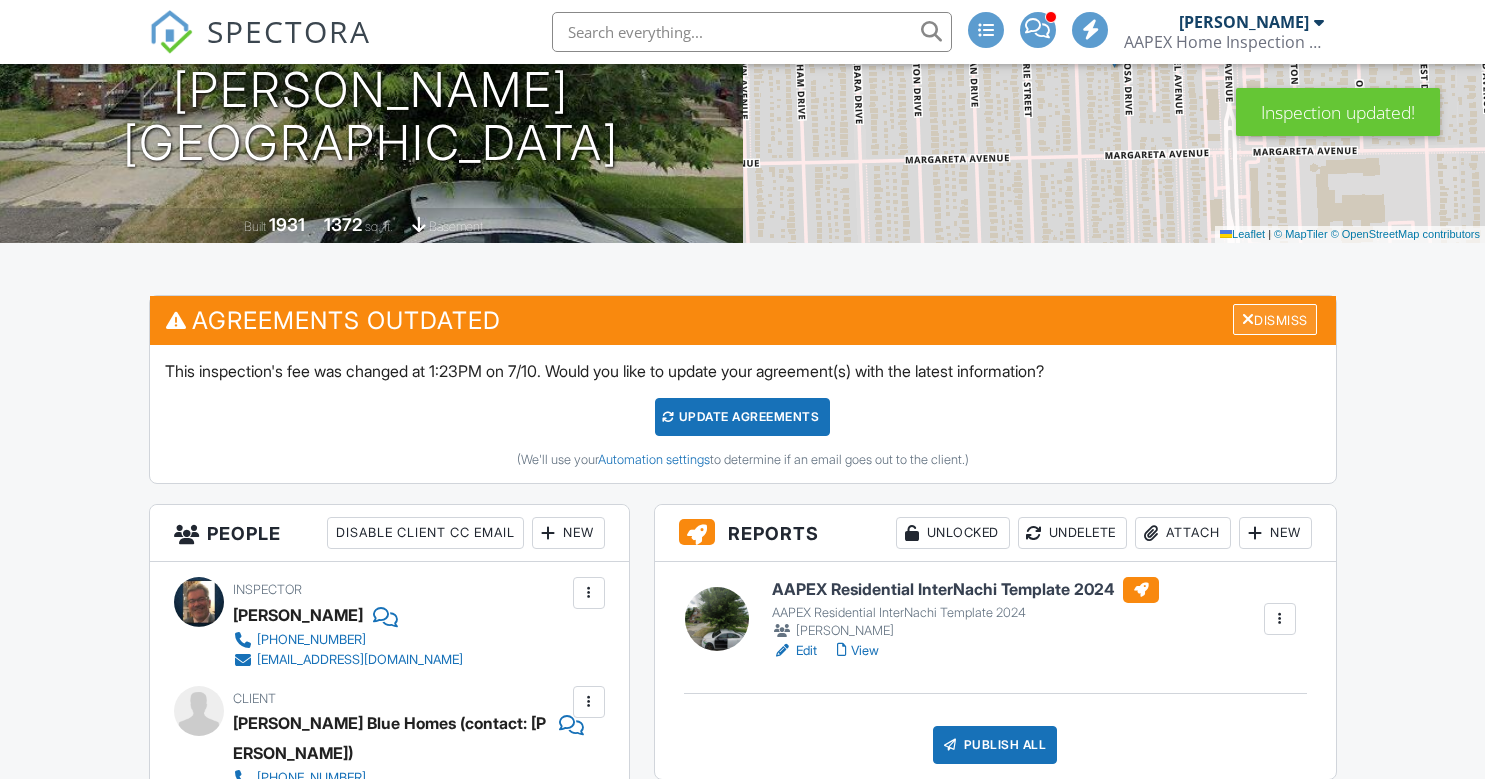 click on "Dismiss" at bounding box center [1275, 319] 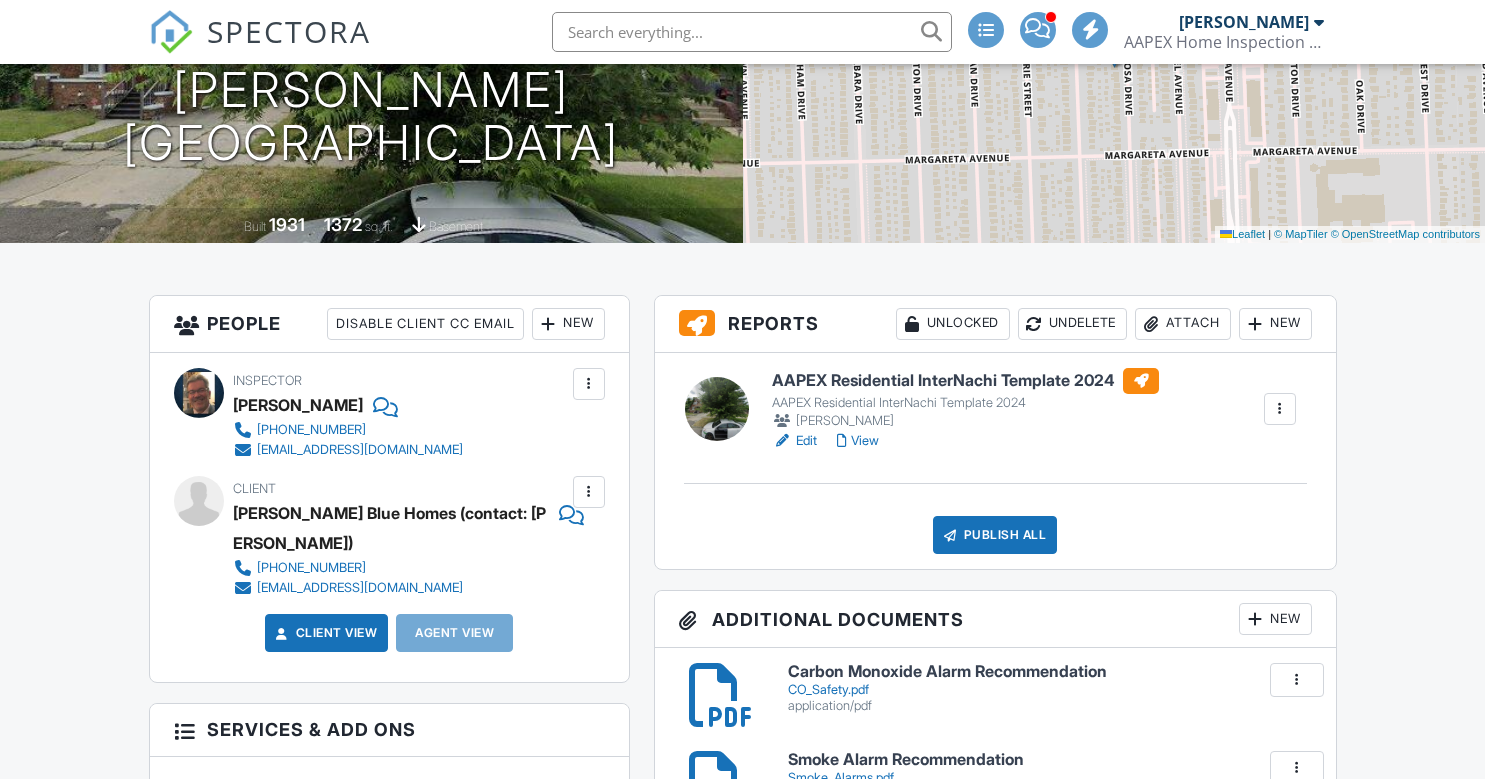 click on "Publish All" at bounding box center [995, 535] 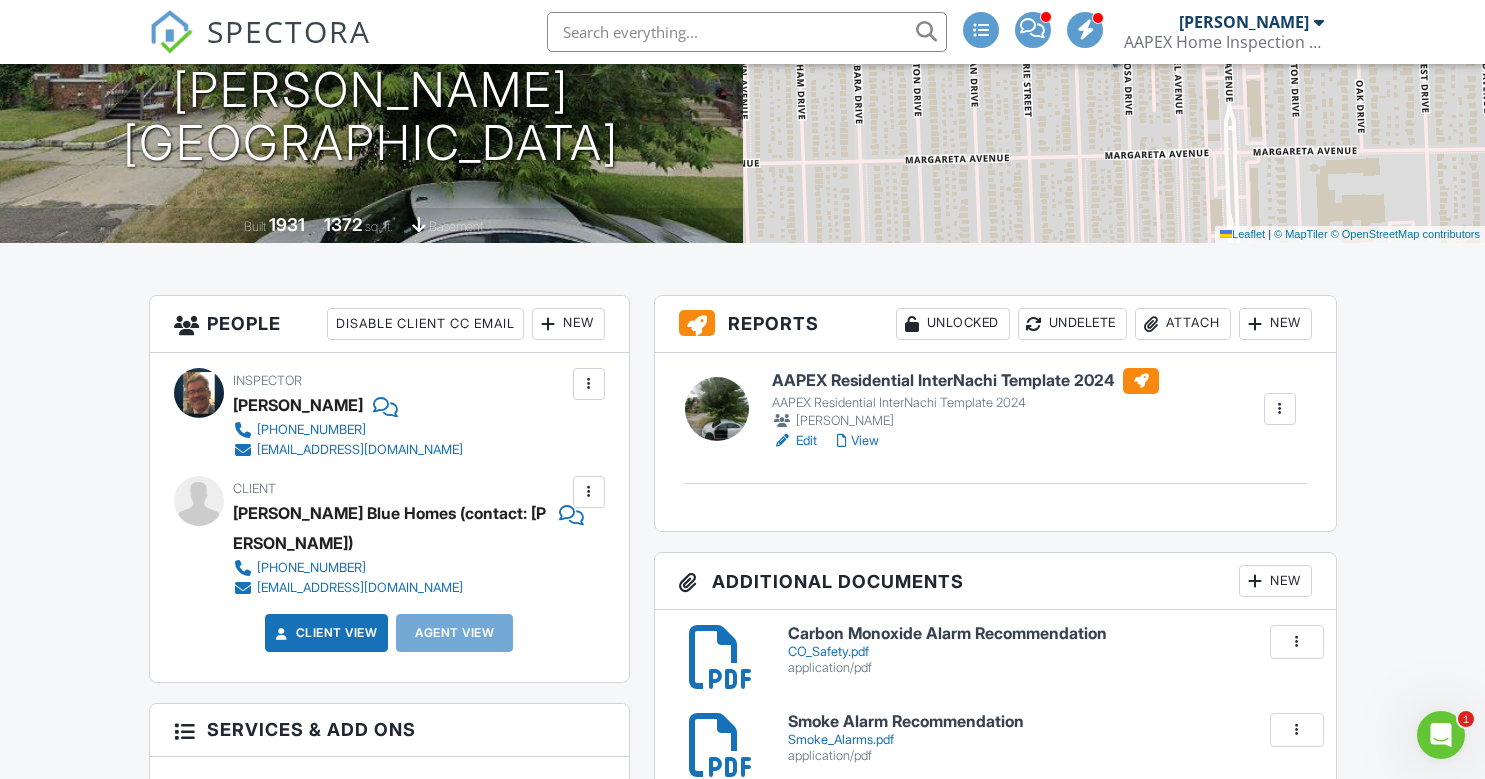 scroll, scrollTop: 0, scrollLeft: 0, axis: both 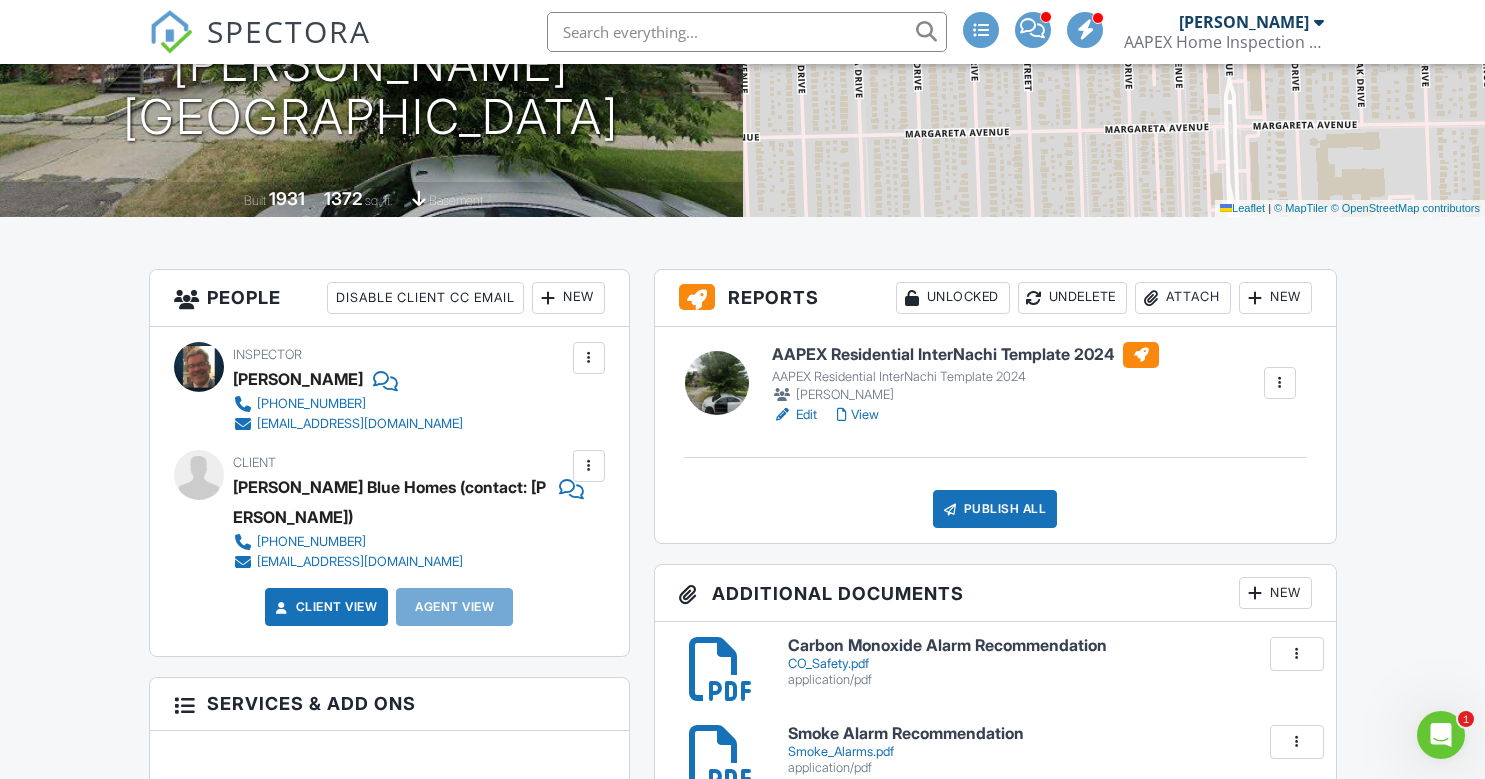 click at bounding box center [1280, 383] 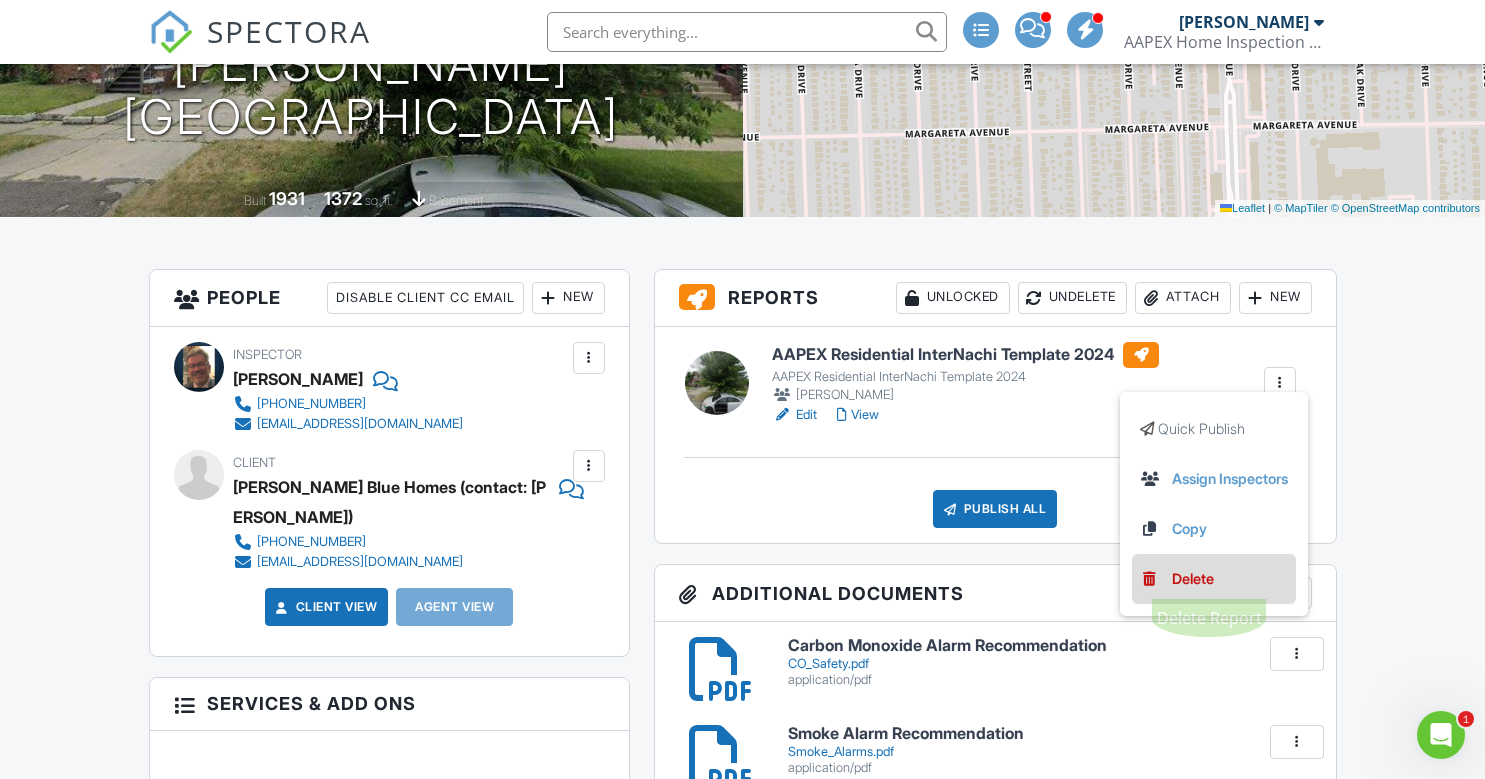 click on "Delete" at bounding box center (1214, 579) 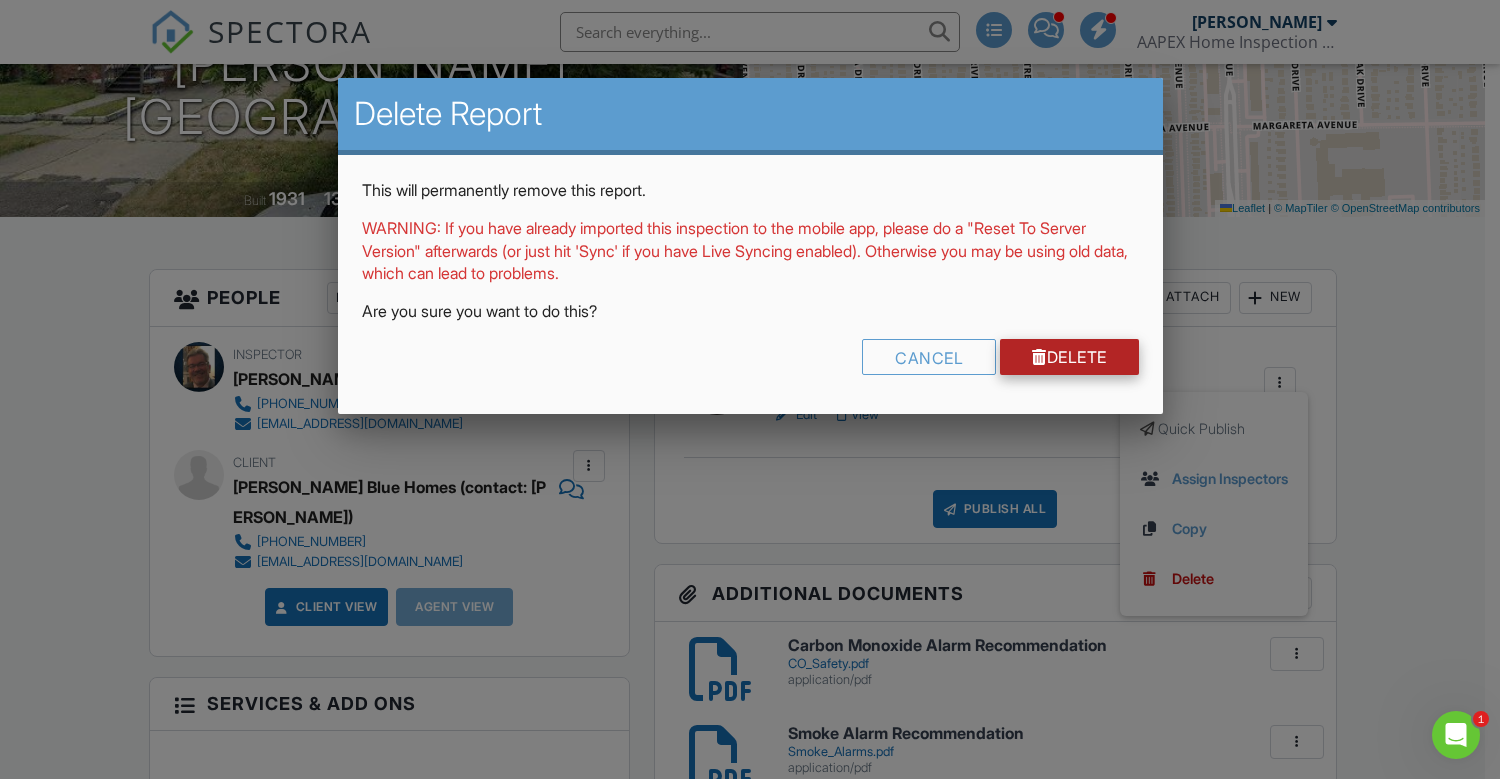 click on "Delete" at bounding box center [1069, 357] 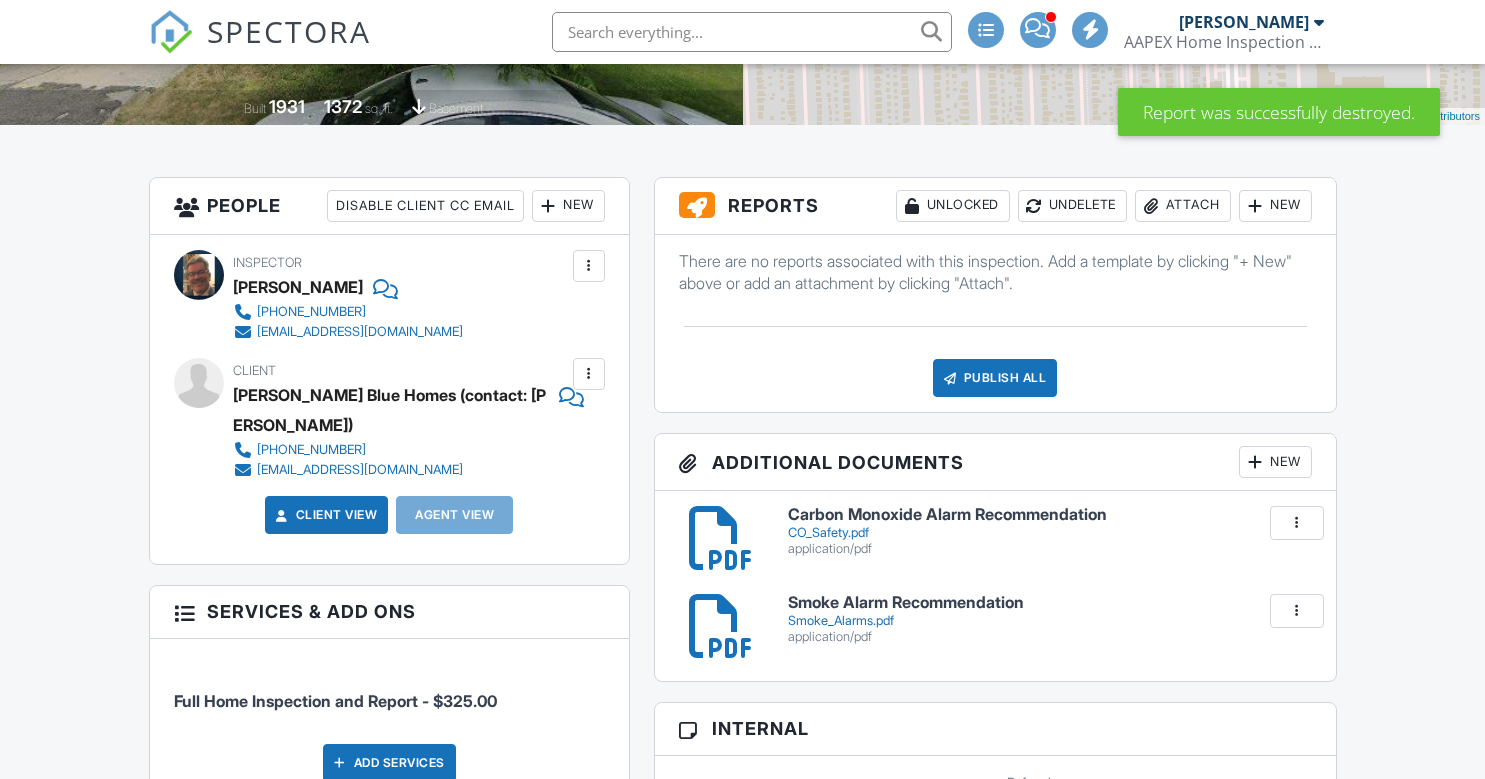 scroll, scrollTop: 471, scrollLeft: 0, axis: vertical 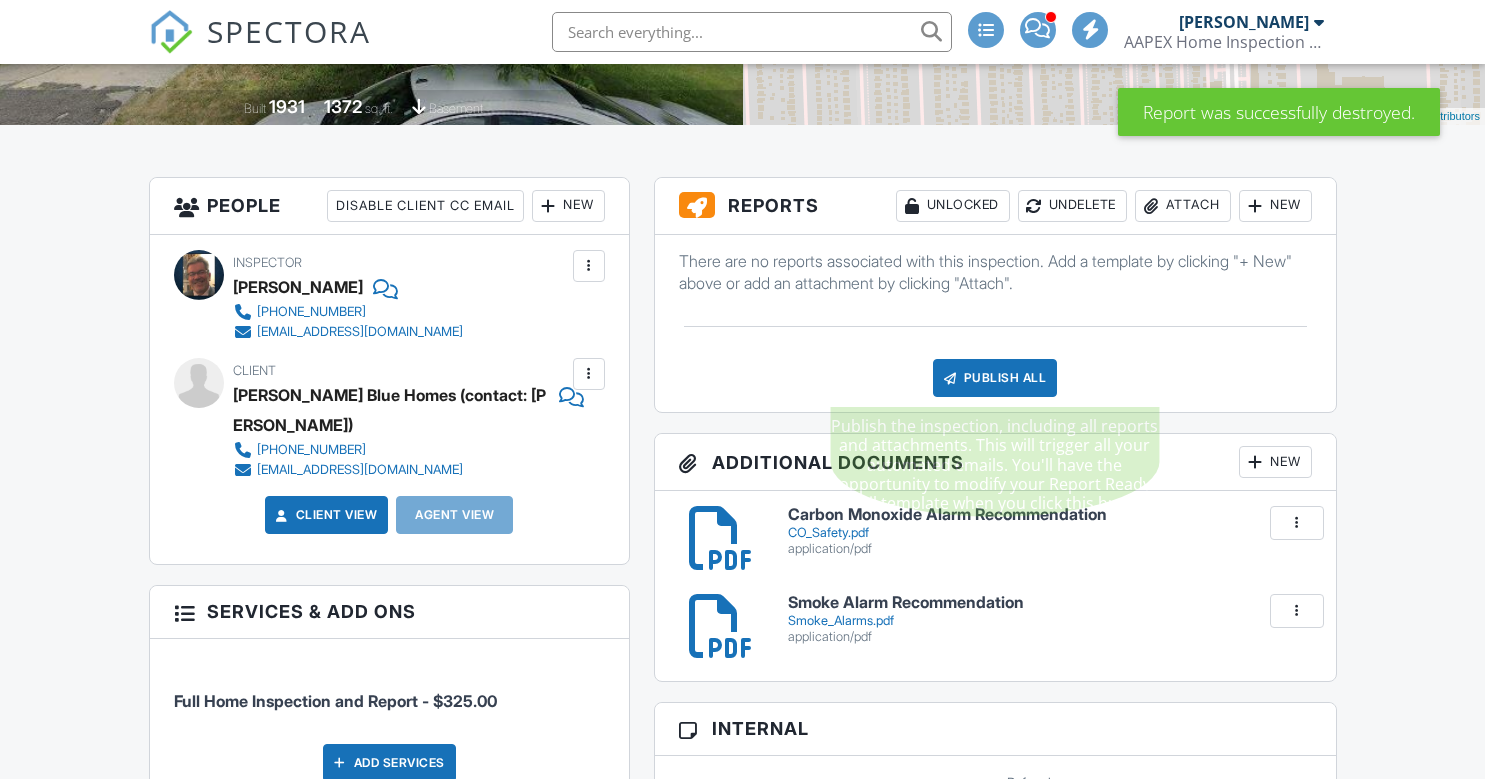 click on "Publish All" at bounding box center (995, 378) 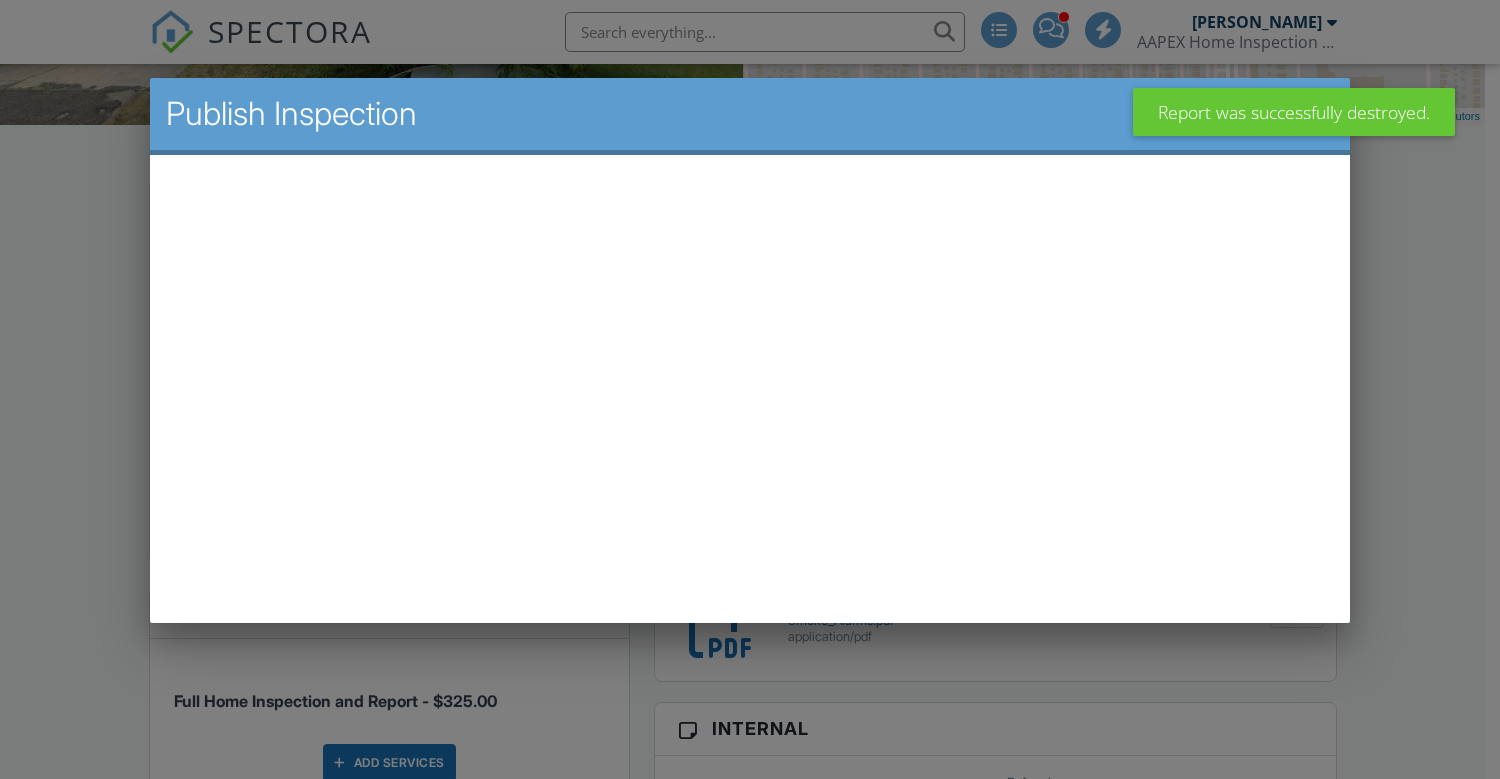 scroll, scrollTop: 0, scrollLeft: 0, axis: both 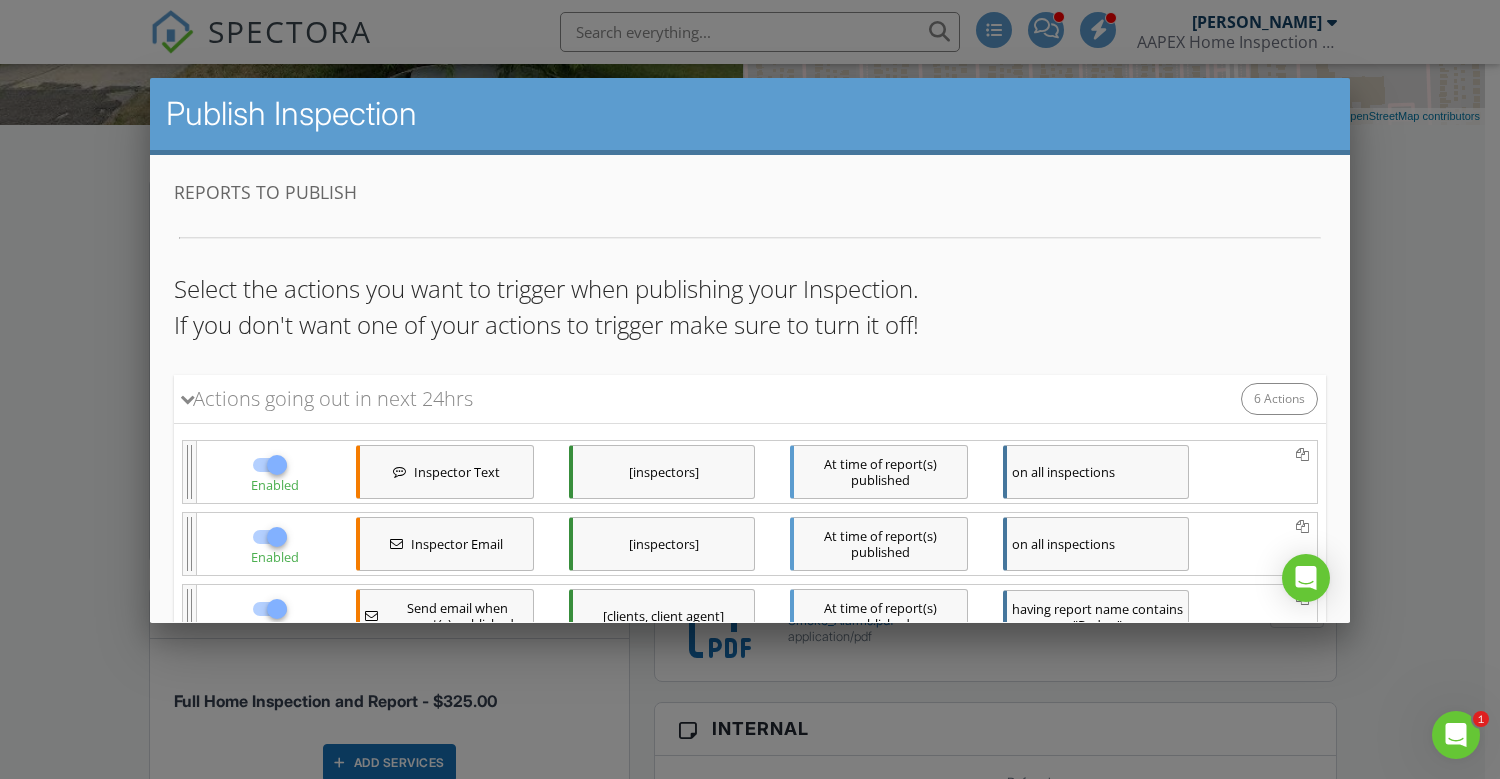 click at bounding box center [277, 464] 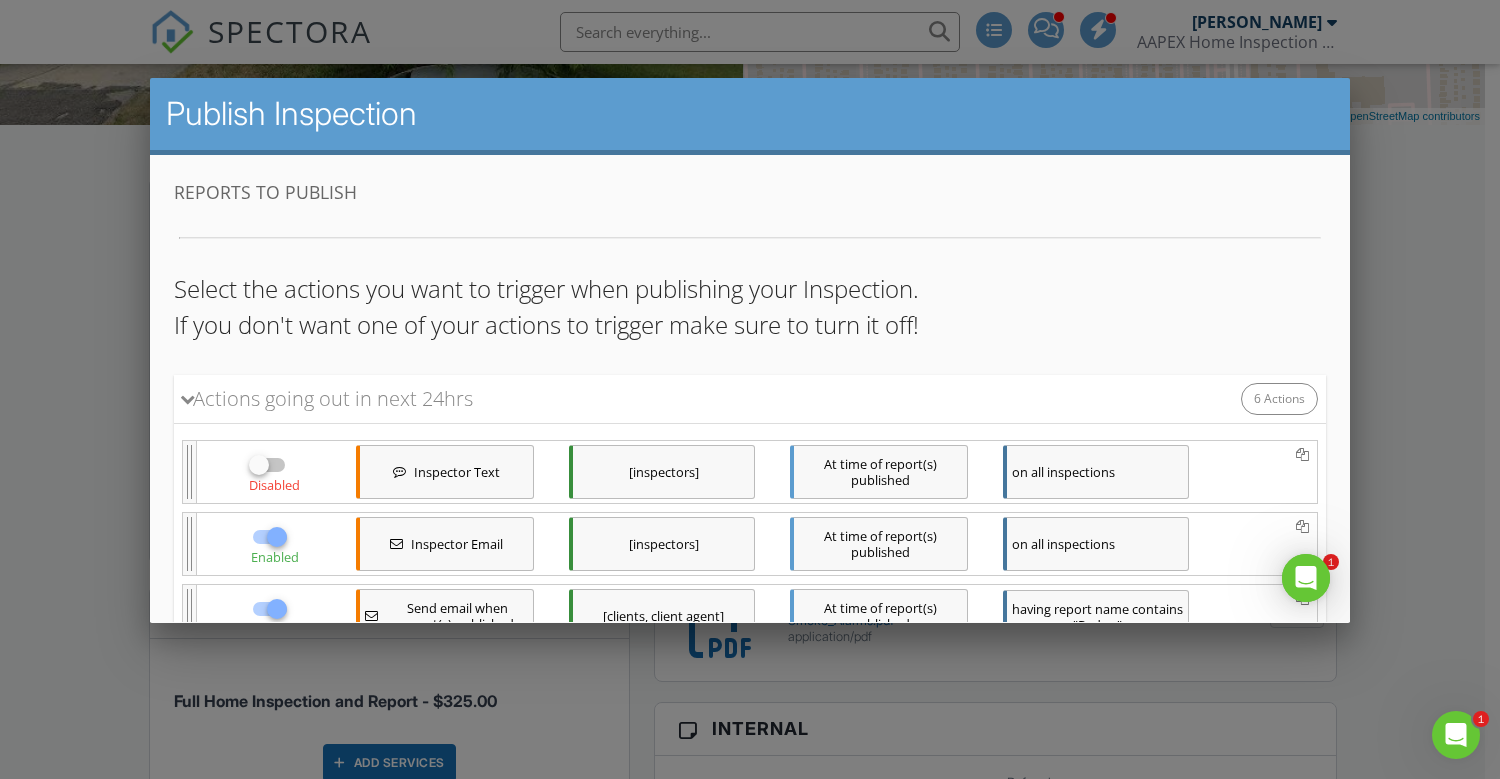scroll, scrollTop: 0, scrollLeft: 0, axis: both 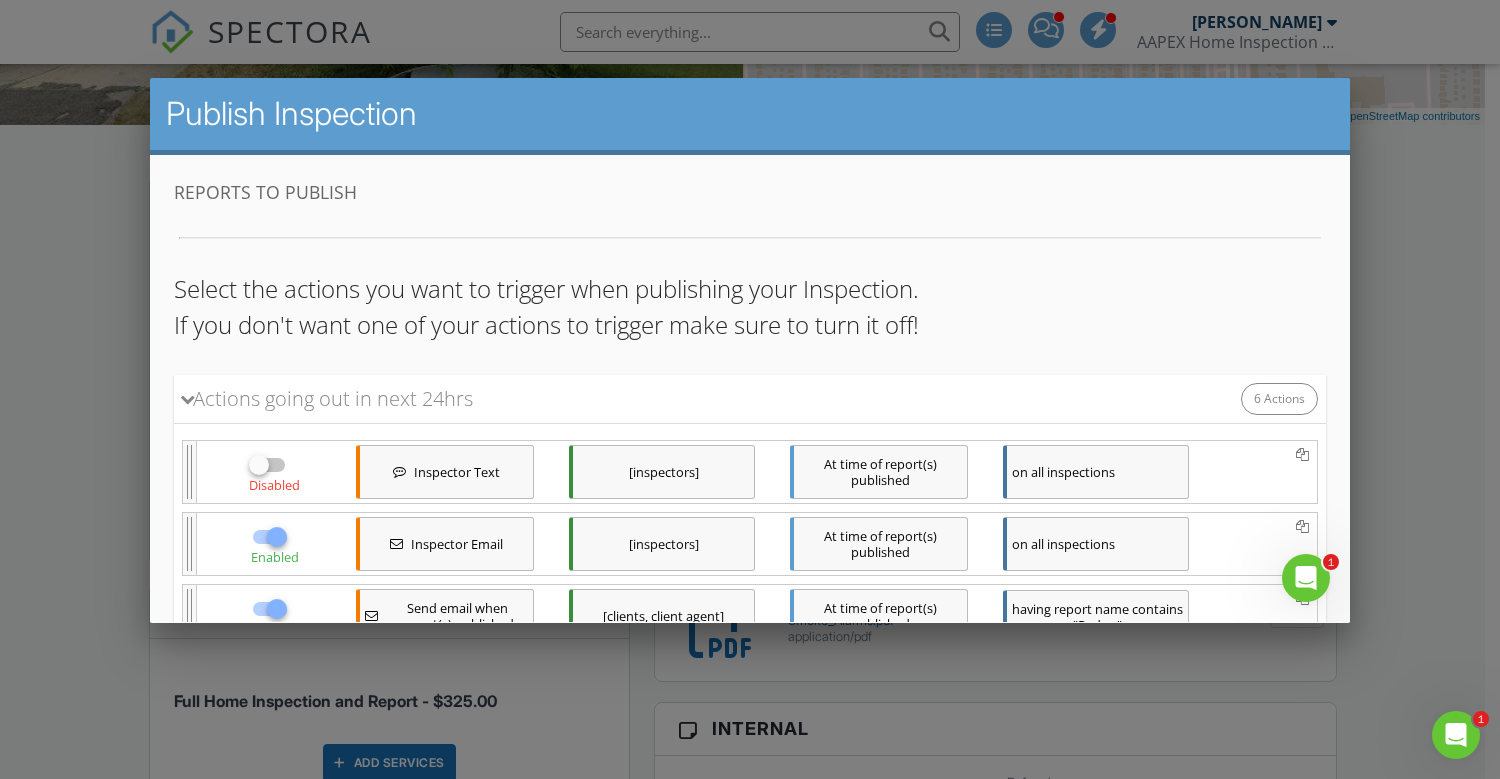 click at bounding box center (277, 536) 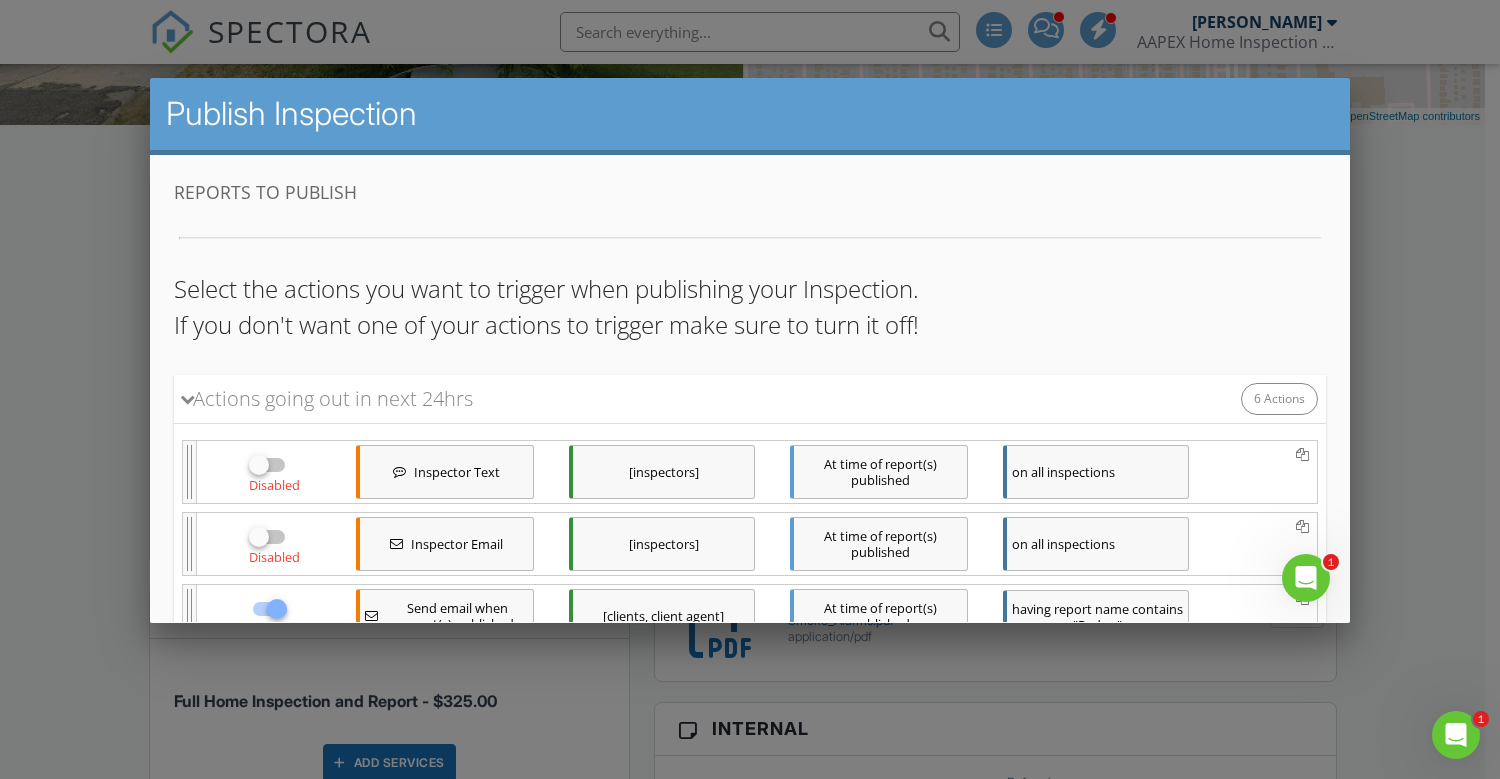 click at bounding box center (277, 608) 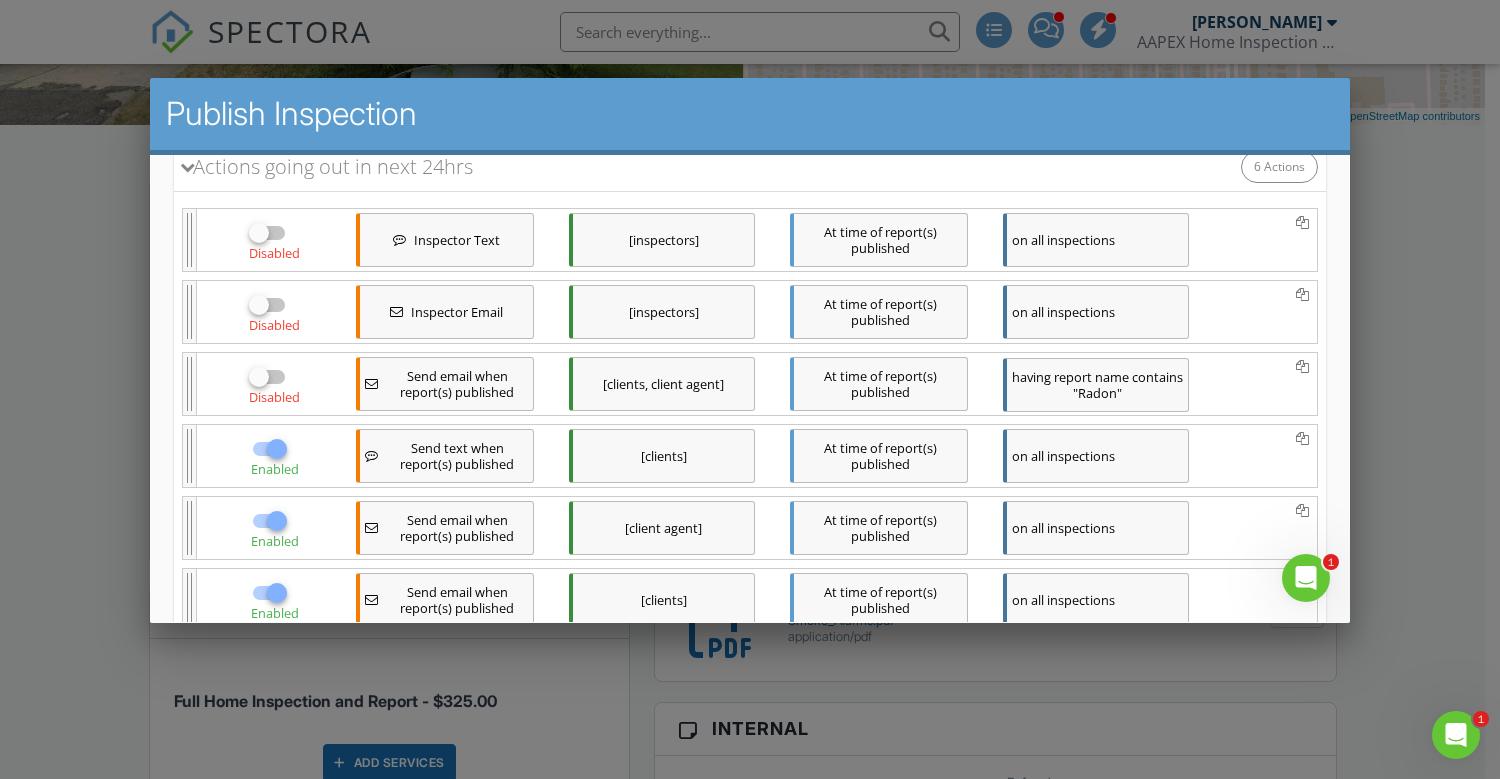scroll, scrollTop: 282, scrollLeft: 0, axis: vertical 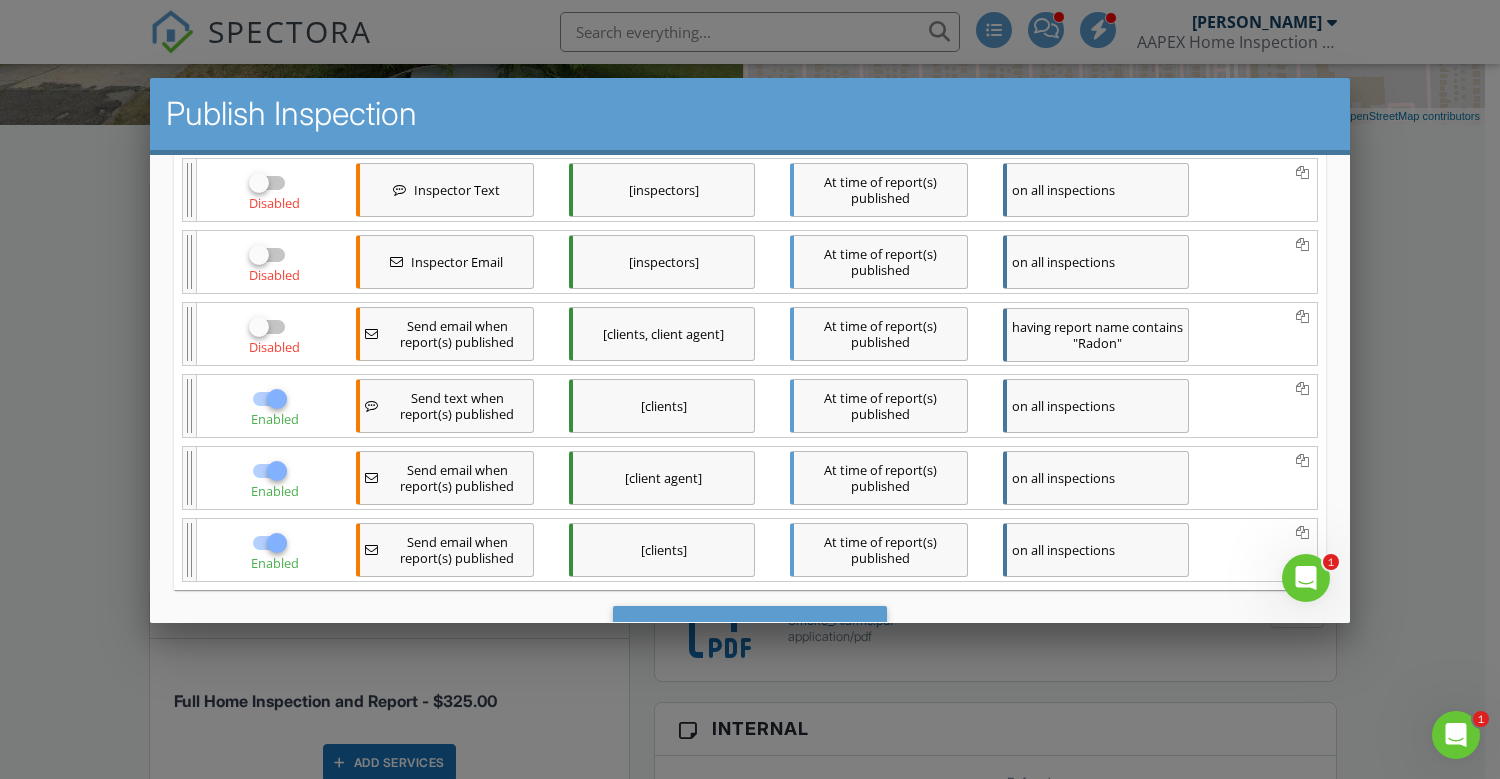 click at bounding box center (270, 542) 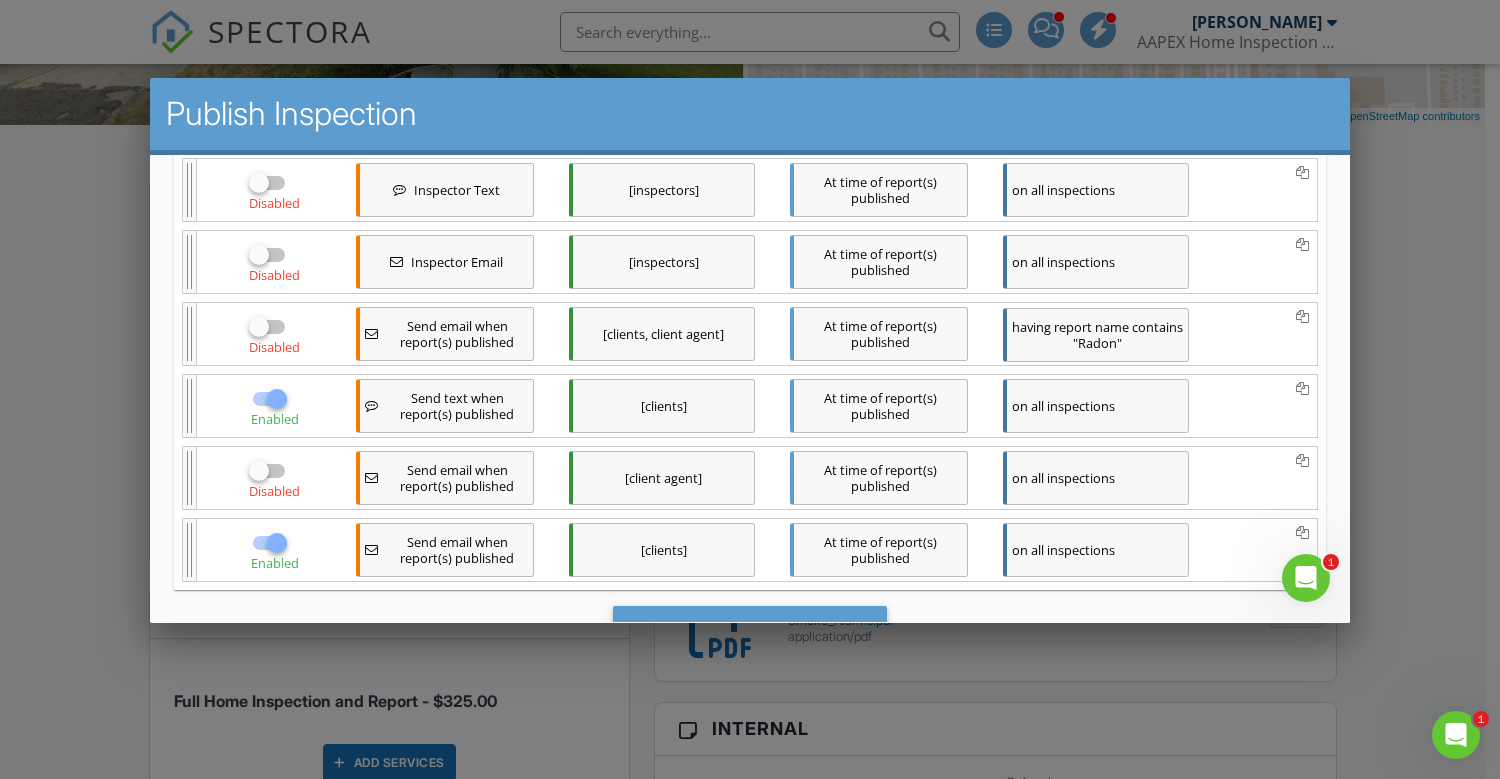 click at bounding box center [277, 398] 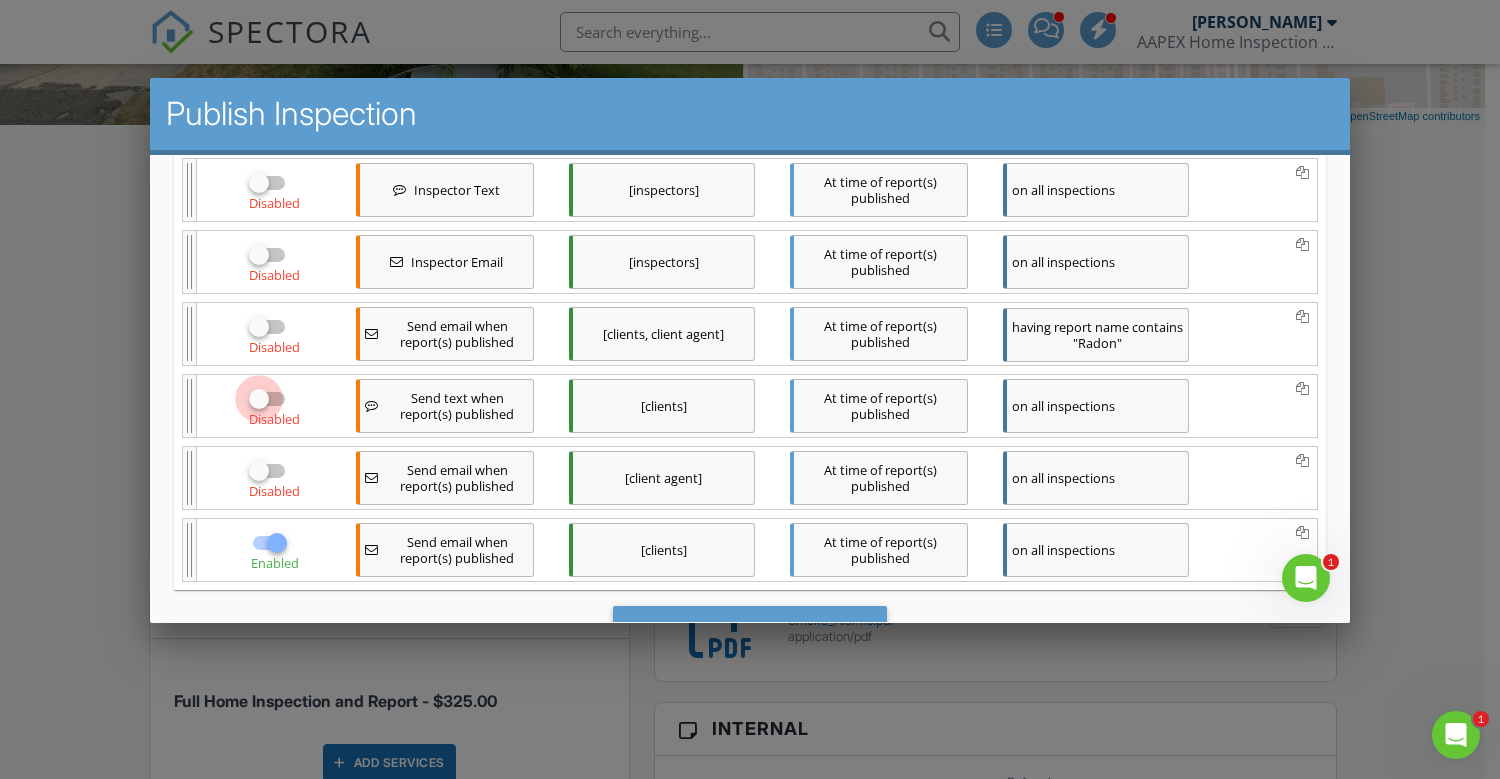 click at bounding box center (259, 398) 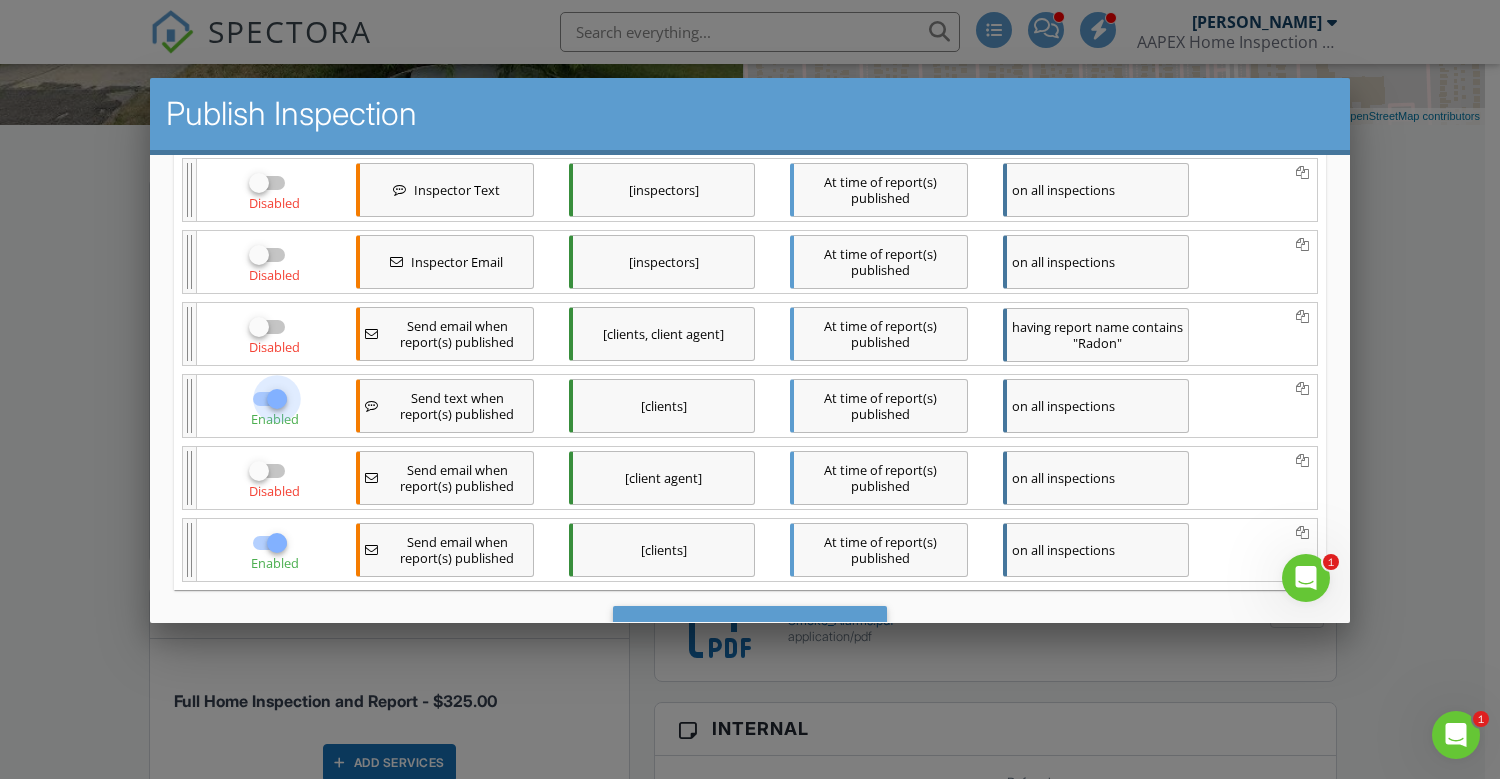 click at bounding box center [277, 398] 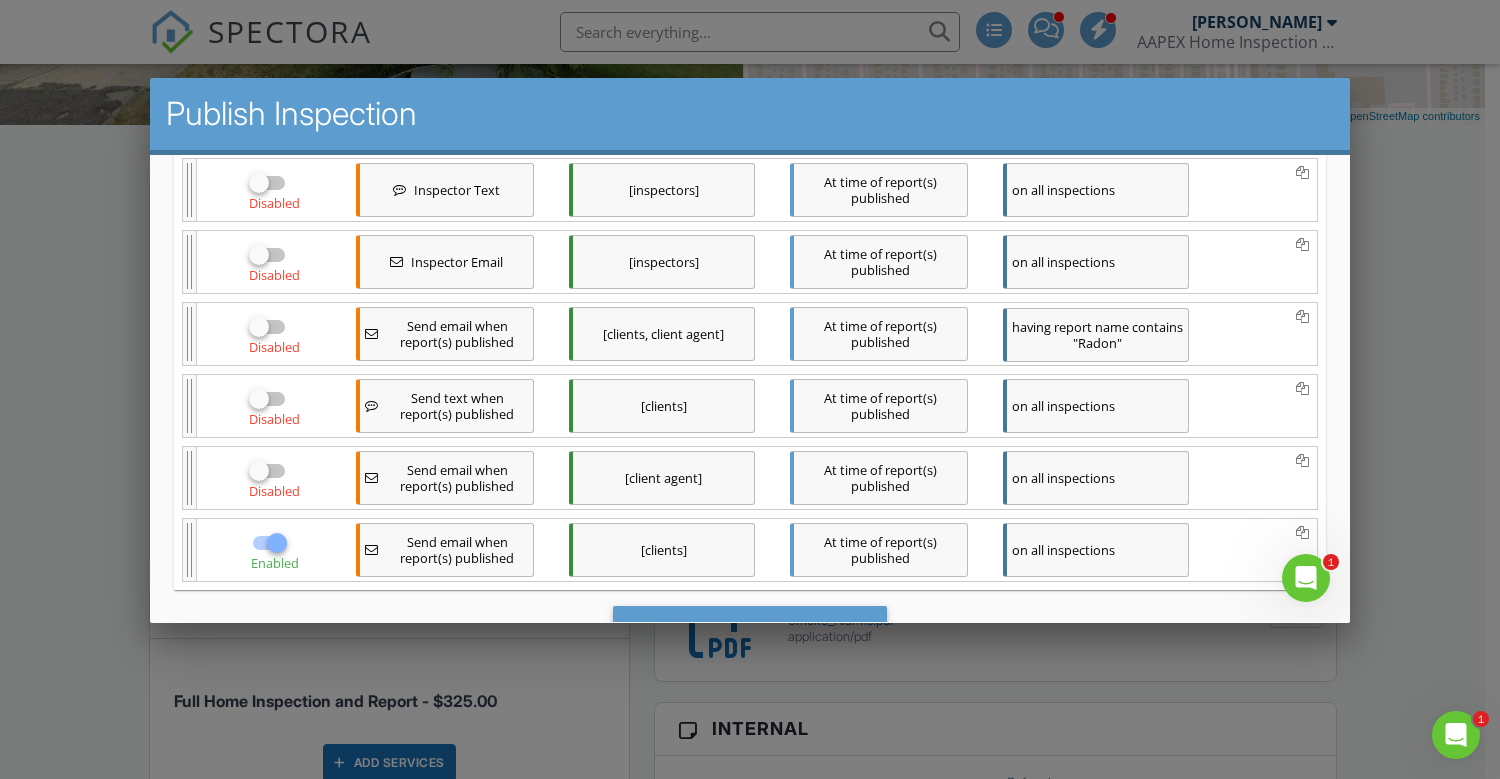 click at bounding box center (277, 542) 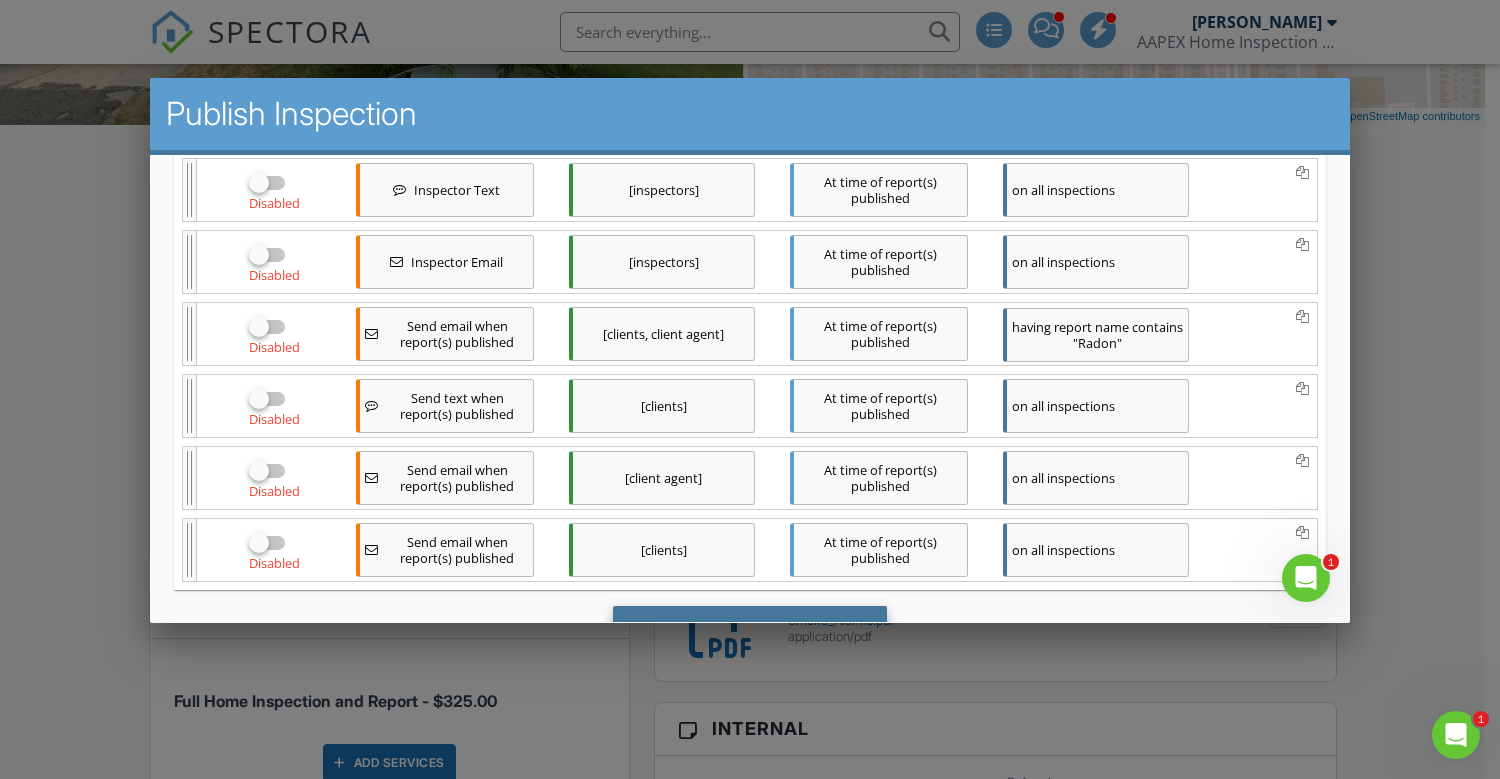 click on "Save & Publish" at bounding box center (750, 632) 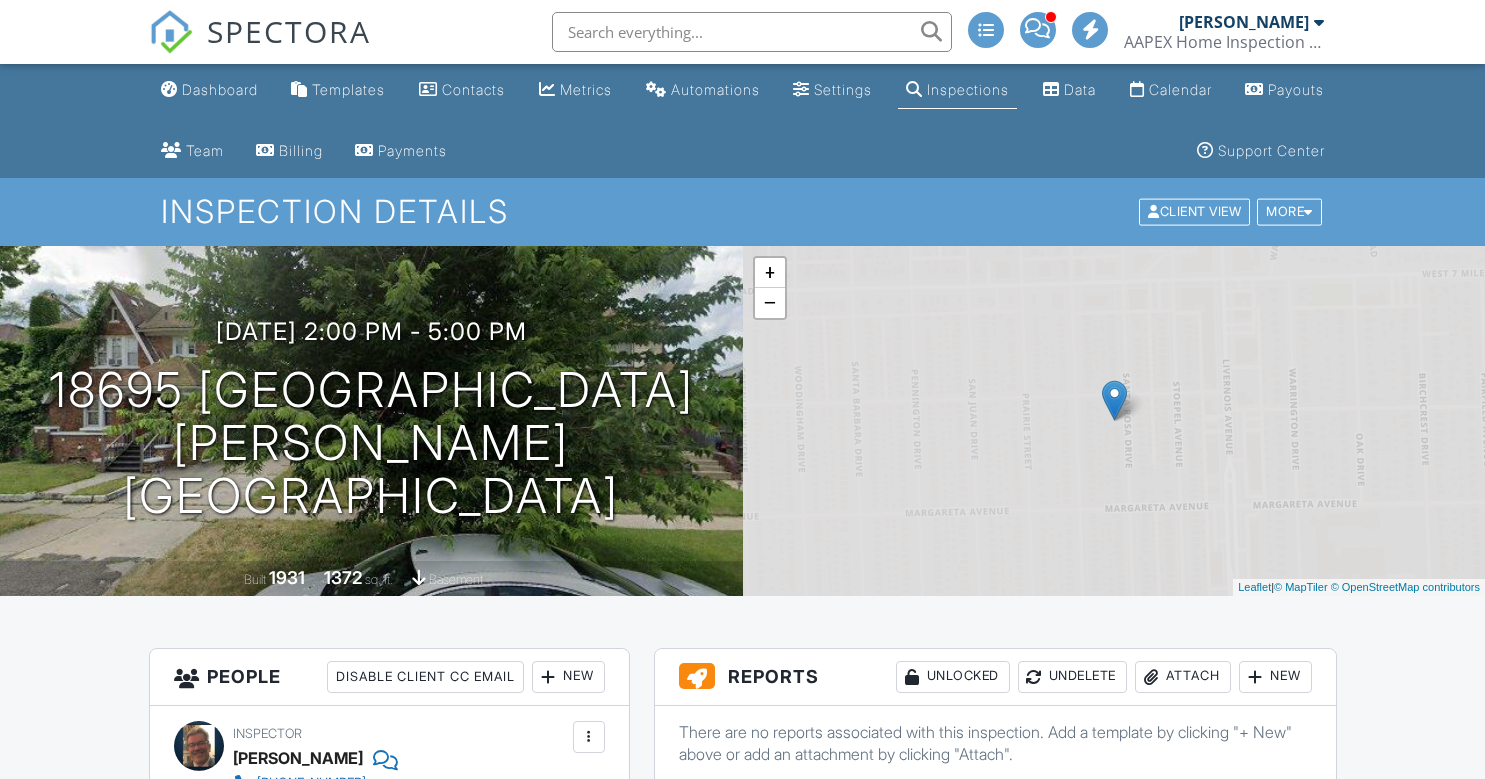 scroll, scrollTop: 0, scrollLeft: 0, axis: both 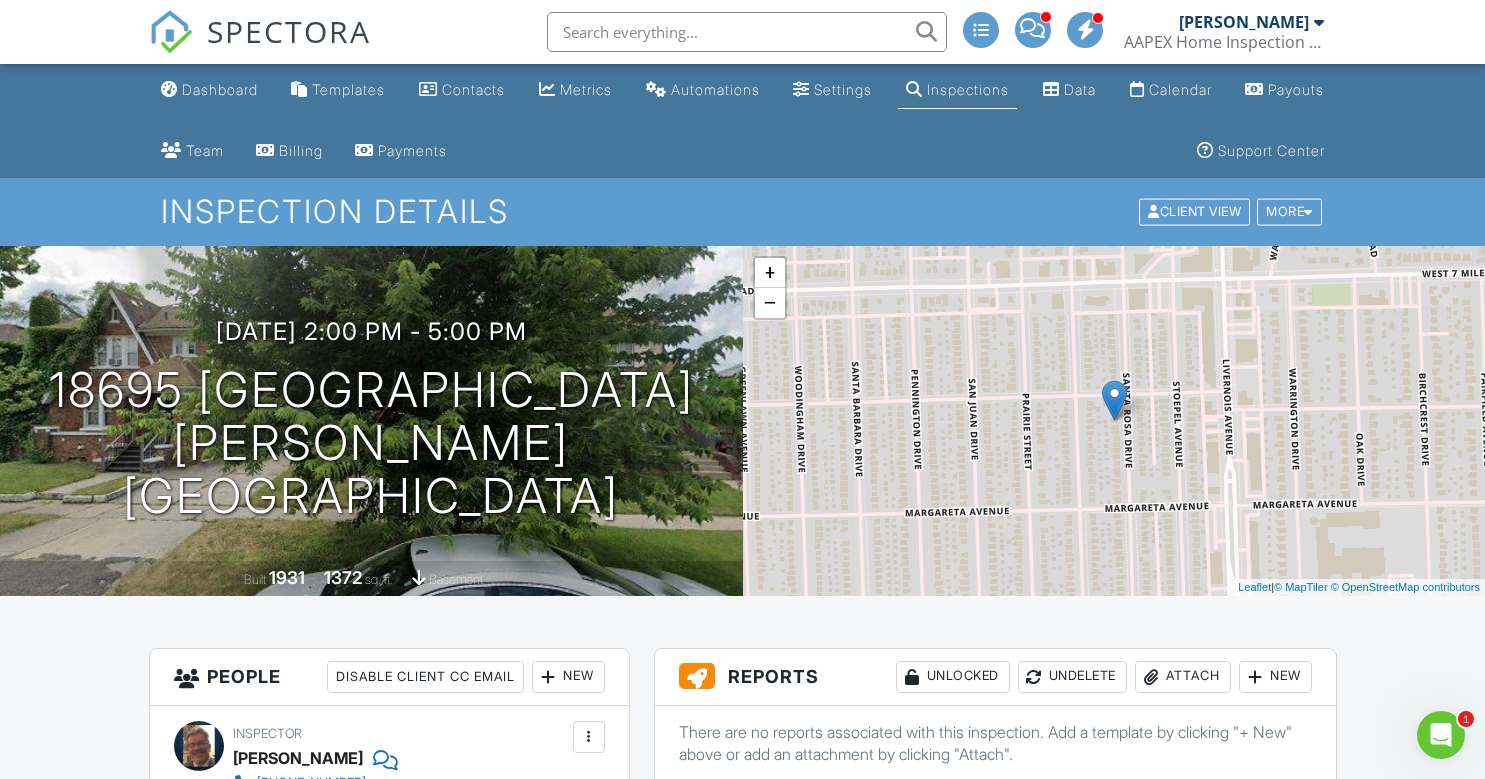 click on "SPECTORA" at bounding box center (289, 31) 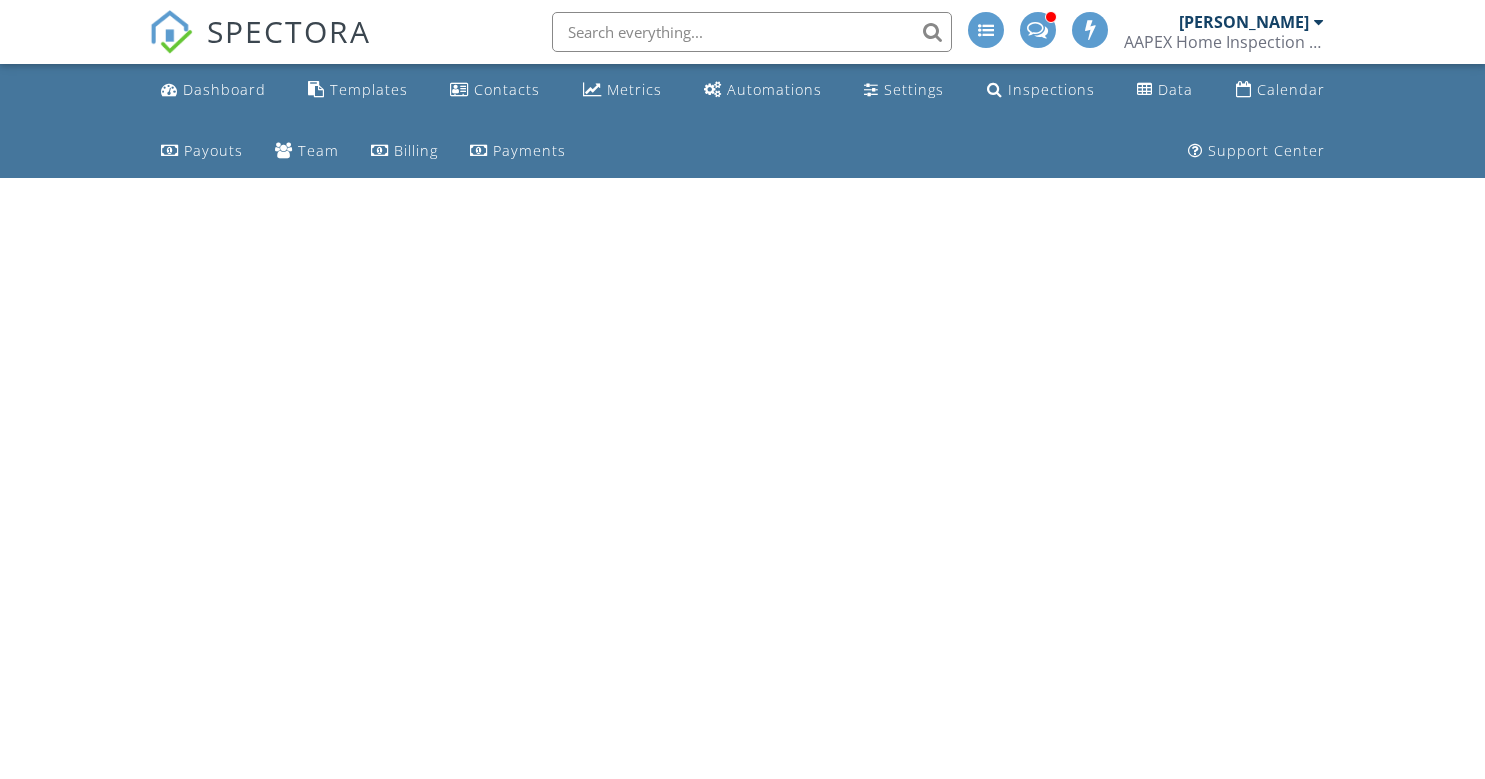 scroll, scrollTop: 0, scrollLeft: 0, axis: both 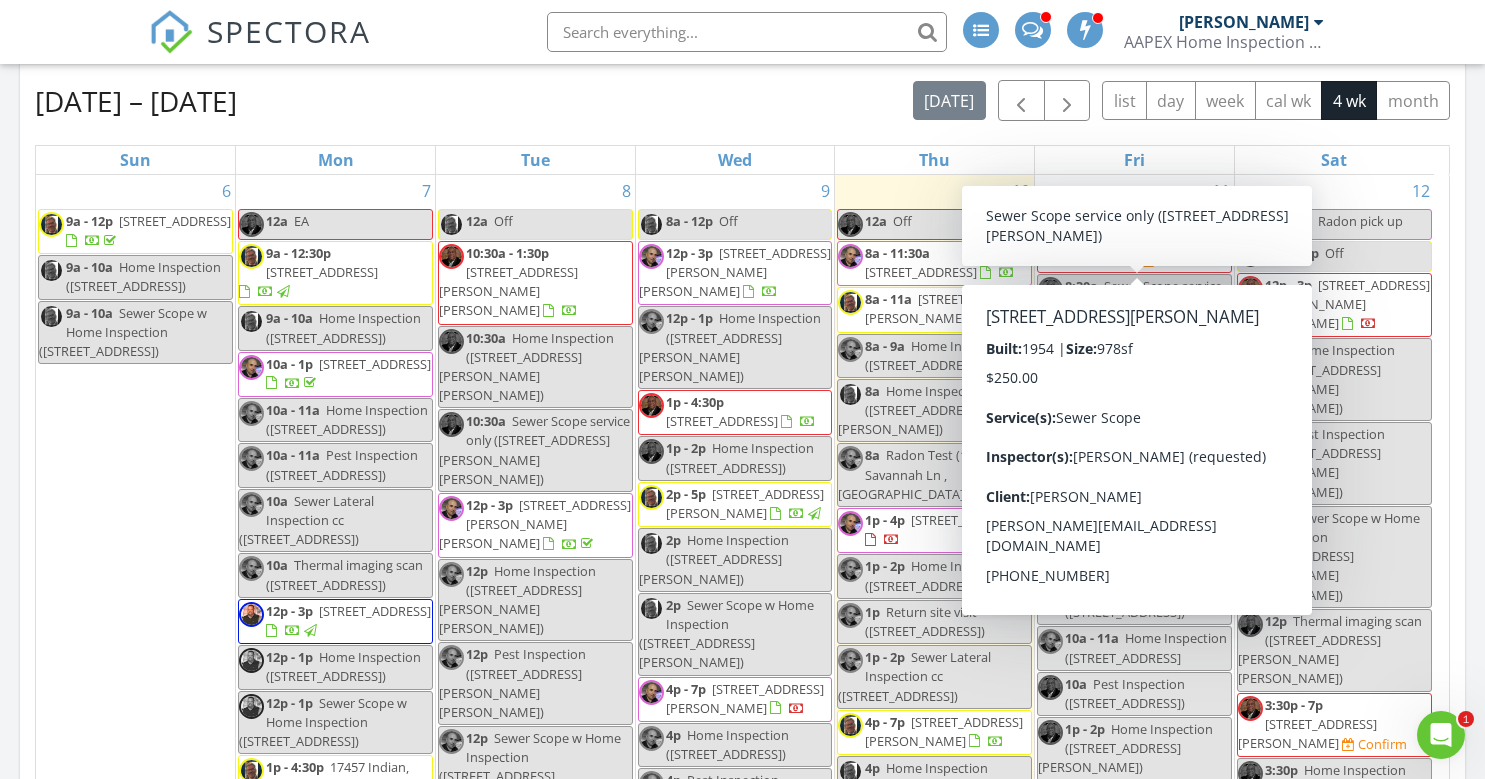 click on "[DATE]
[PERSON_NAME]
No results found       New Inspection     New Quote         Map               1 2 3 4 5 6 7 1 2 3 4 5 6 7 8 9 + − [GEOGRAPHIC_DATA][PERSON_NAME][PERSON_NAME][PERSON_NAME][PERSON_NAME] km, 1 h 53 min Head west on [GEOGRAPHIC_DATA] 300 m Turn right onto [GEOGRAPHIC_DATA] 350 m Turn left onto [GEOGRAPHIC_DATA] 1.5 km Turn left onto [PERSON_NAME][GEOGRAPHIC_DATA] 2 km Take the ramp on the left towards I 94 West 200 m Merge left onto [GEOGRAPHIC_DATA][PERSON_NAME] (I 94) 25 km Continue onto [GEOGRAPHIC_DATA] (I 94) 25 km Take exit 194A-B towards I 275: [GEOGRAPHIC_DATA] 450 m Keep right towards I 275 North: Flint 1 km Merge left onto I 275 6 km Take the ramp towards US 12: [GEOGRAPHIC_DATA] 800 m Go straight onto [US_STATE][GEOGRAPHIC_DATA] (US 12) 3 km Make a slight right onto [GEOGRAPHIC_DATA] 7 km Enter the traffic circle and take the 2nd exit onto [GEOGRAPHIC_DATA] 25 m Exit the traffic circle onto [GEOGRAPHIC_DATA]" at bounding box center (742, 1344) 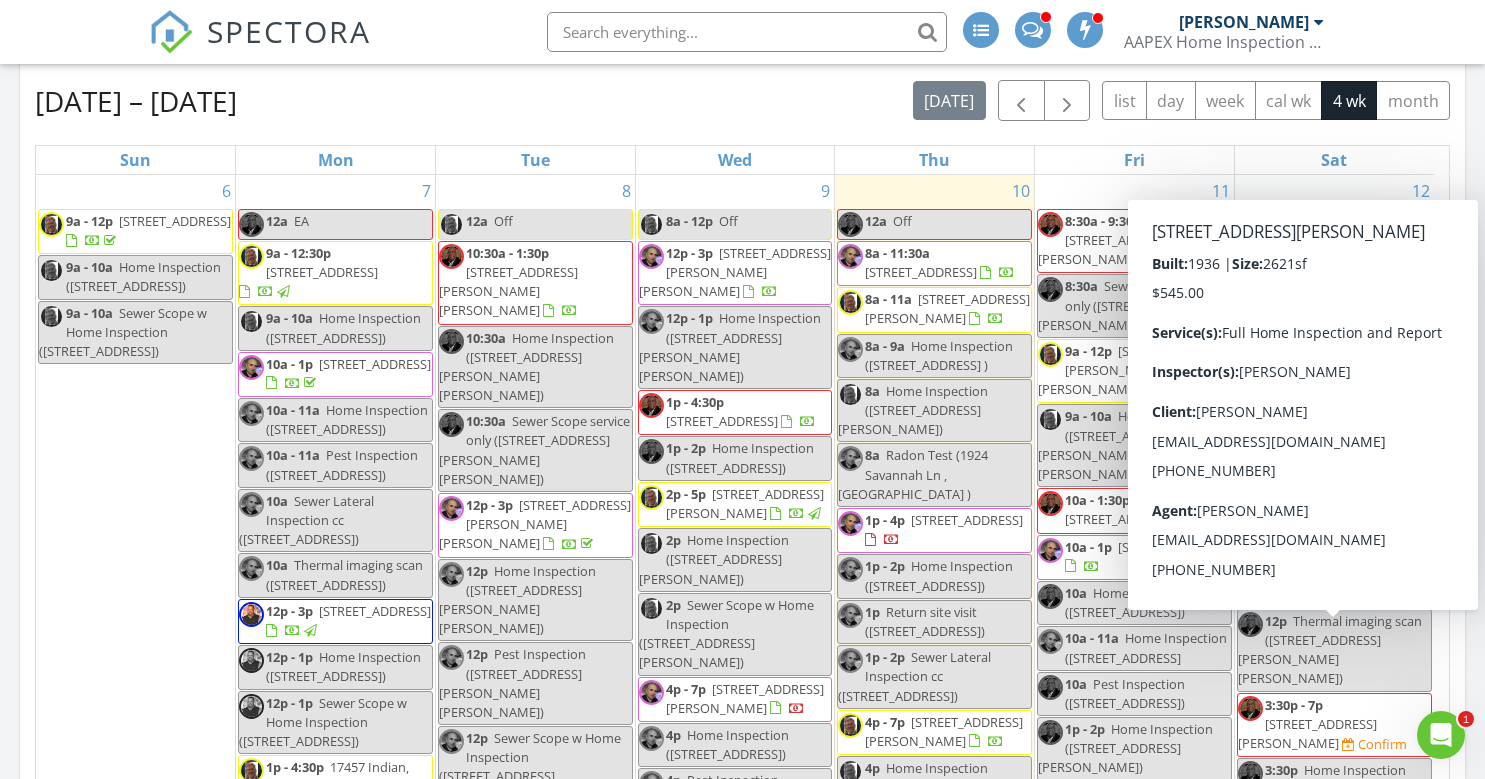 click on "3:30p - 7p
[STREET_ADDRESS][PERSON_NAME]
Confirm" at bounding box center [1334, 725] 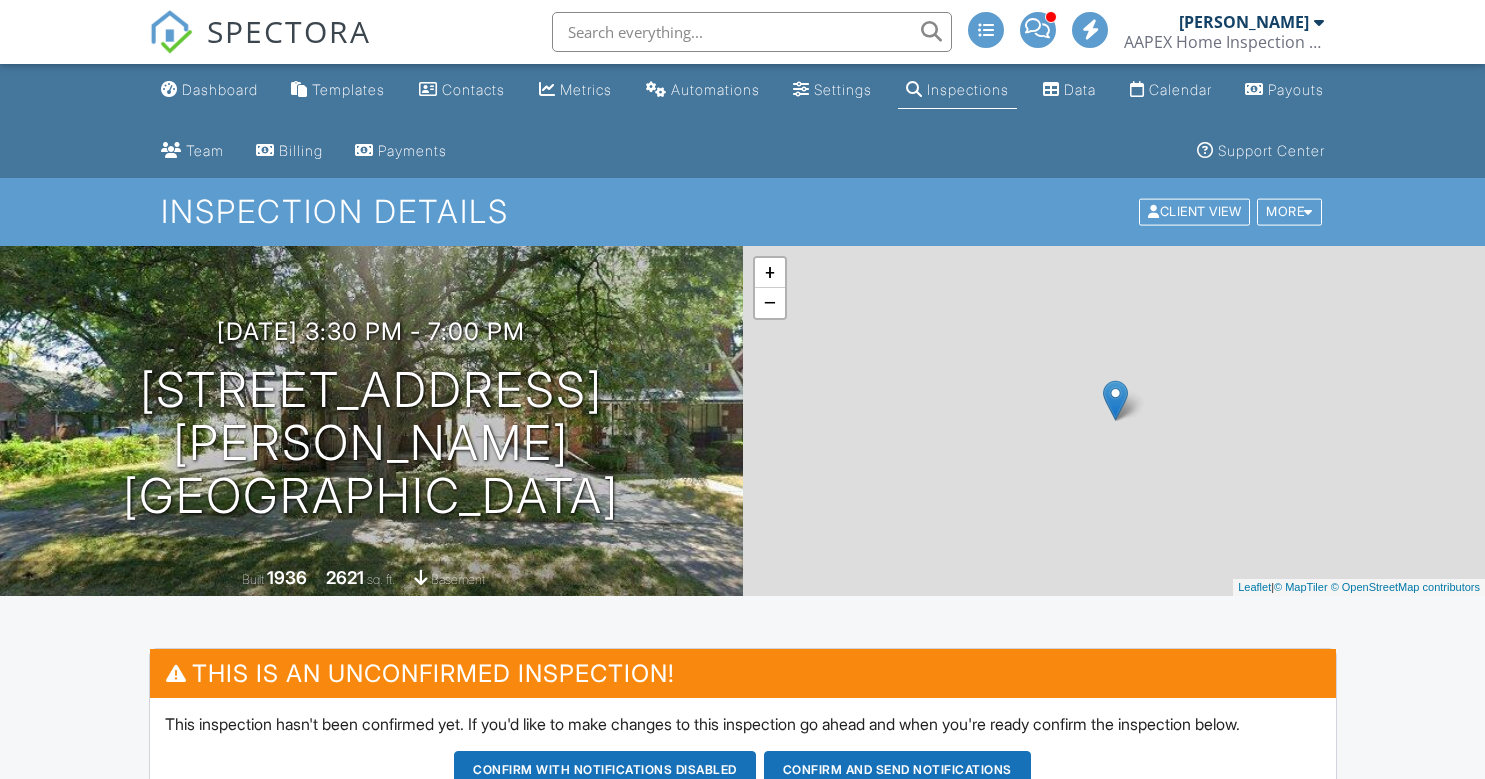 scroll, scrollTop: 0, scrollLeft: 0, axis: both 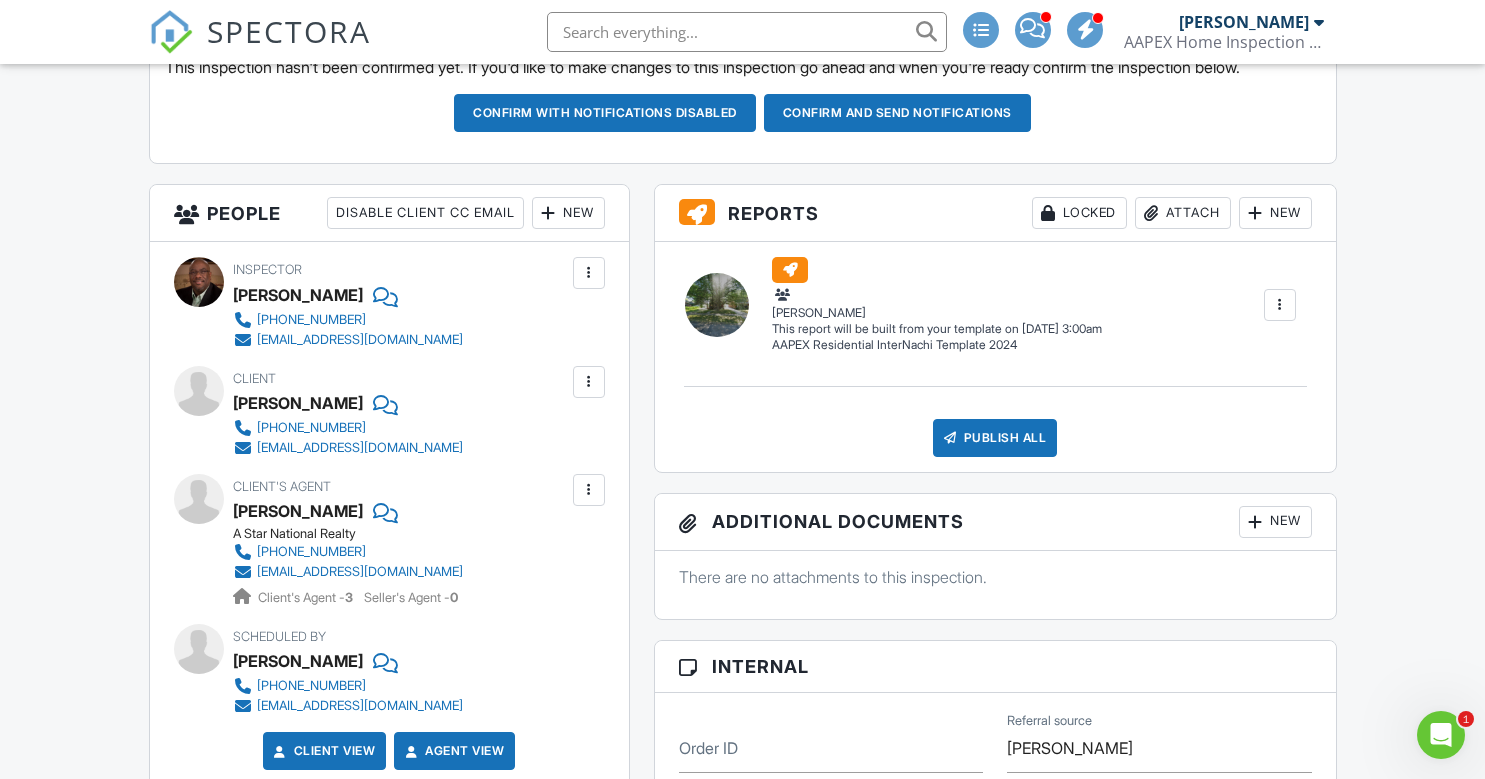 click at bounding box center (589, 382) 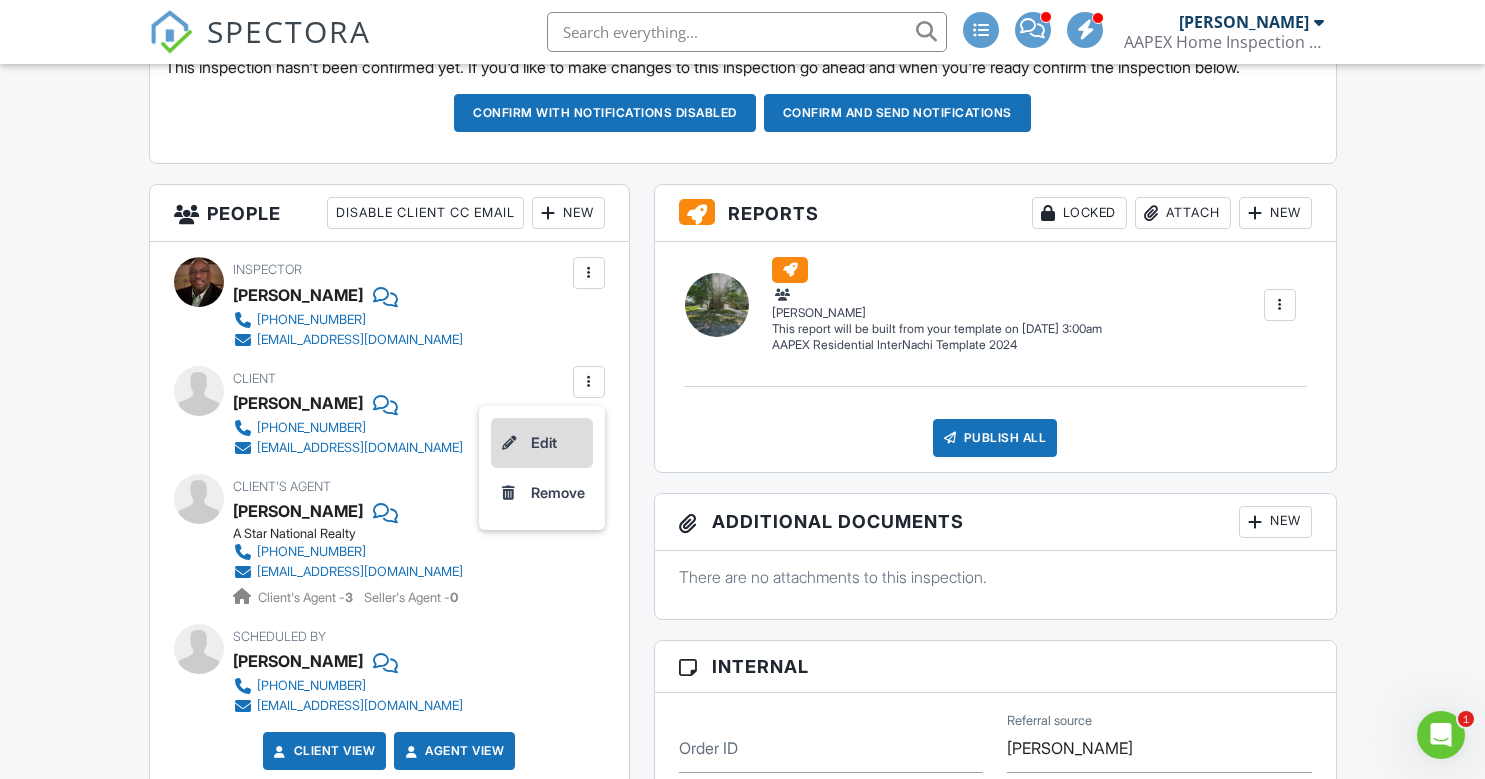 click on "Edit" at bounding box center (542, 443) 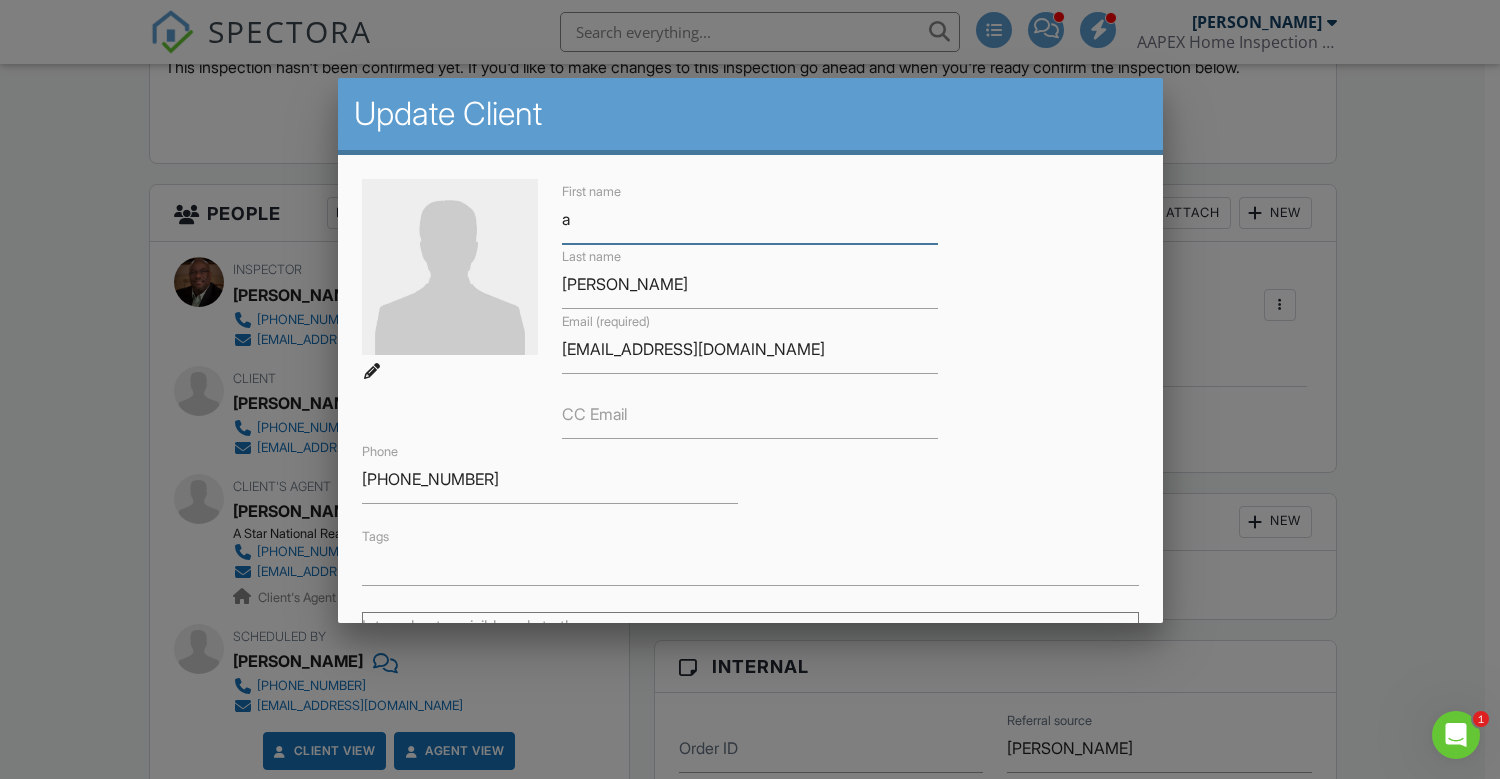 type on "a" 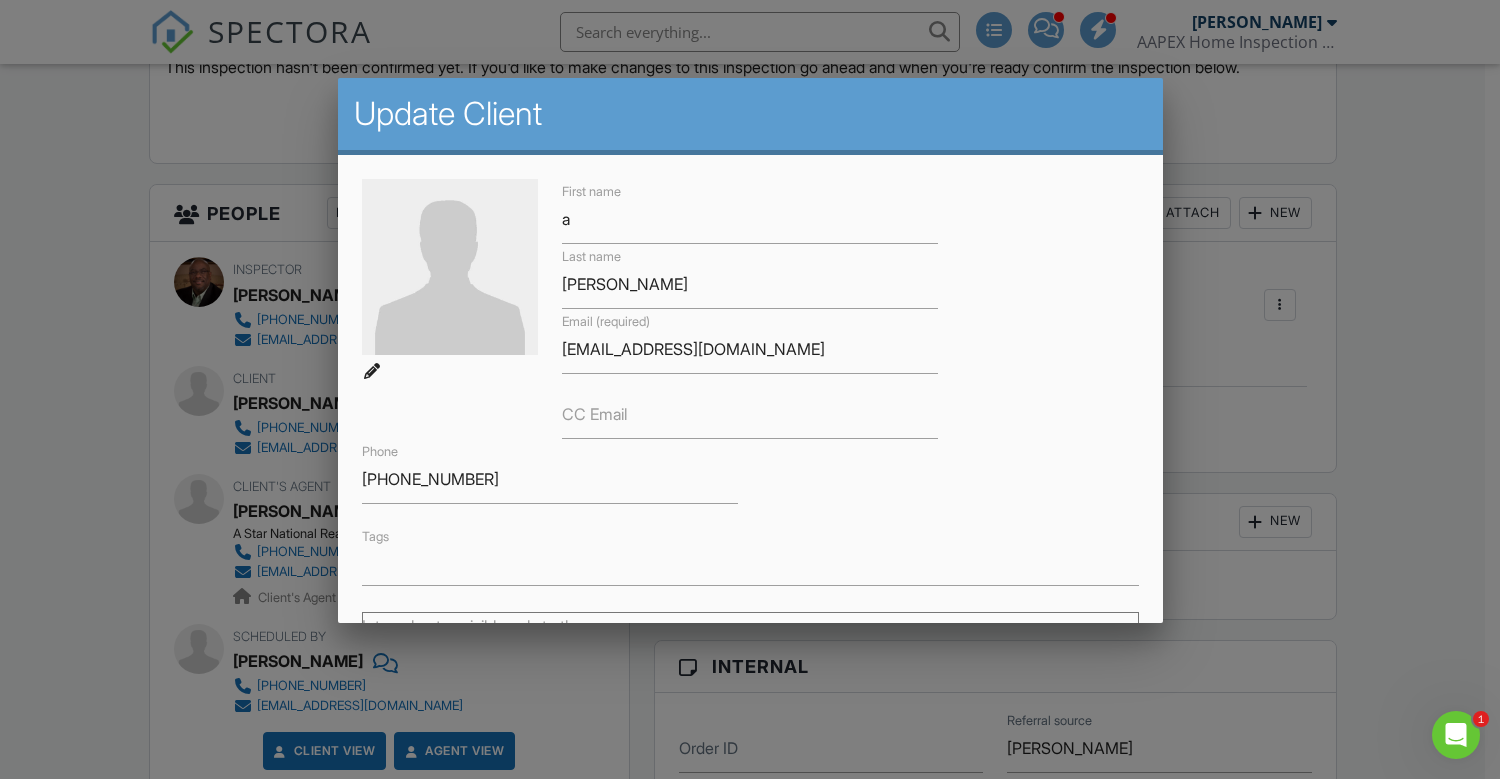 click at bounding box center (750, 568) 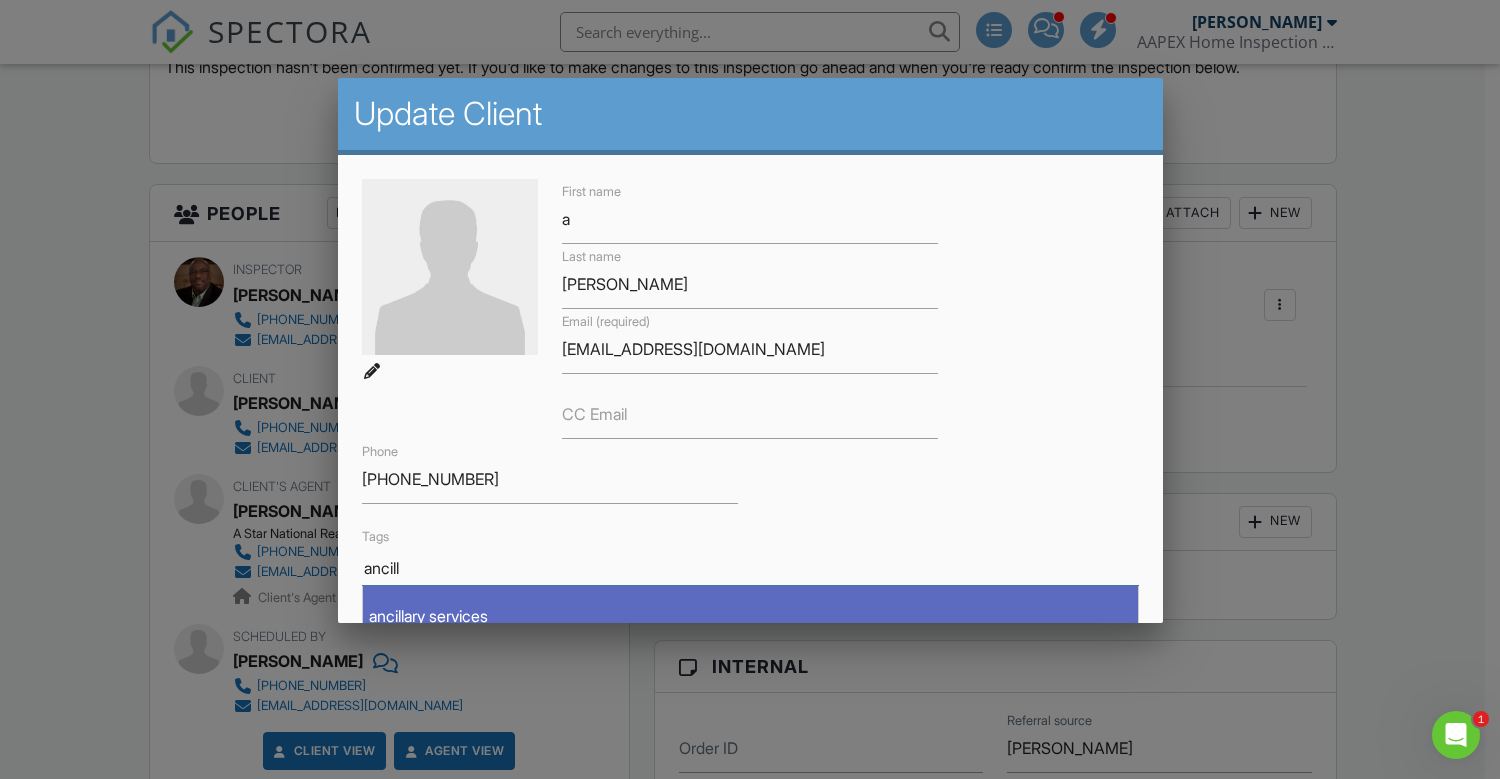 type on "ancill" 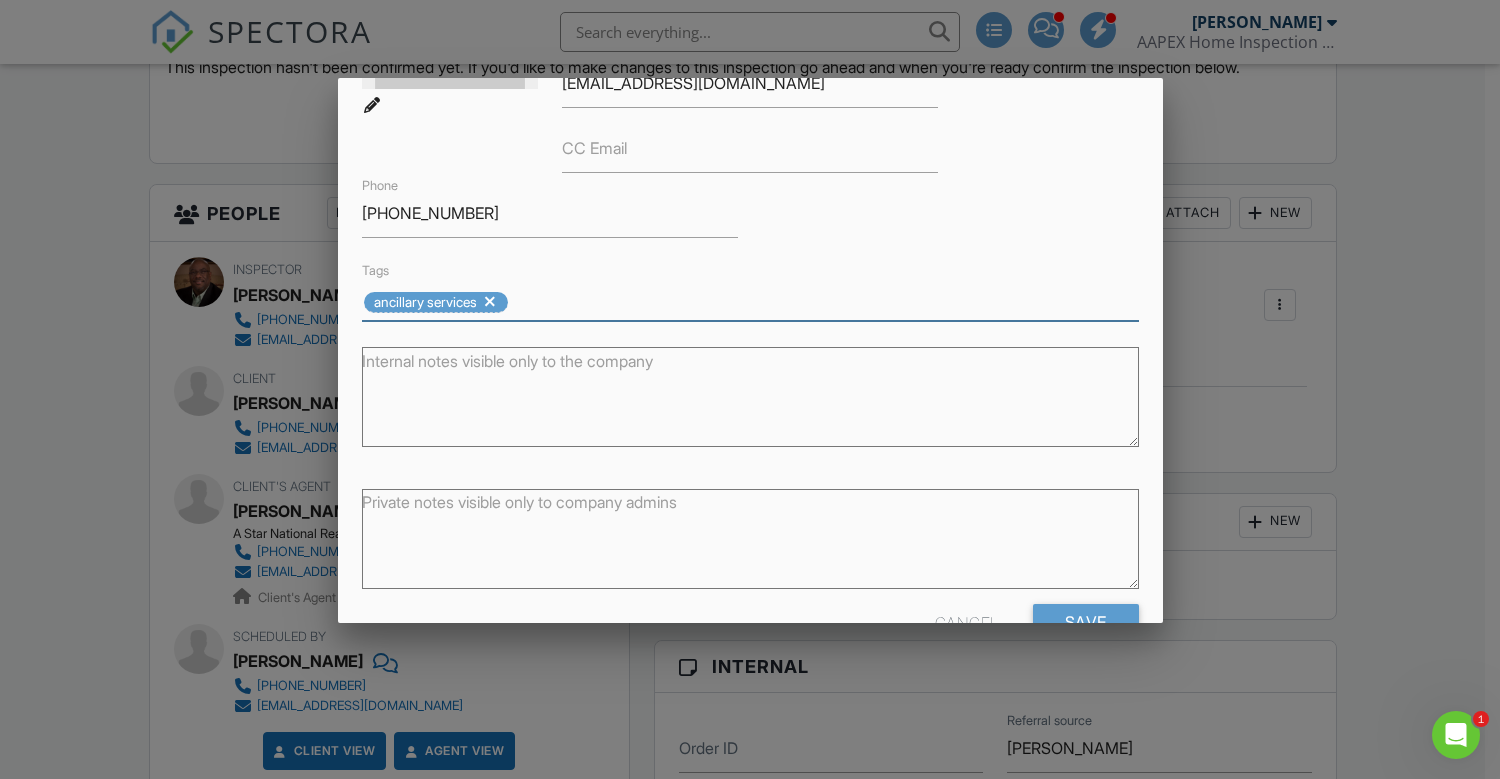 scroll, scrollTop: 269, scrollLeft: 0, axis: vertical 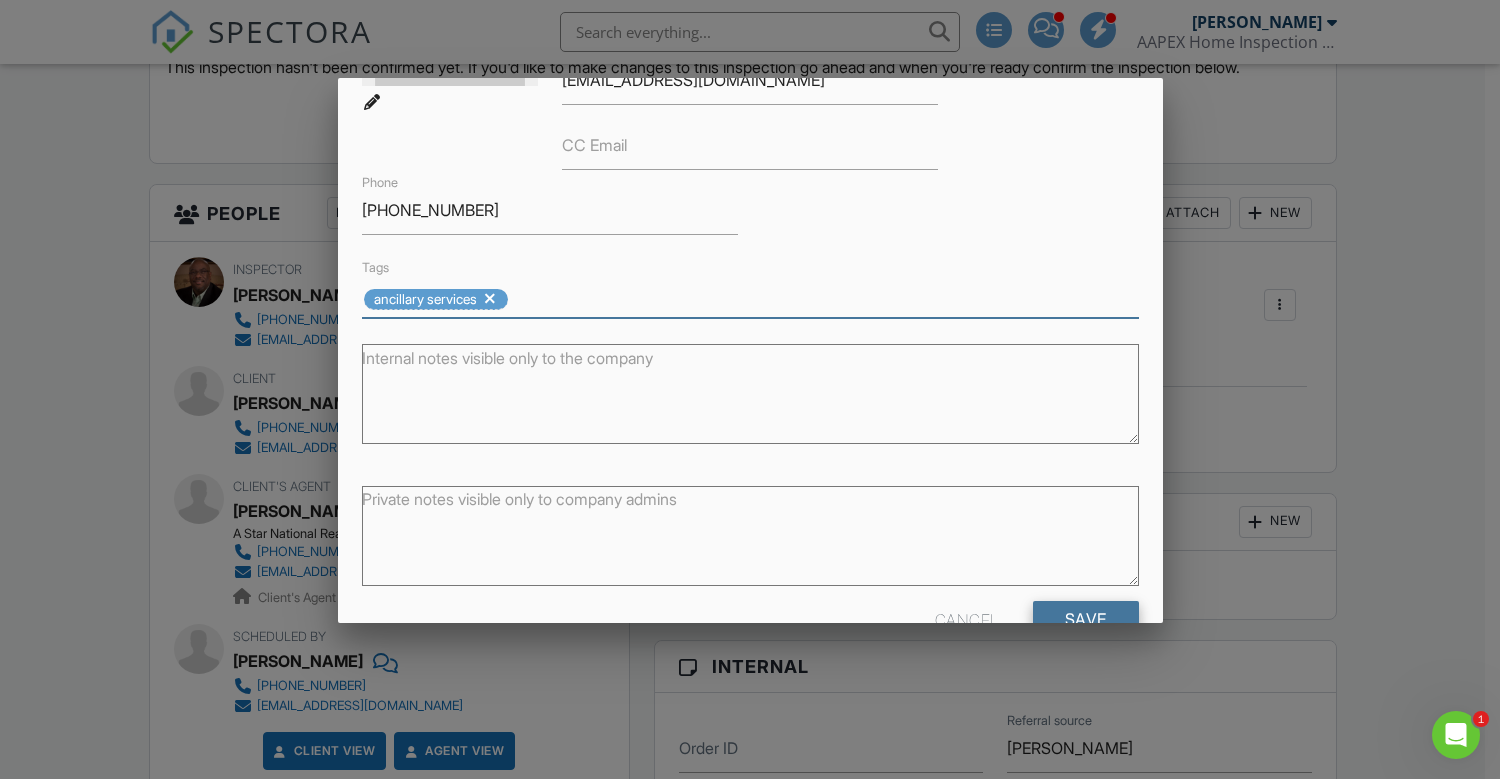 click on "Save" at bounding box center (1086, 619) 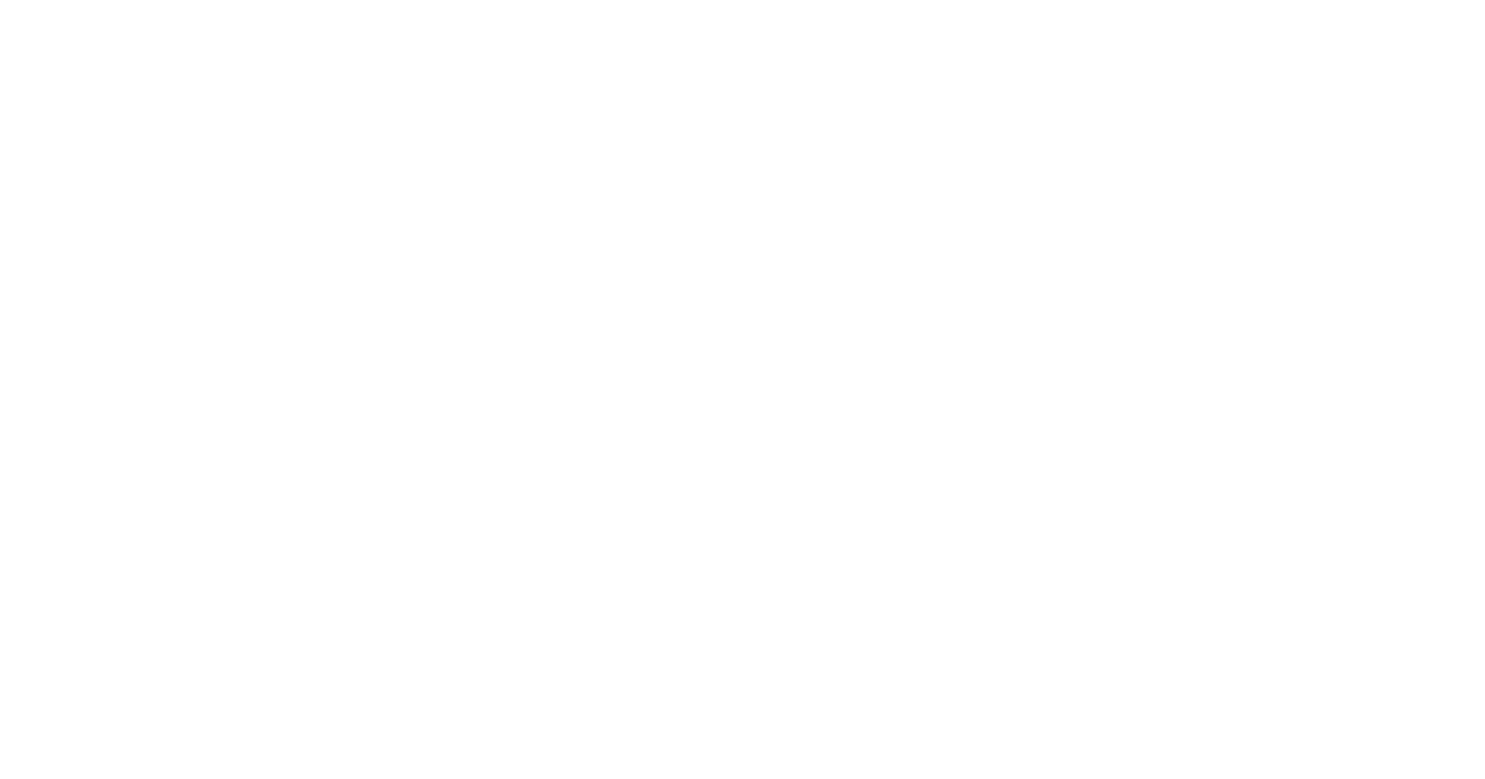 scroll, scrollTop: 0, scrollLeft: 0, axis: both 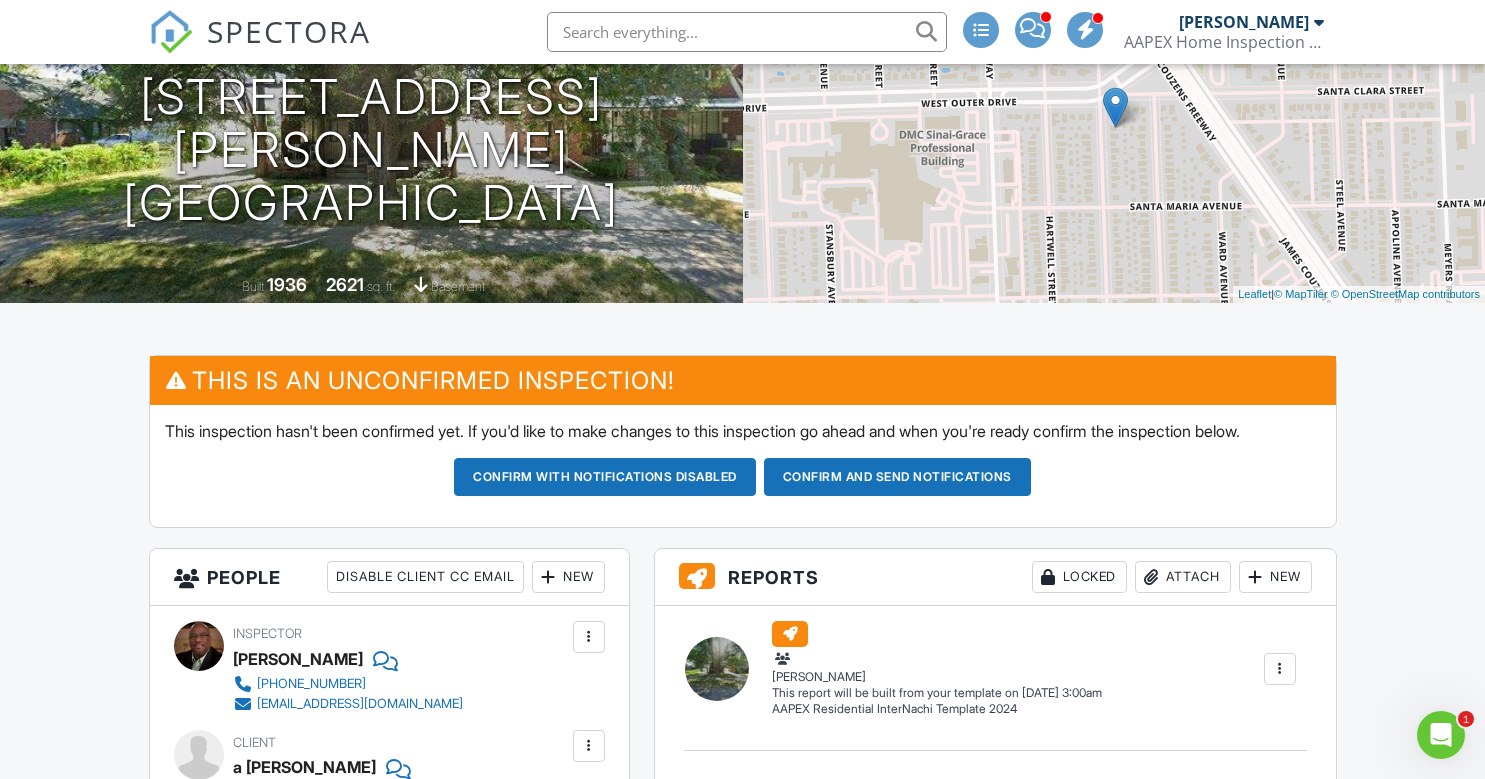 click on "Confirm and send notifications" at bounding box center [605, 477] 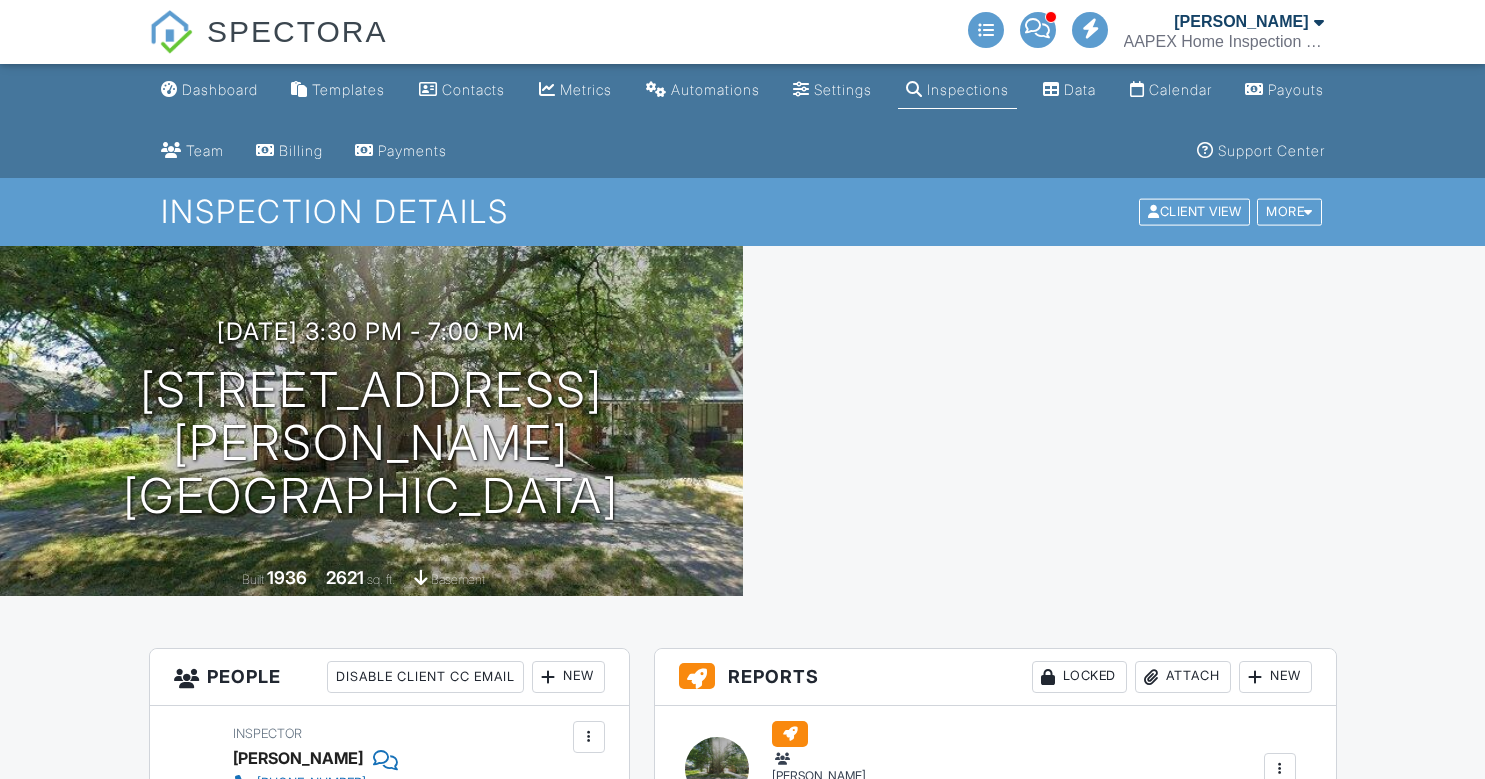 scroll, scrollTop: 0, scrollLeft: 0, axis: both 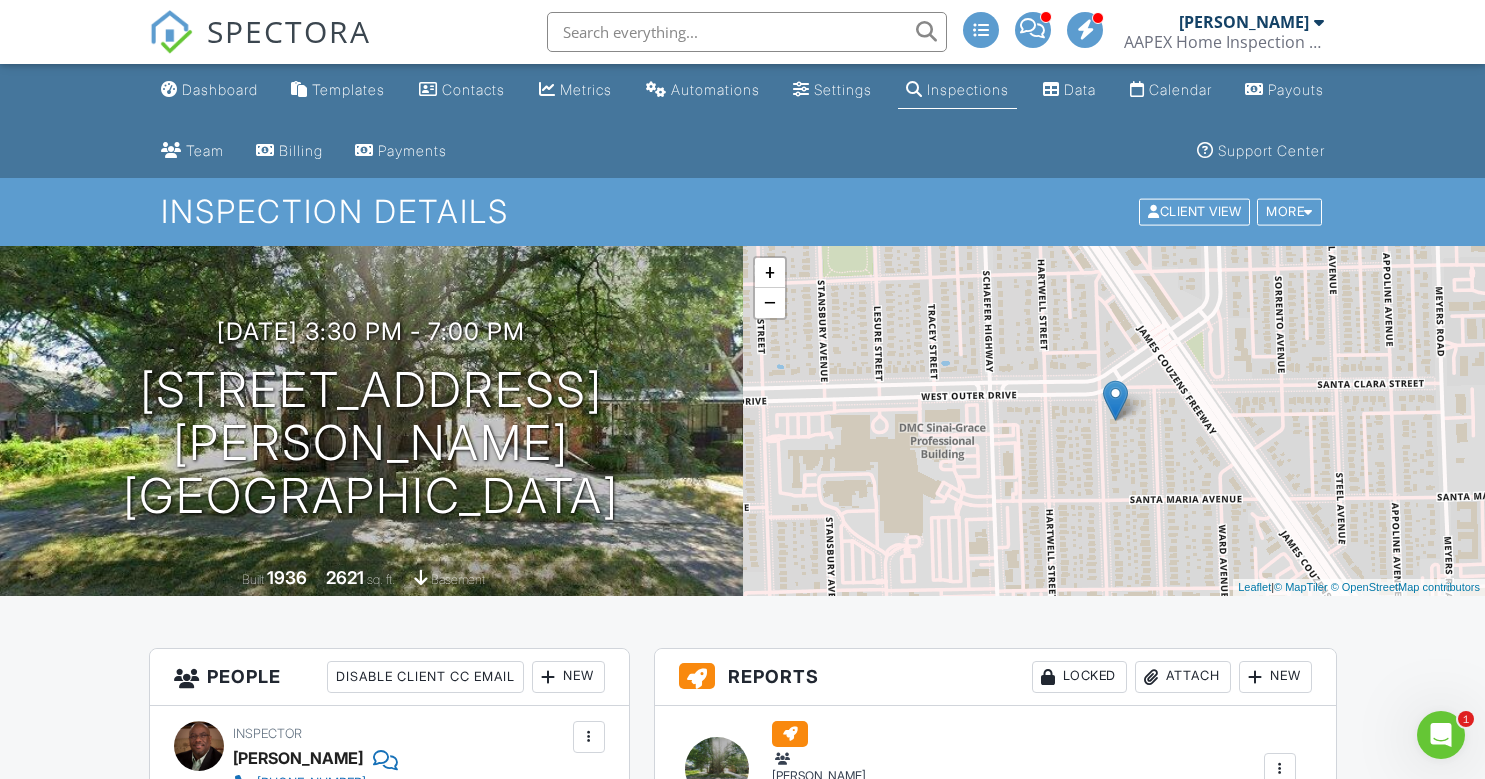 click at bounding box center [171, 32] 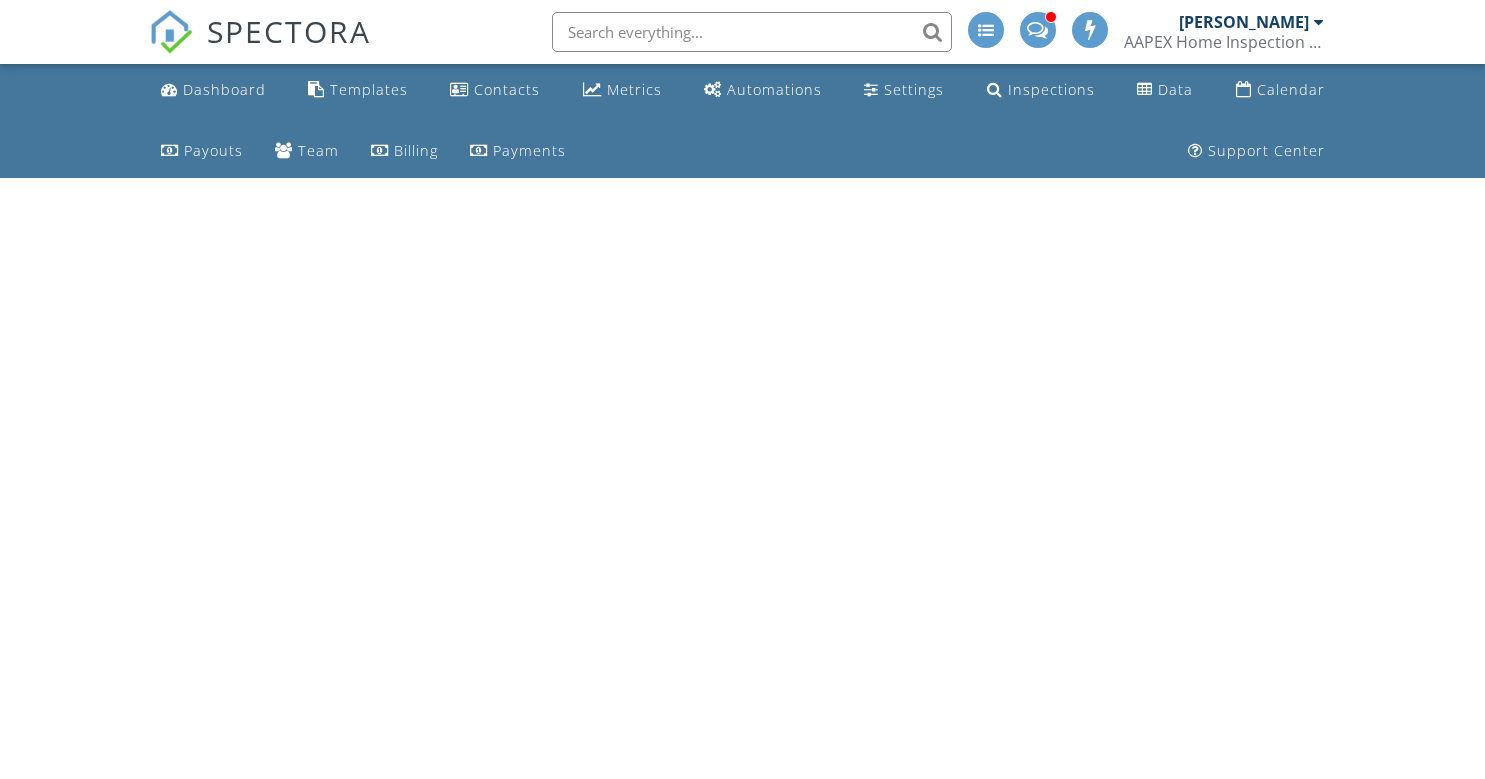 scroll, scrollTop: 0, scrollLeft: 0, axis: both 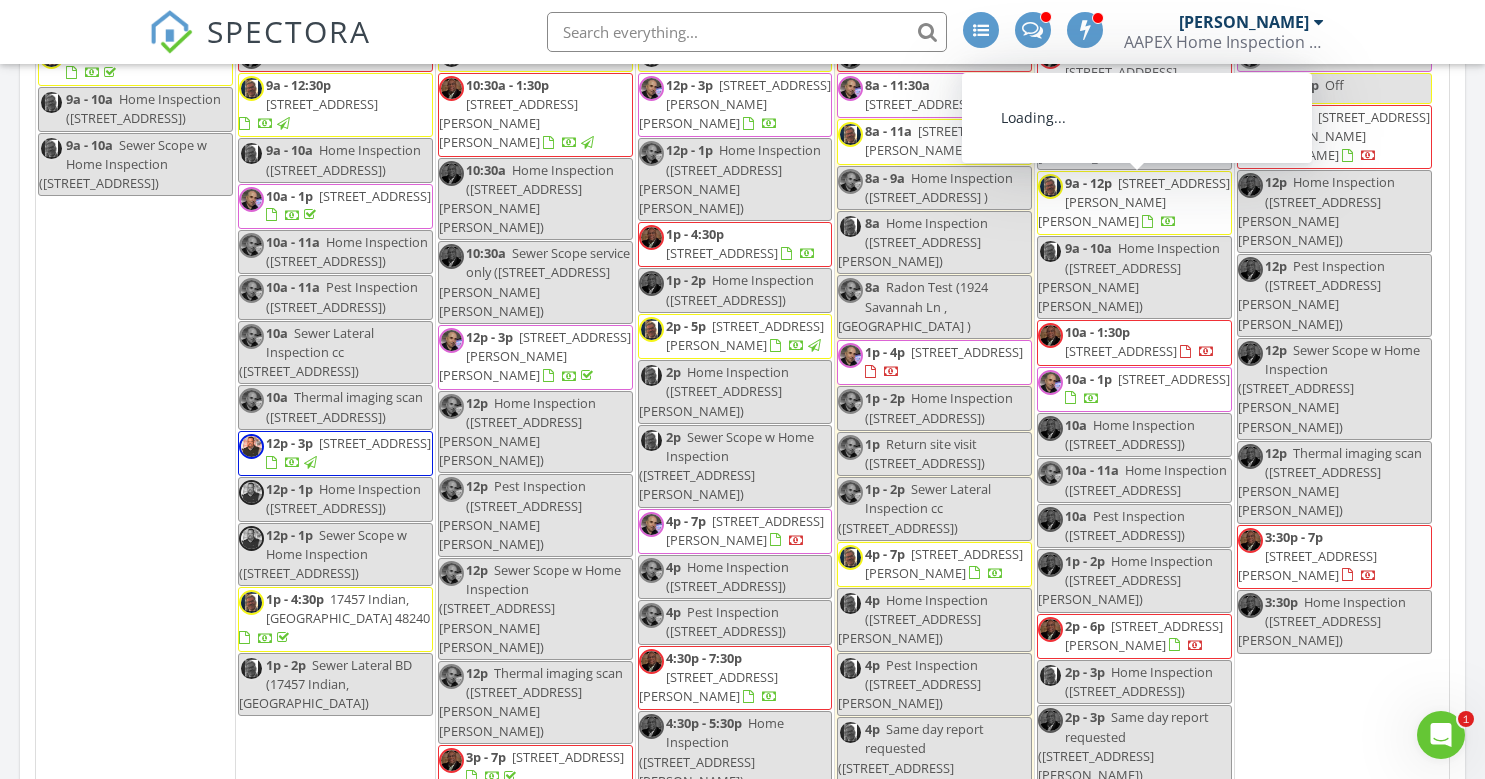 click on "8:30a - 9:30a
24449 Lauren Ave, Warren 48089
Confirm" at bounding box center (1134, 73) 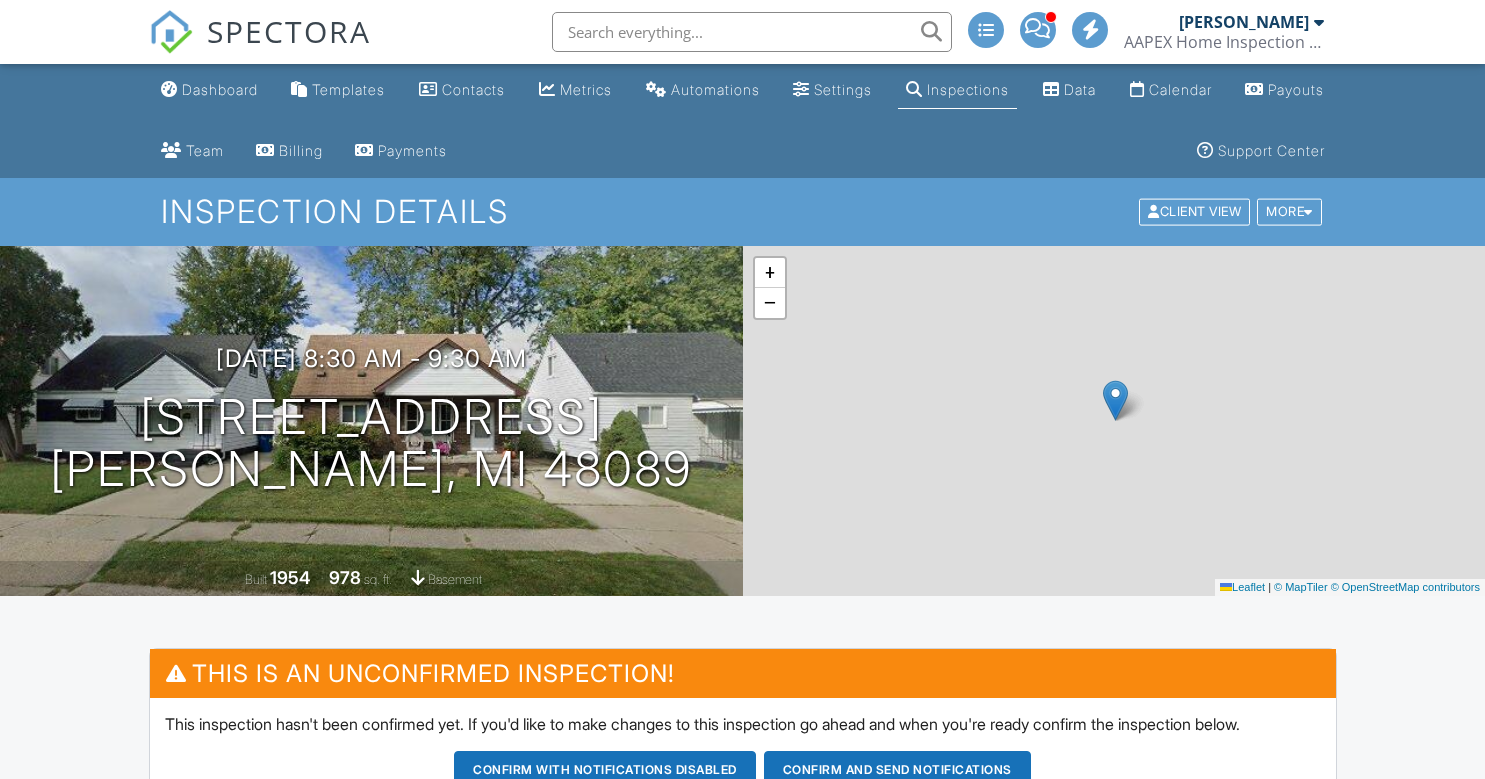 scroll, scrollTop: 0, scrollLeft: 0, axis: both 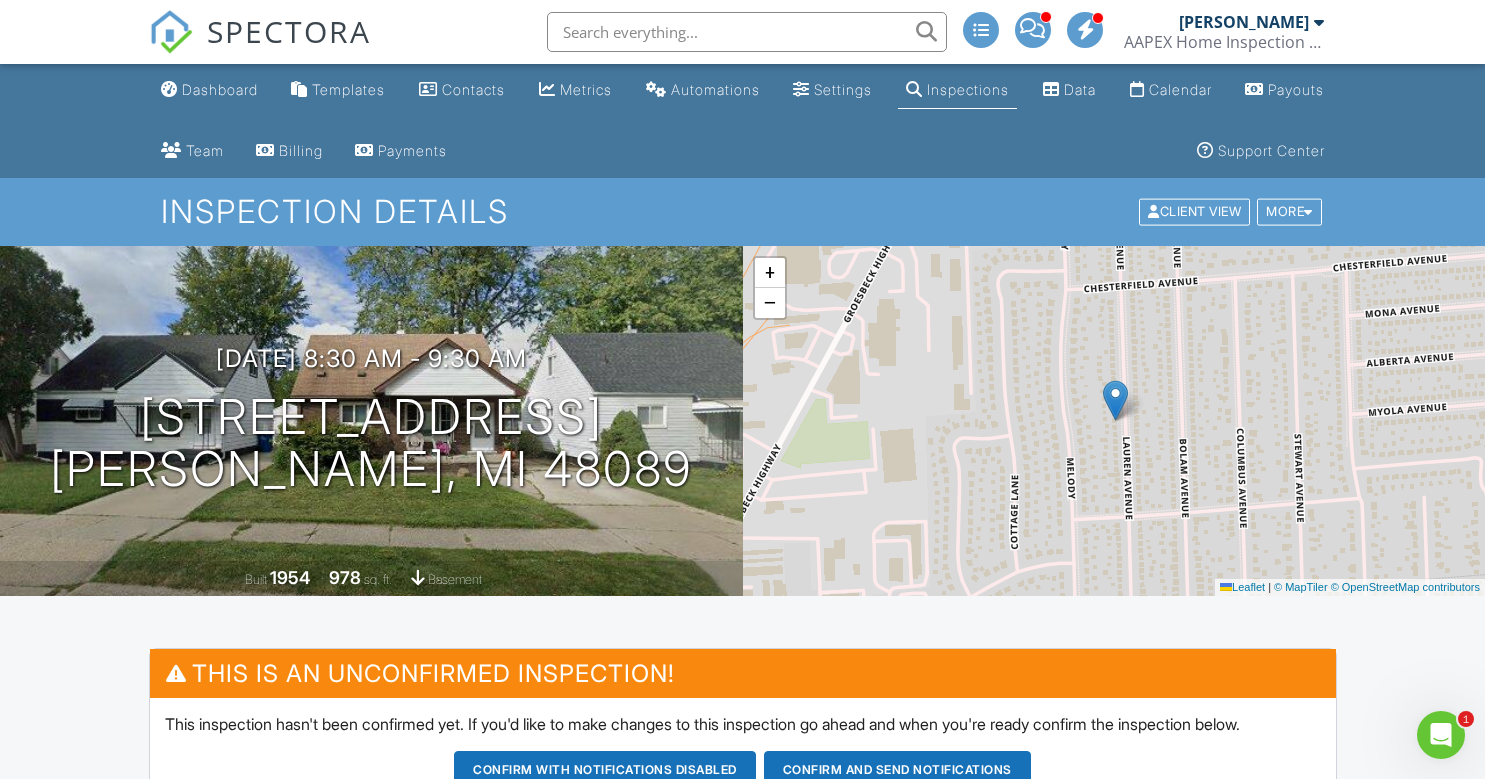 click on "SPECTORA" at bounding box center (289, 31) 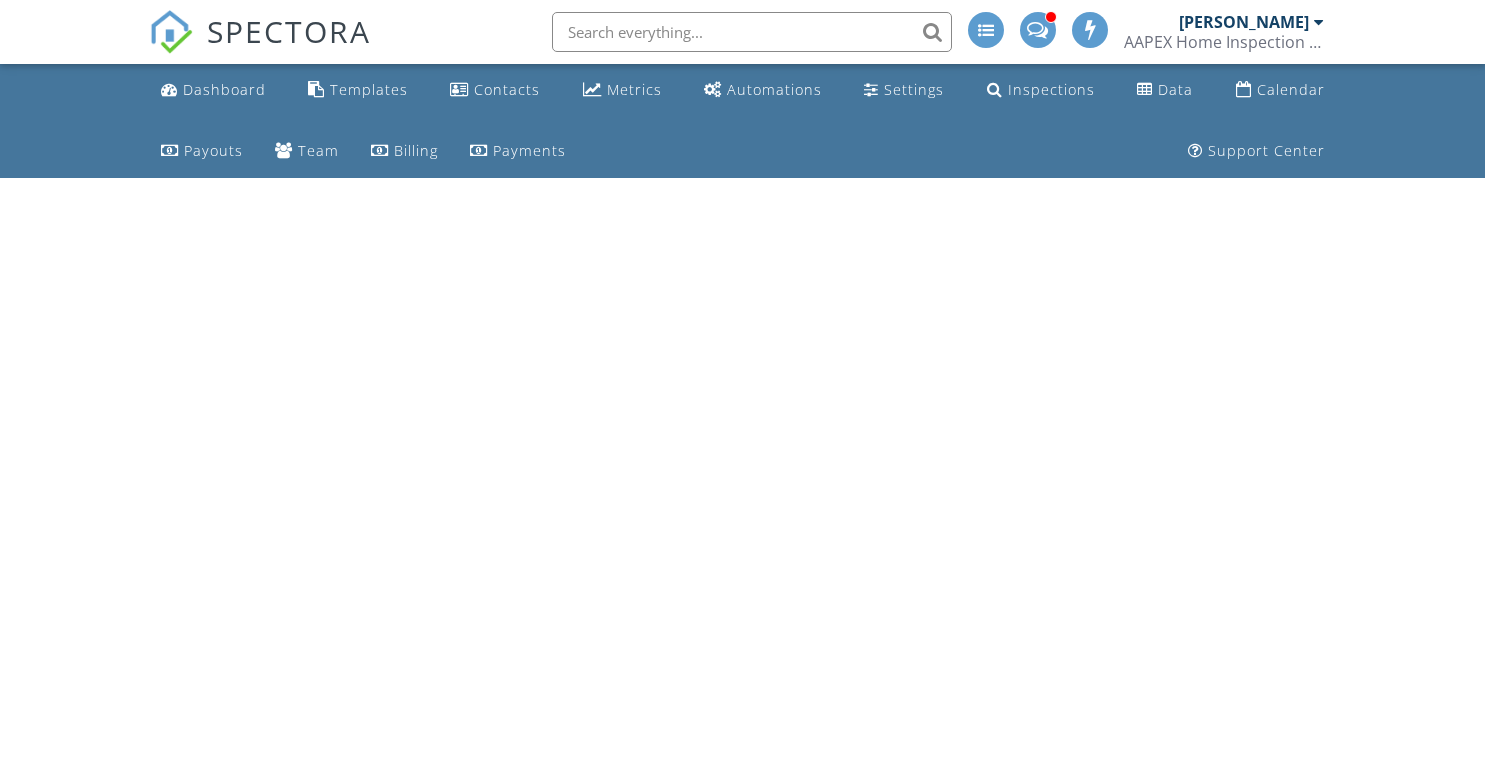 scroll, scrollTop: 0, scrollLeft: 0, axis: both 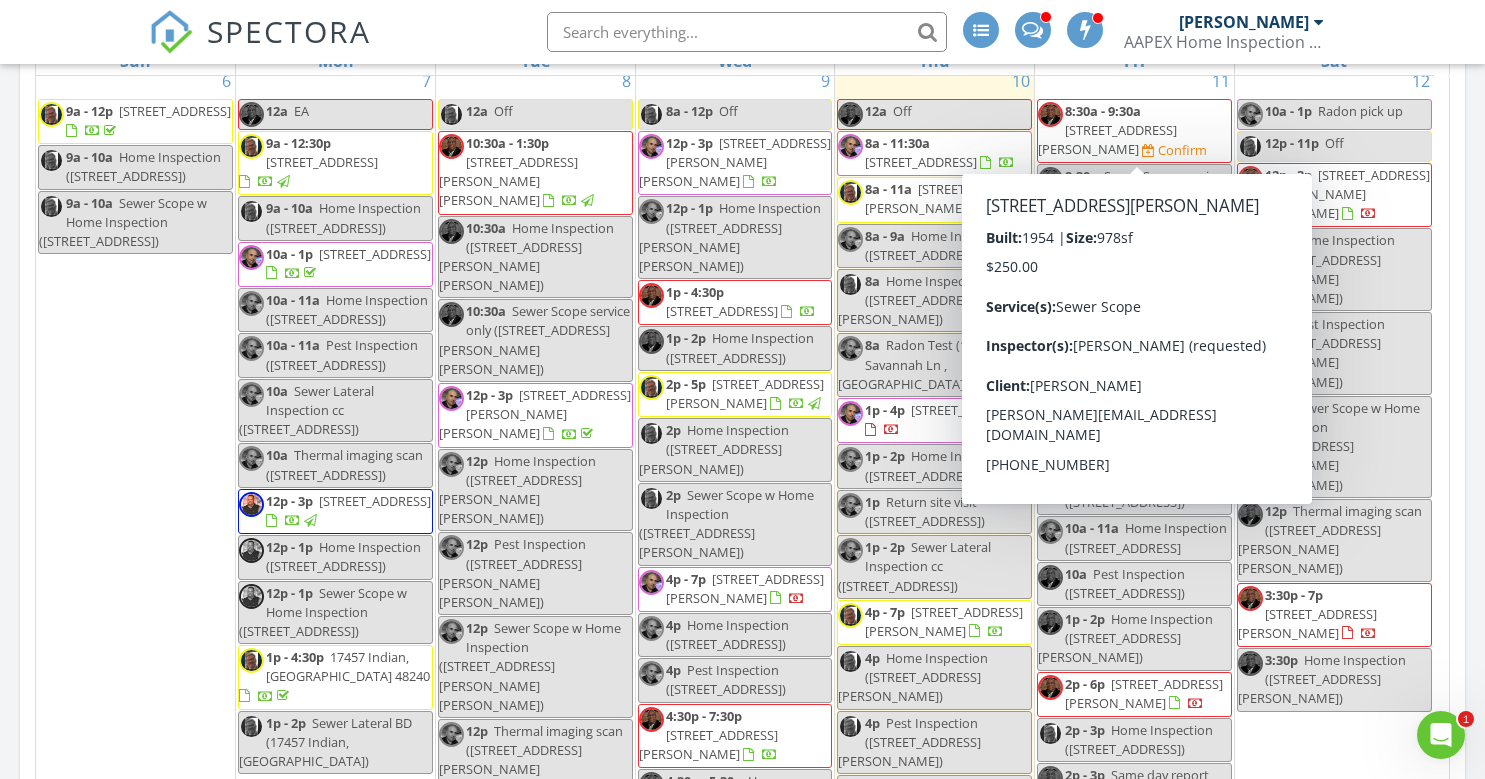 click on "24449 Lauren Ave, Warren 48089" at bounding box center [1107, 139] 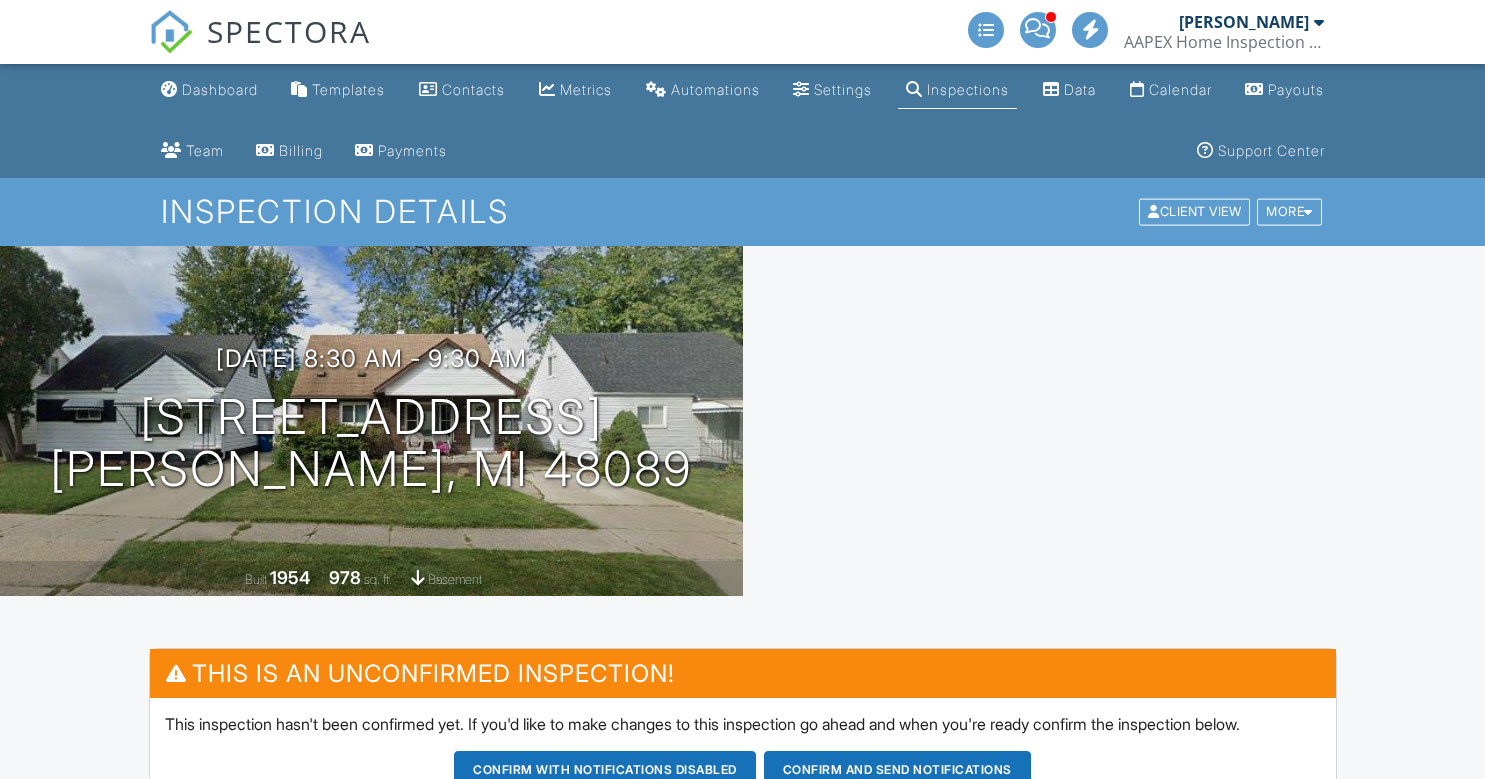 scroll, scrollTop: 0, scrollLeft: 0, axis: both 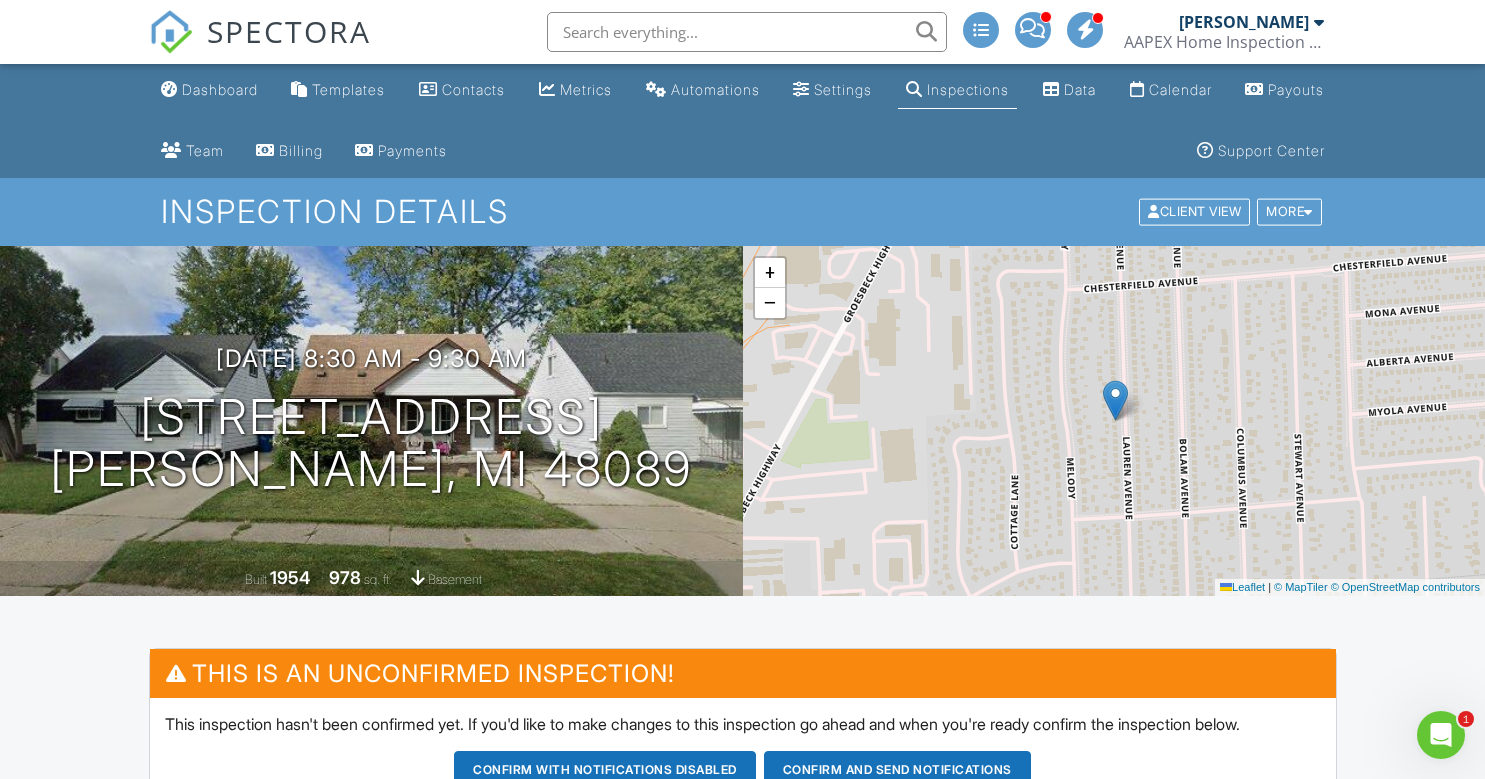 click on "SPECTORA" at bounding box center (289, 31) 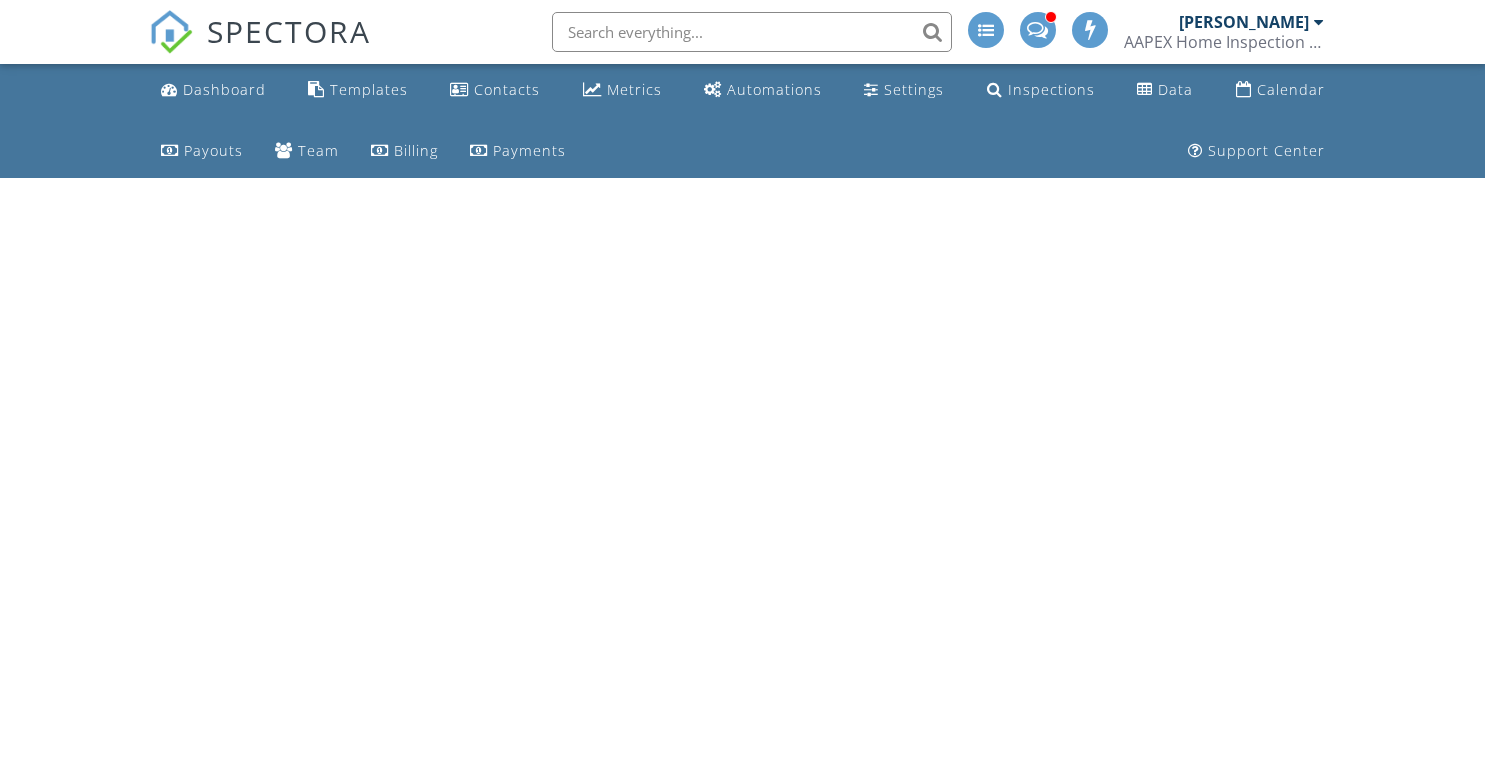 scroll, scrollTop: 0, scrollLeft: 0, axis: both 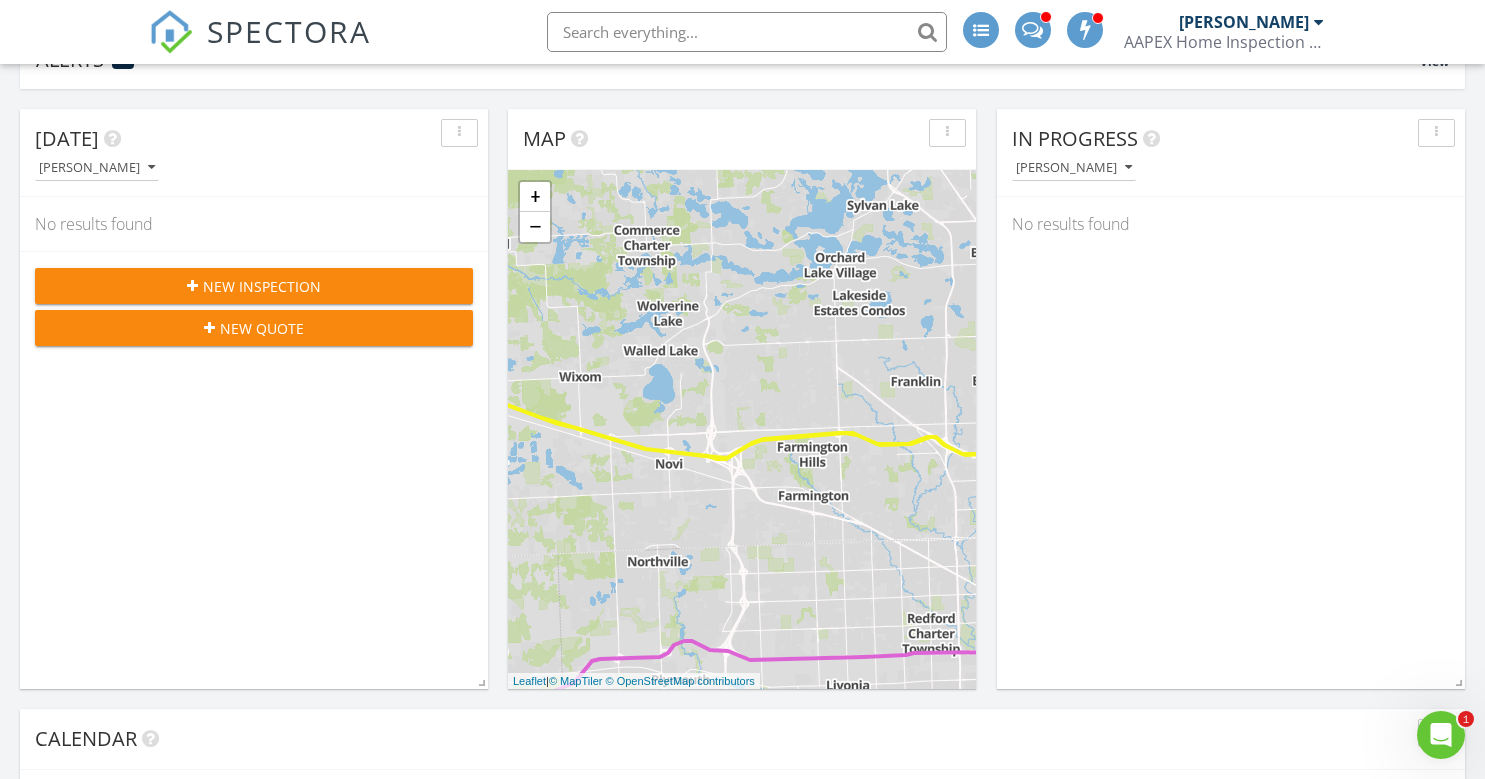 click on "New Inspection" at bounding box center (254, 286) 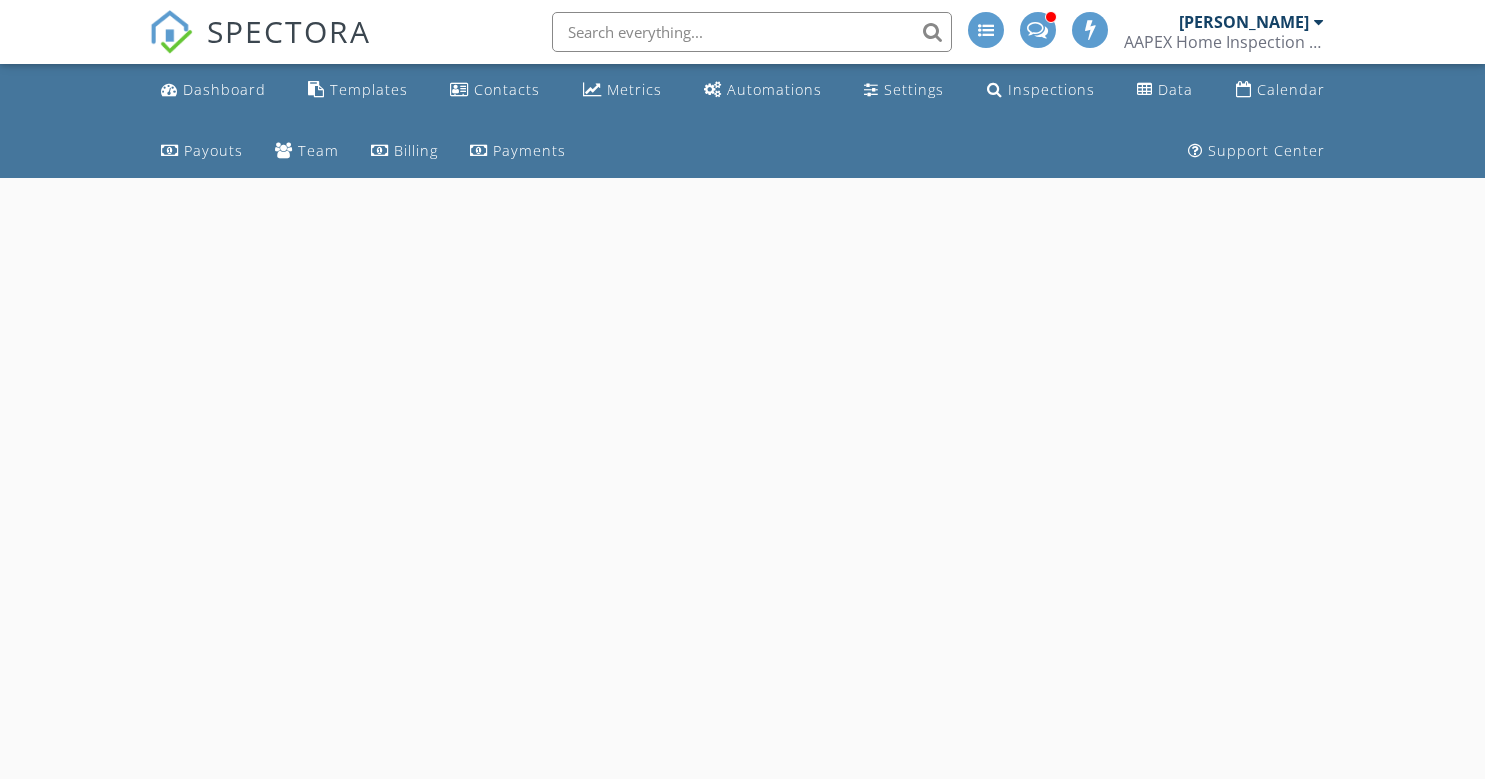 scroll, scrollTop: 0, scrollLeft: 0, axis: both 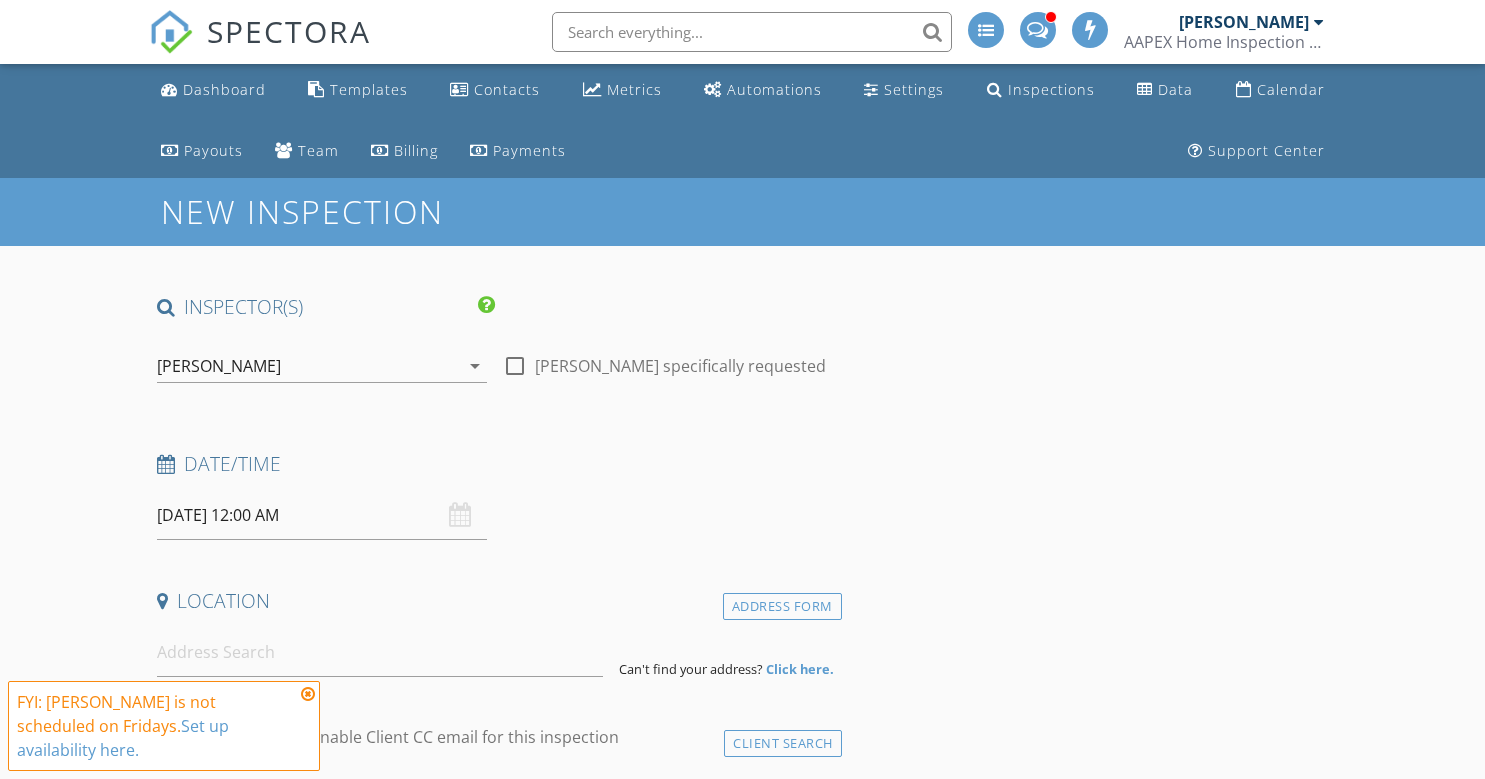 click on "[PERSON_NAME]" at bounding box center (219, 366) 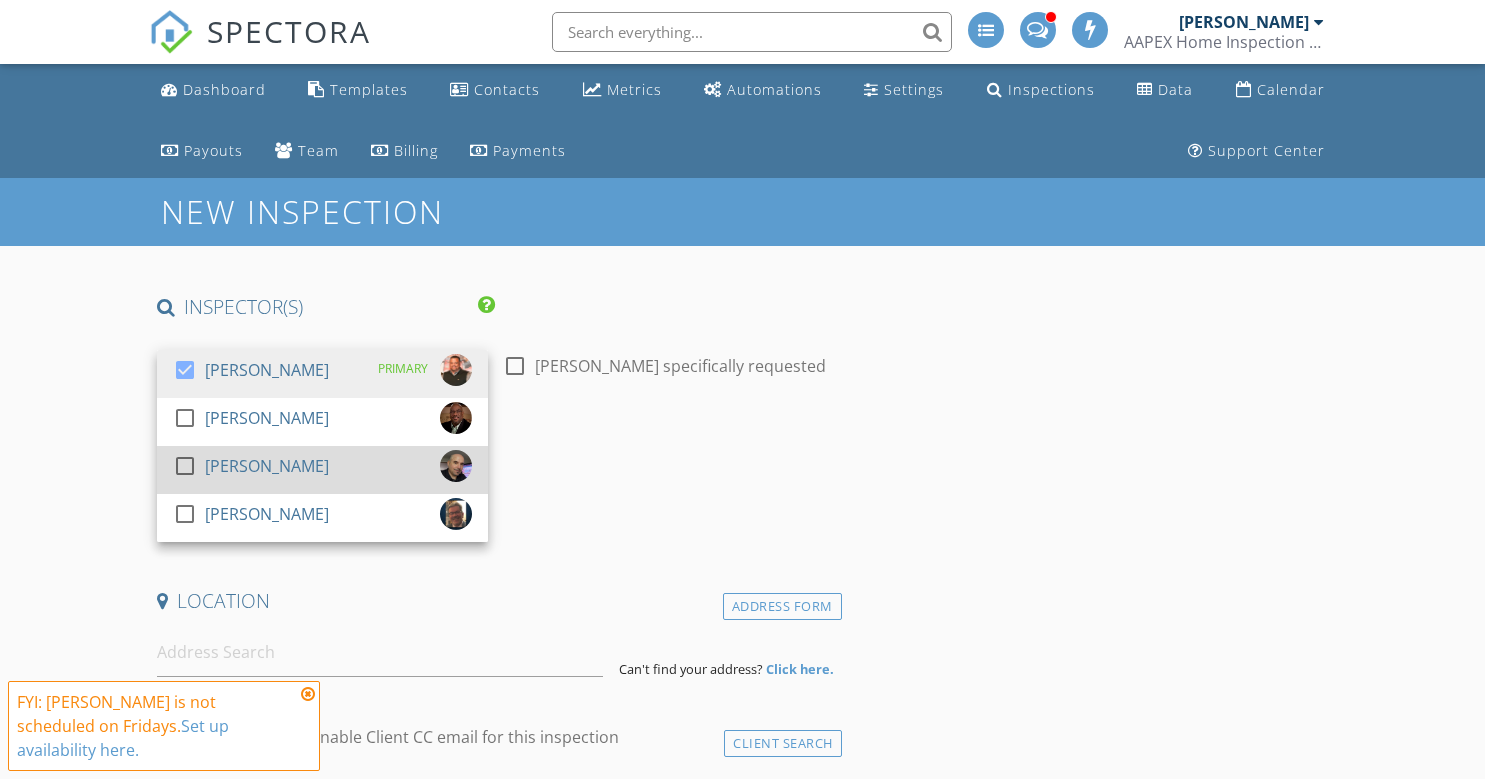 click at bounding box center [185, 466] 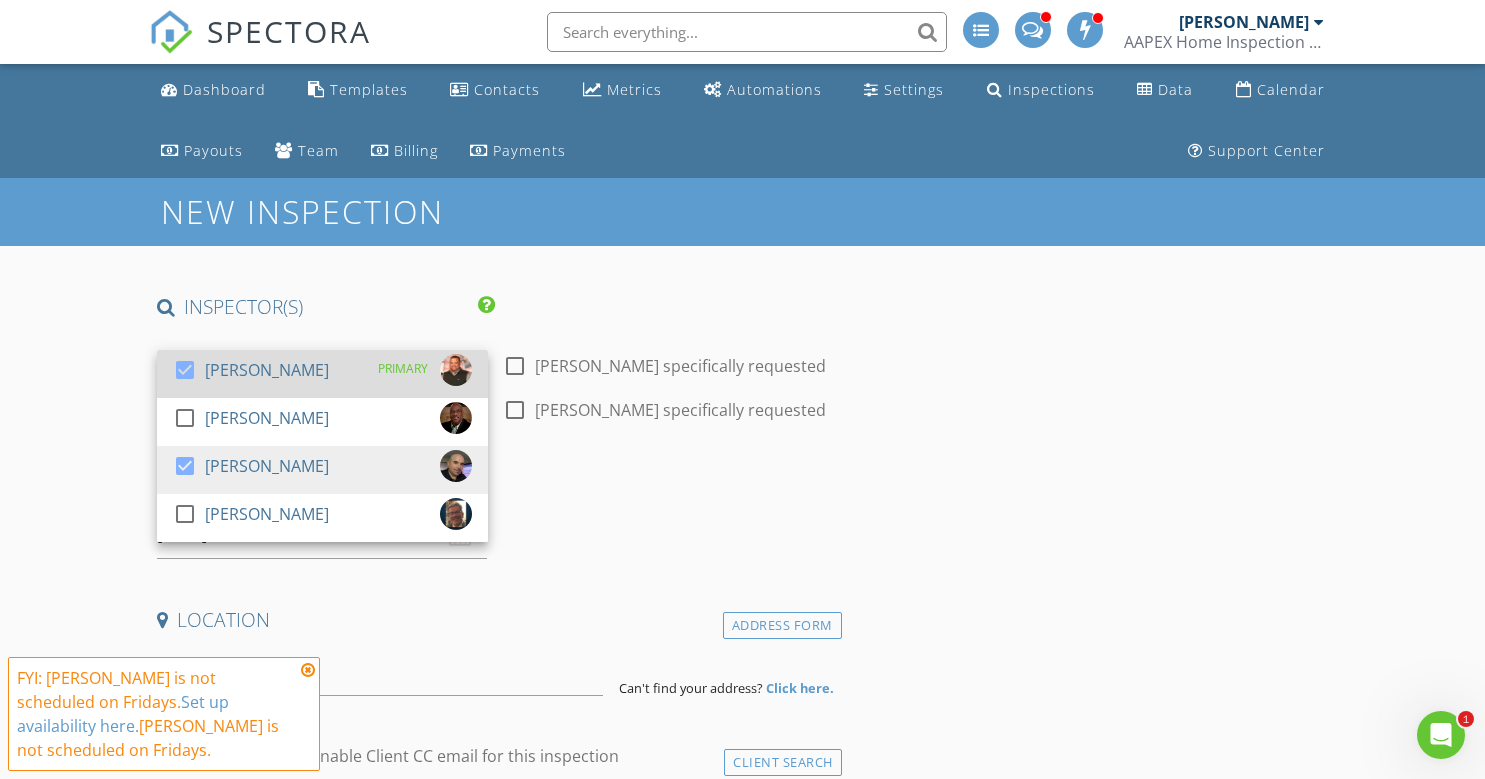 scroll, scrollTop: 0, scrollLeft: 0, axis: both 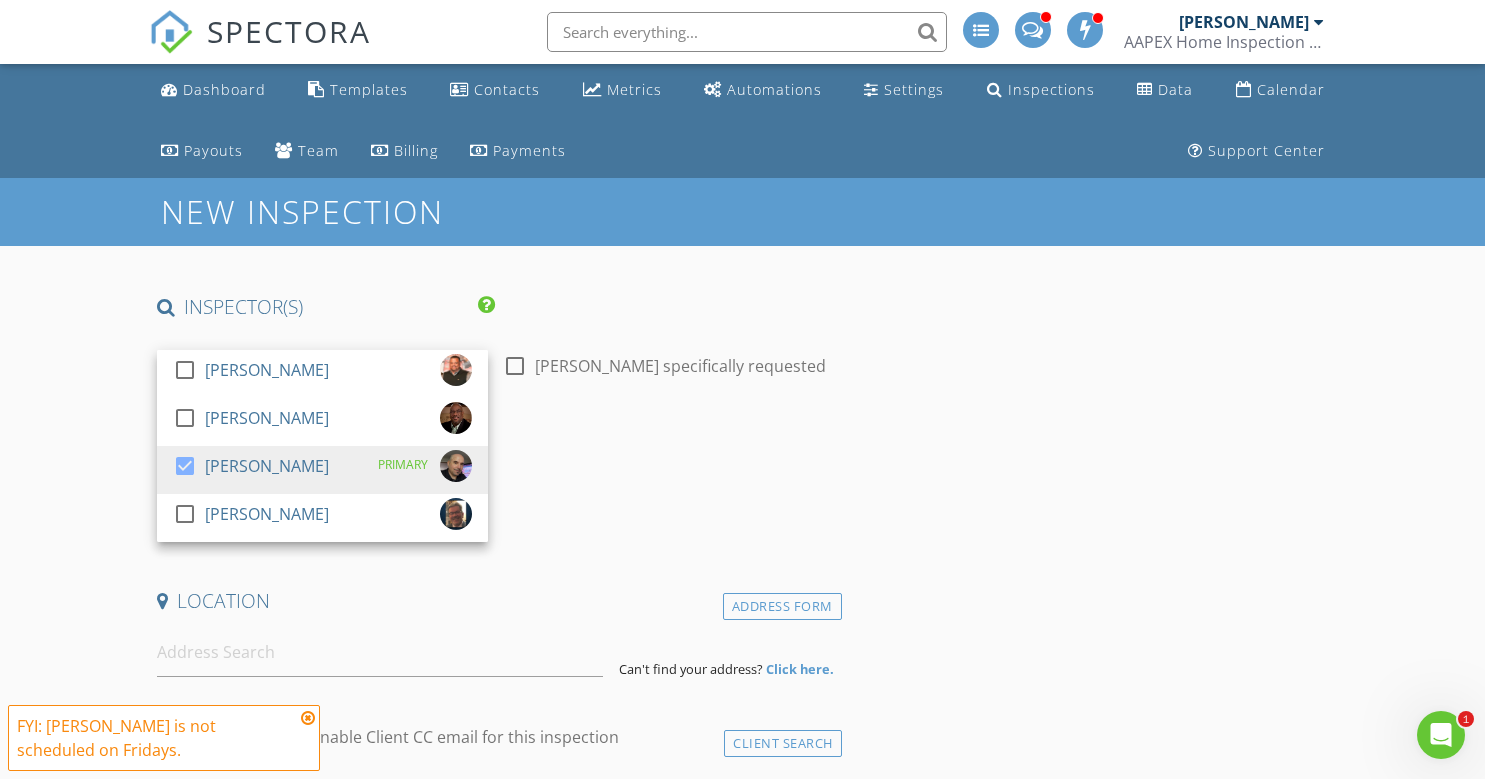 click on "Date/Time
[DATE] 12:00 AM" at bounding box center (495, 495) 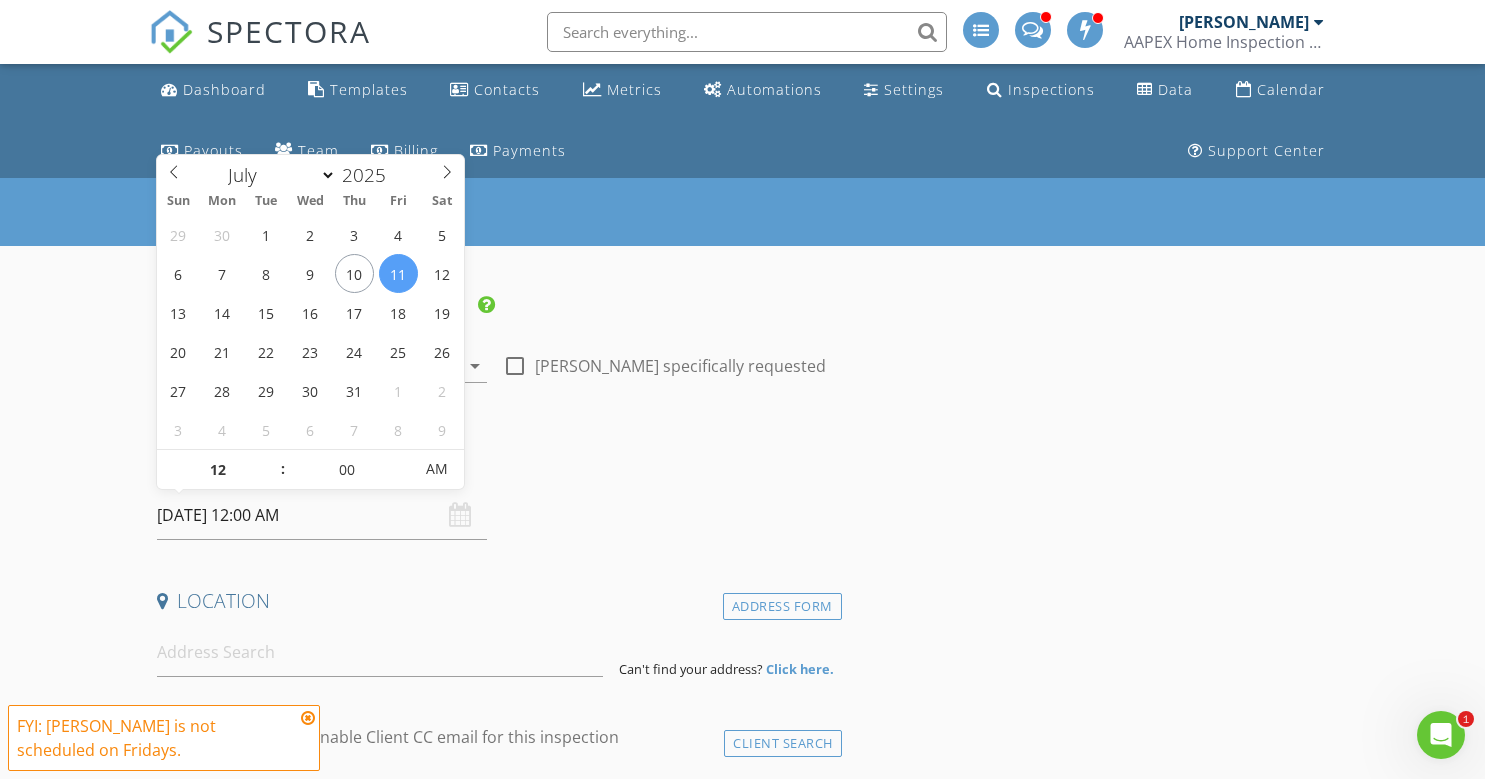 click on "07/11/2025 12:00 AM" at bounding box center [322, 515] 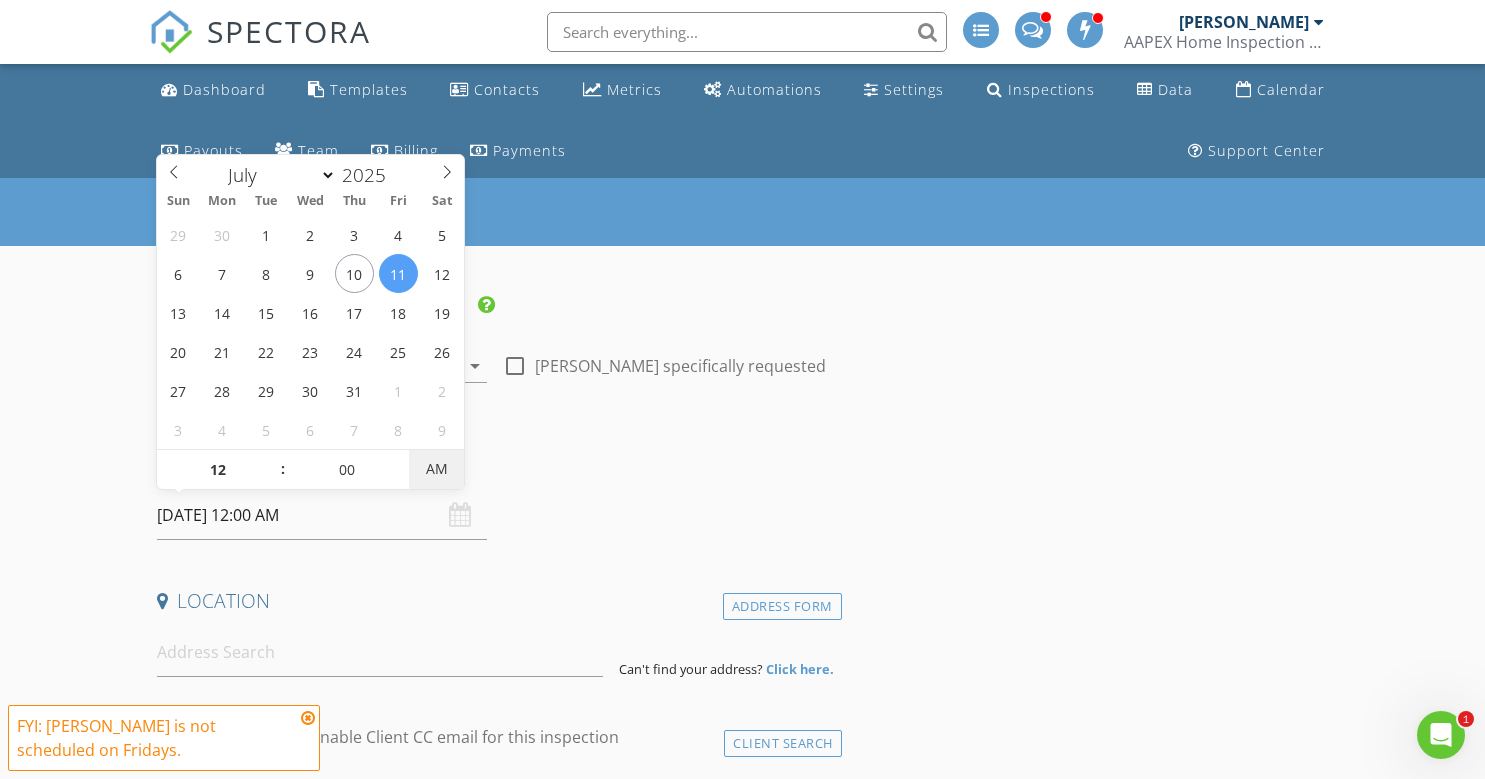 click on "AM" at bounding box center [436, 469] 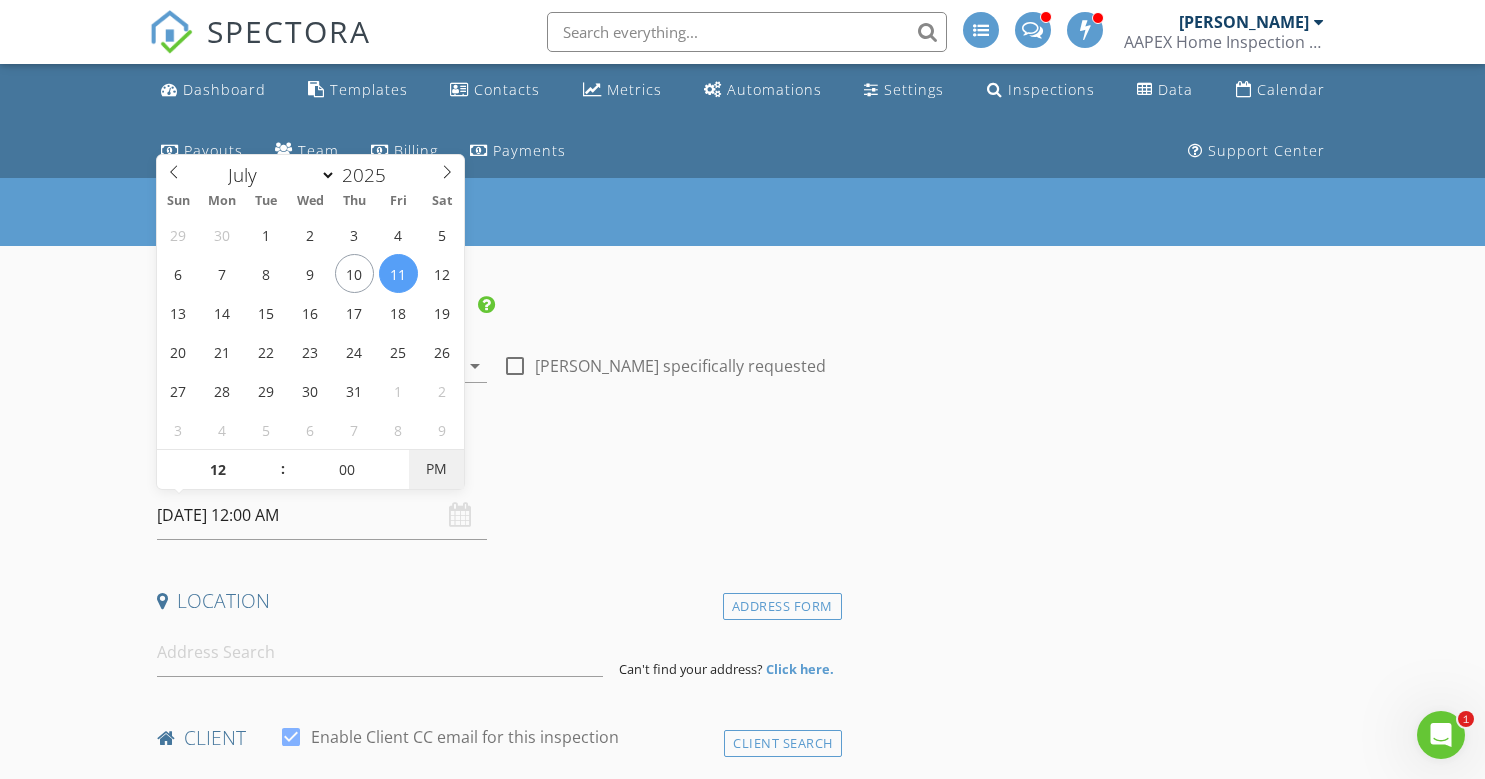 type on "07/11/2025 12:00 PM" 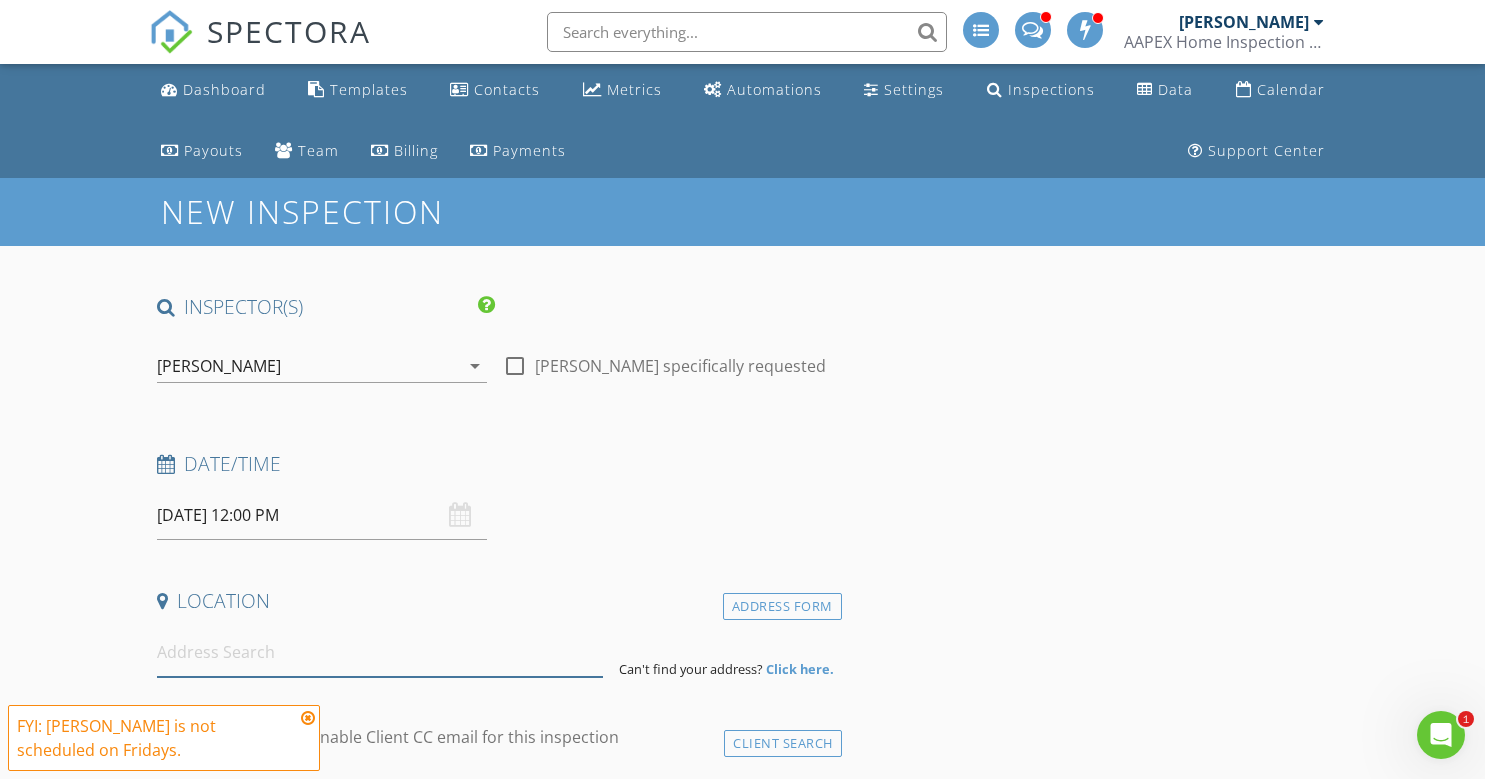 click at bounding box center [380, 652] 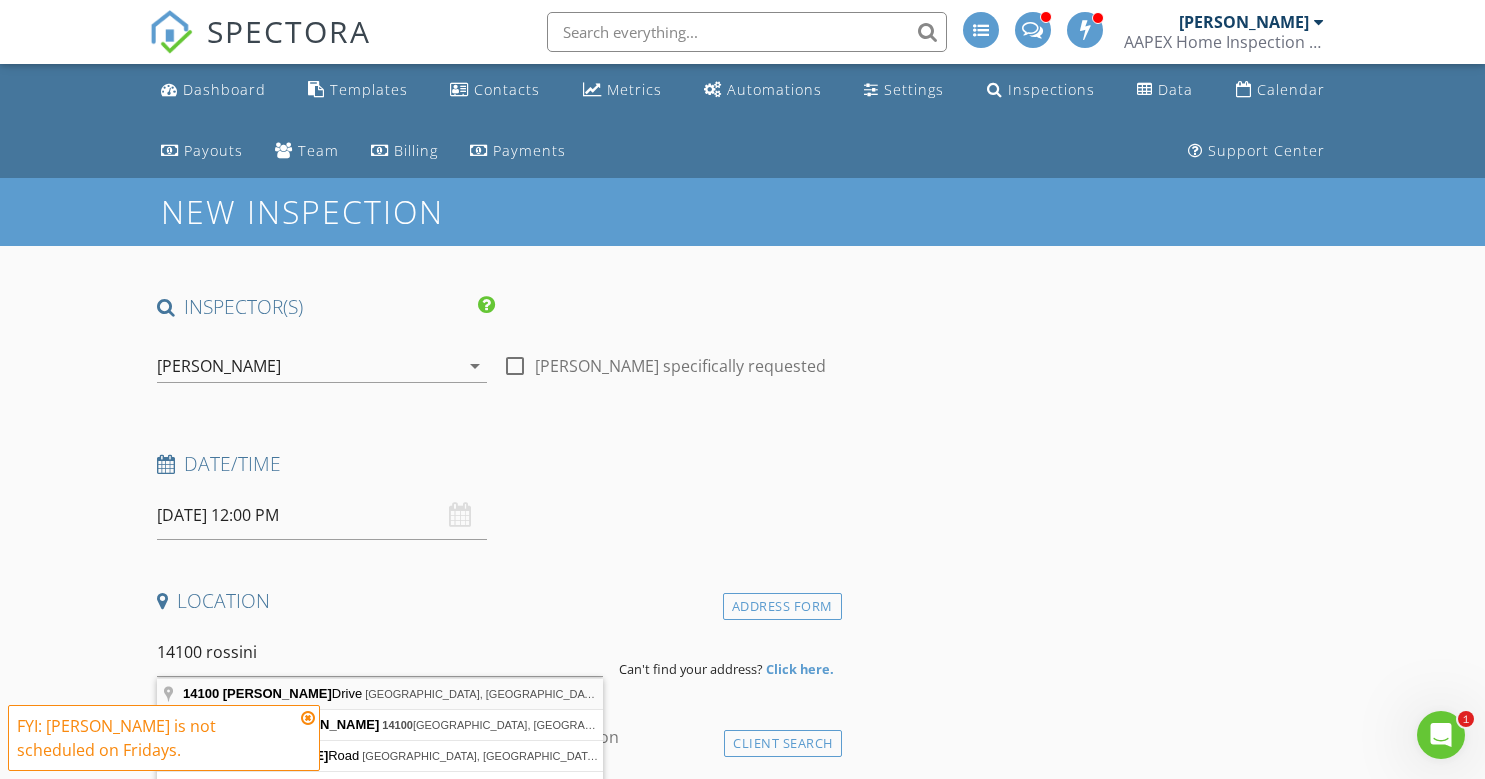 type on "14100 Rossini Drive, Detroit, MI, USA" 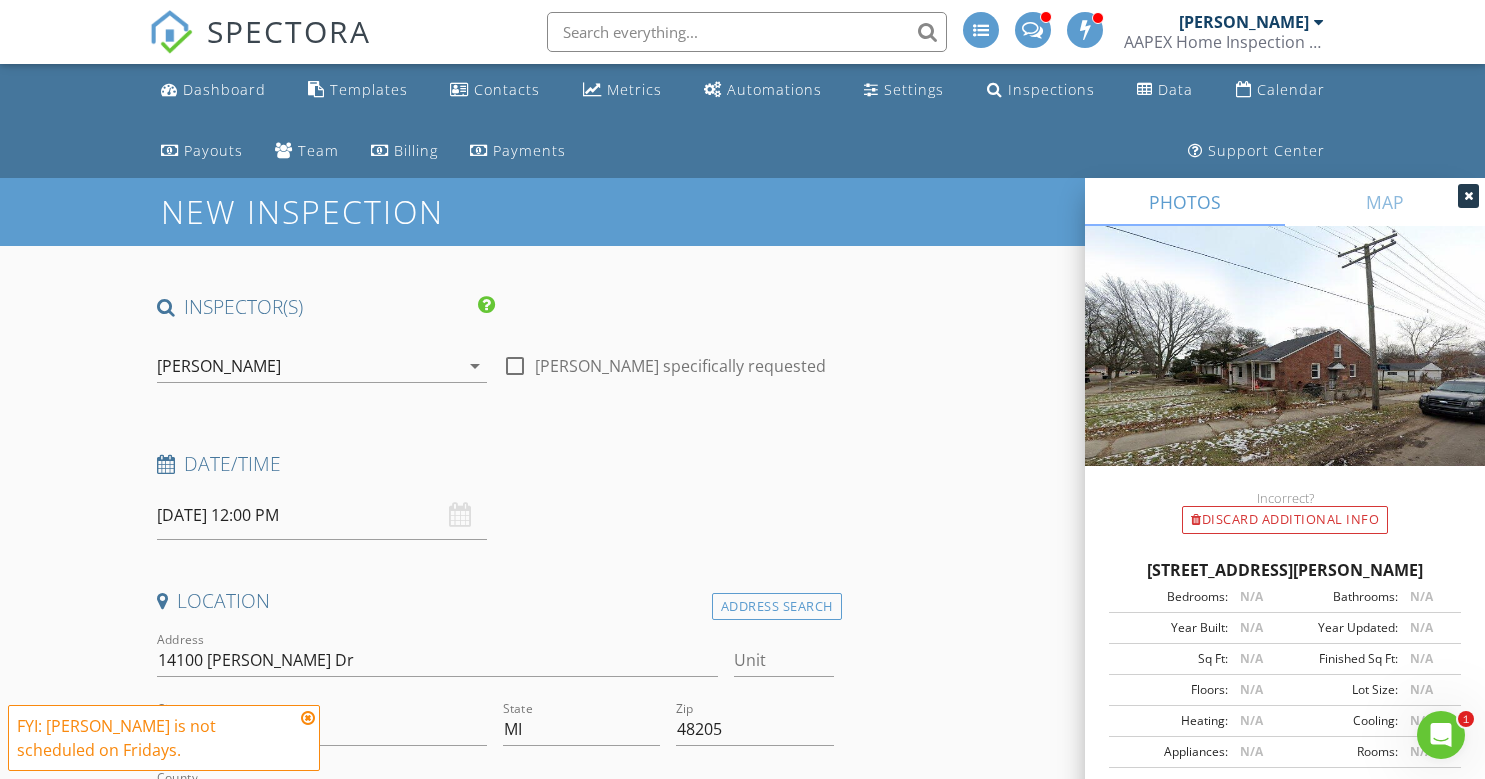 click on "14100 Rossini Dr, Detroit MI 48205" at bounding box center [1285, 570] 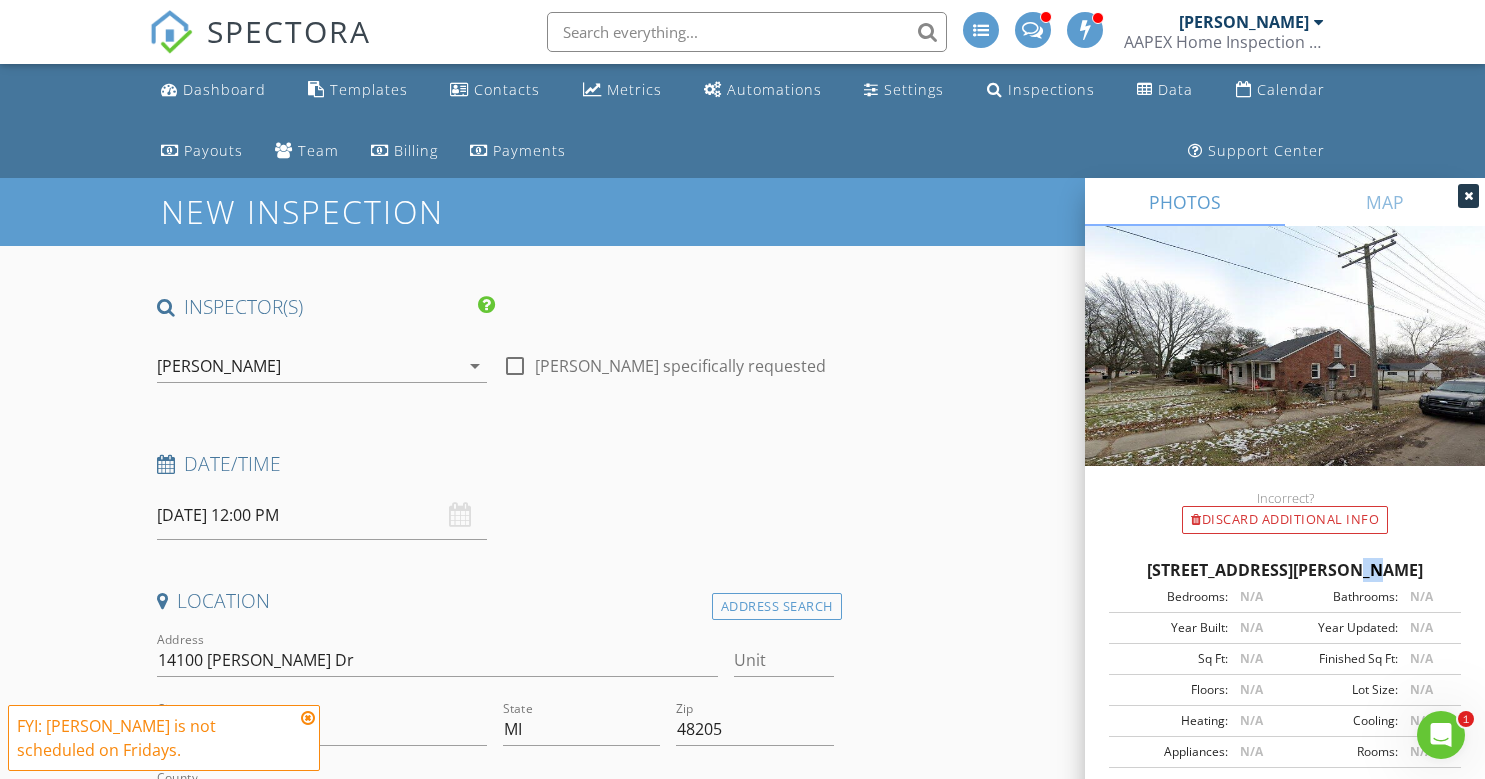 click on "14100 Rossini Dr, Detroit MI 48205" at bounding box center (1285, 570) 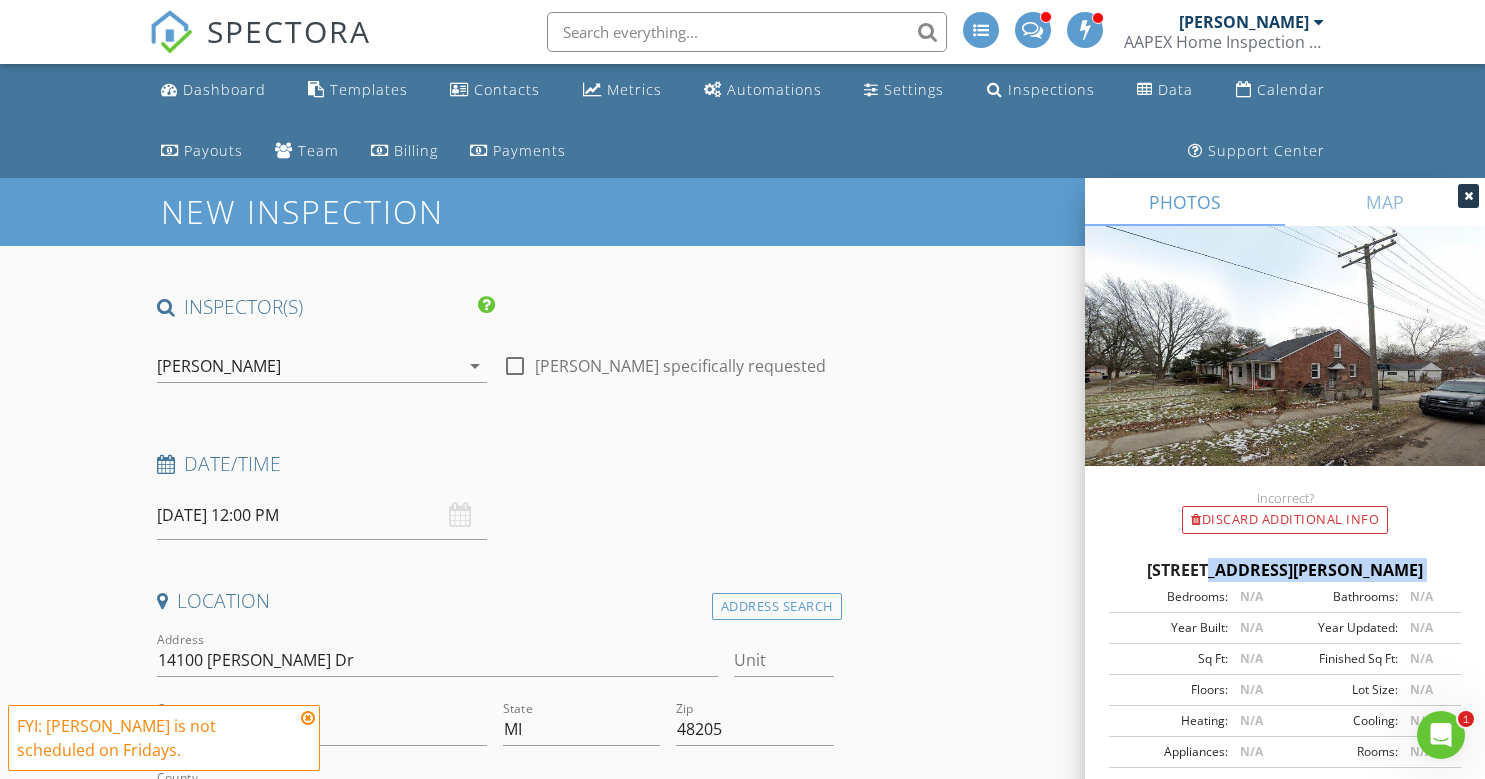 click on "14100 Rossini Dr, Detroit MI 48205" at bounding box center [1285, 570] 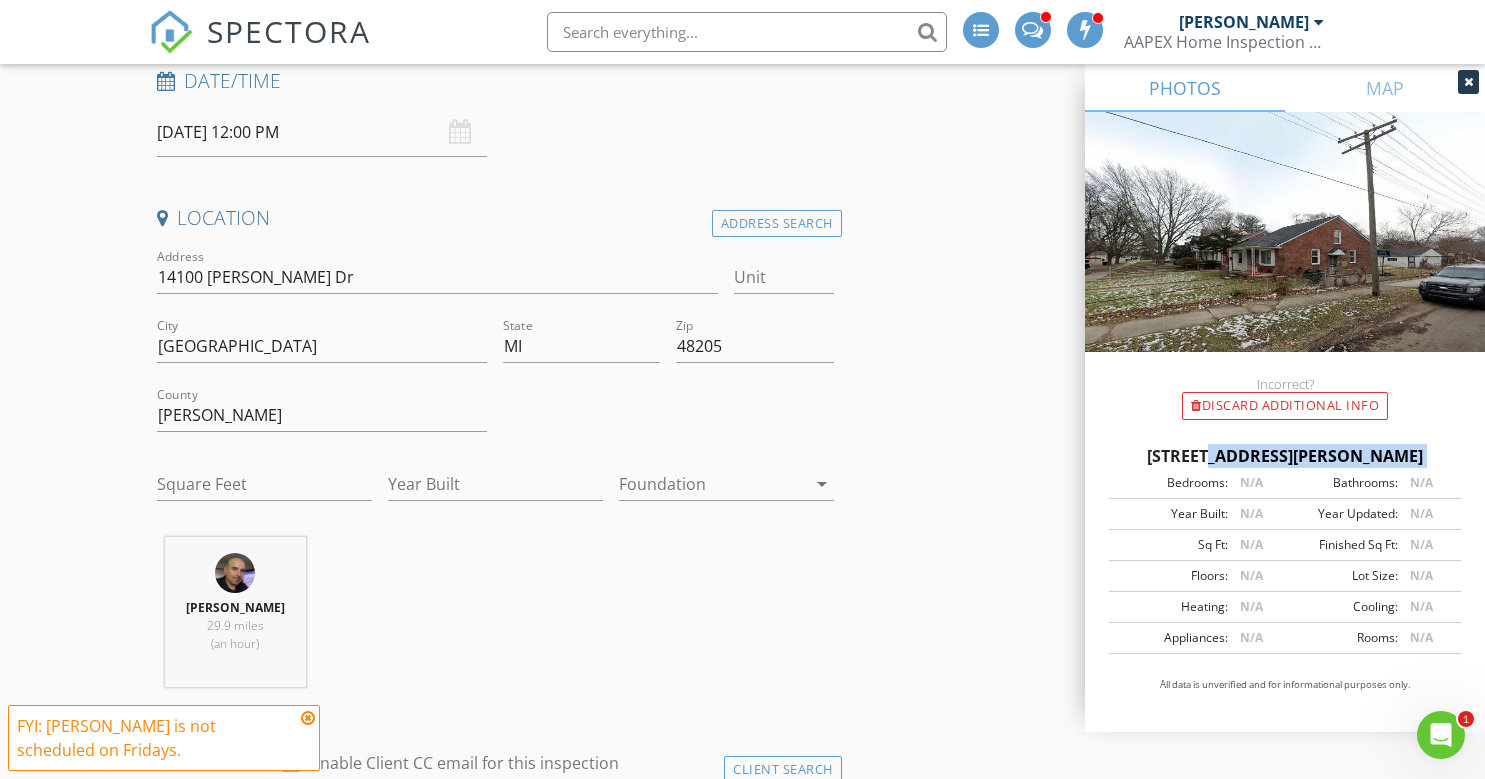 scroll, scrollTop: 406, scrollLeft: 0, axis: vertical 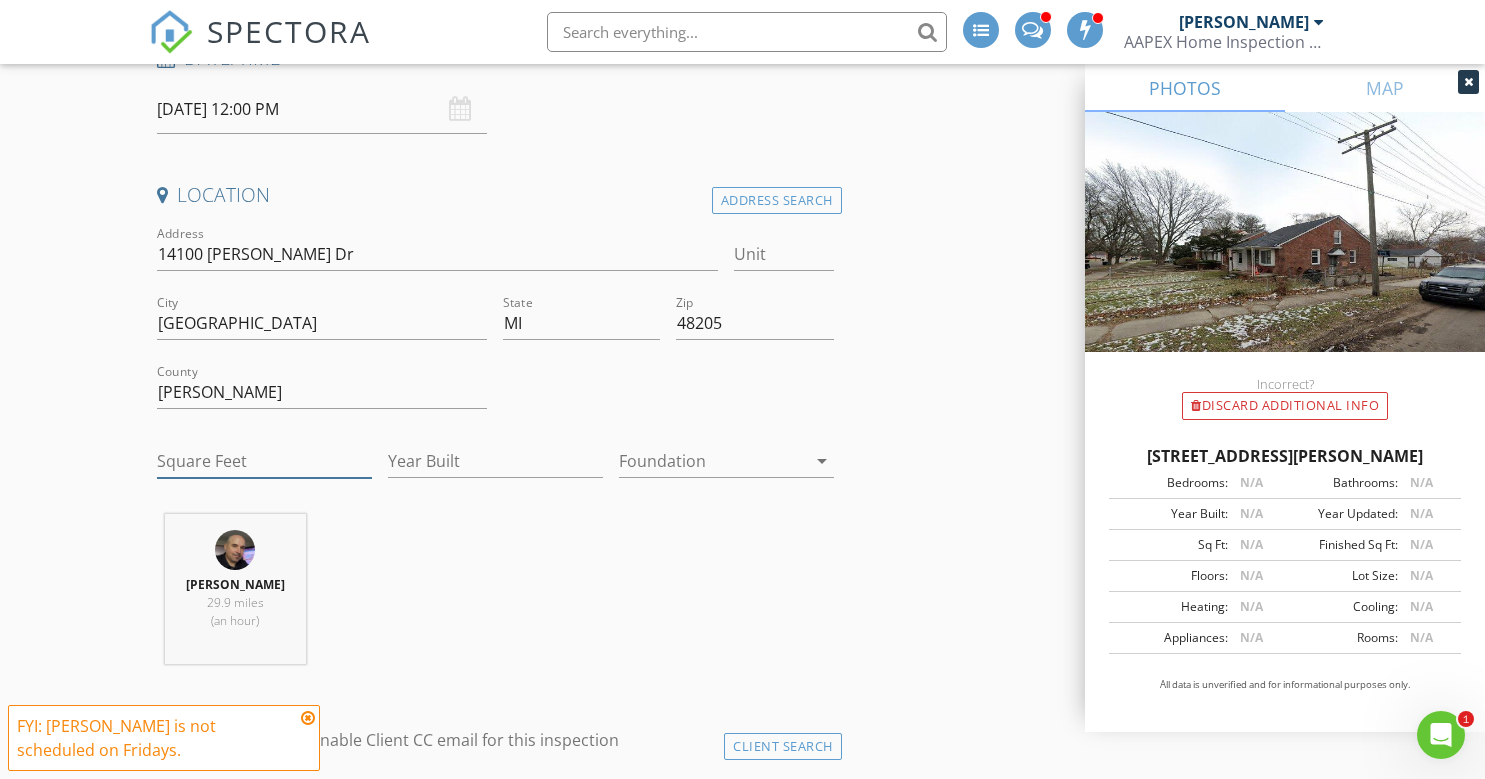 click on "Square Feet" at bounding box center (264, 461) 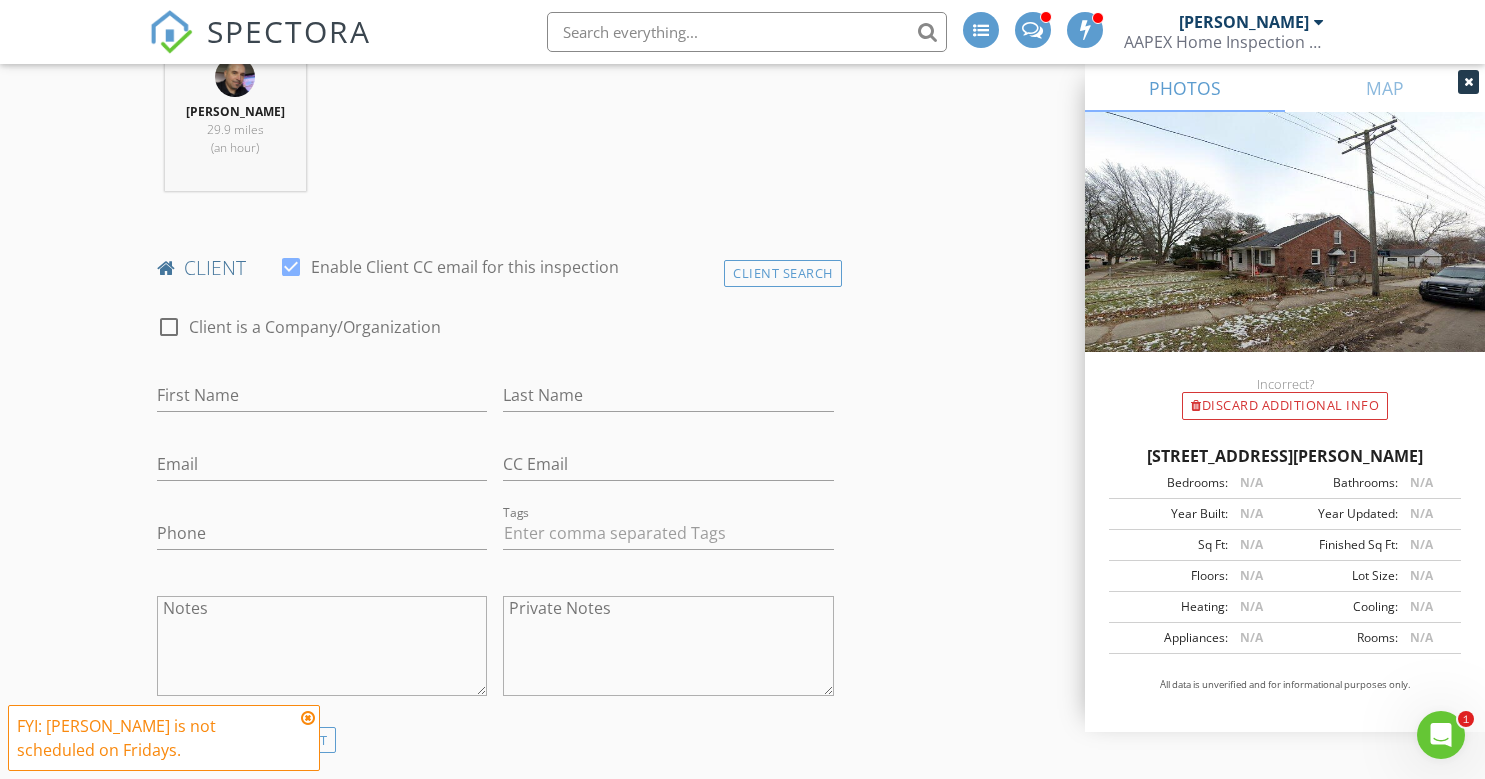 scroll, scrollTop: 880, scrollLeft: 0, axis: vertical 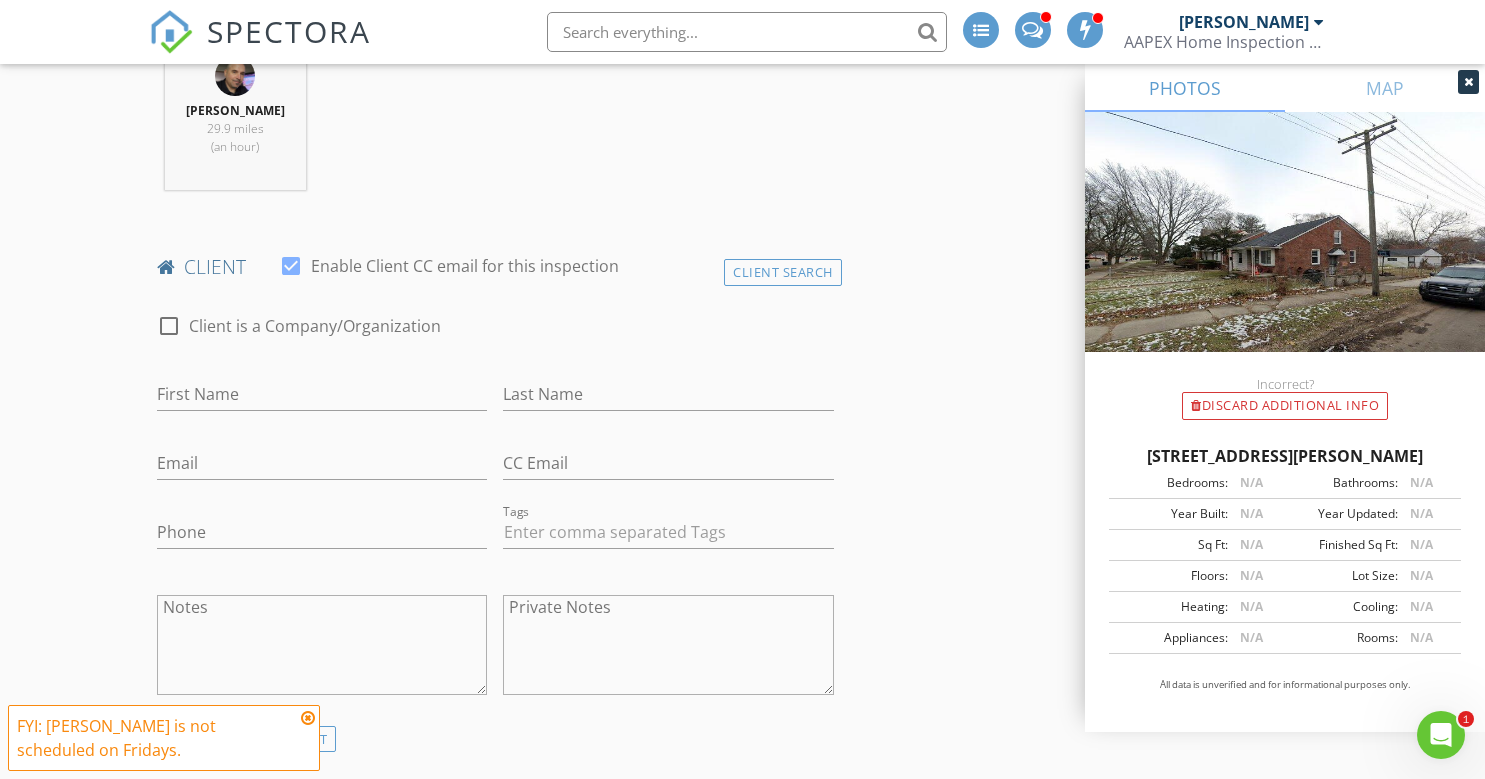 type on "1488" 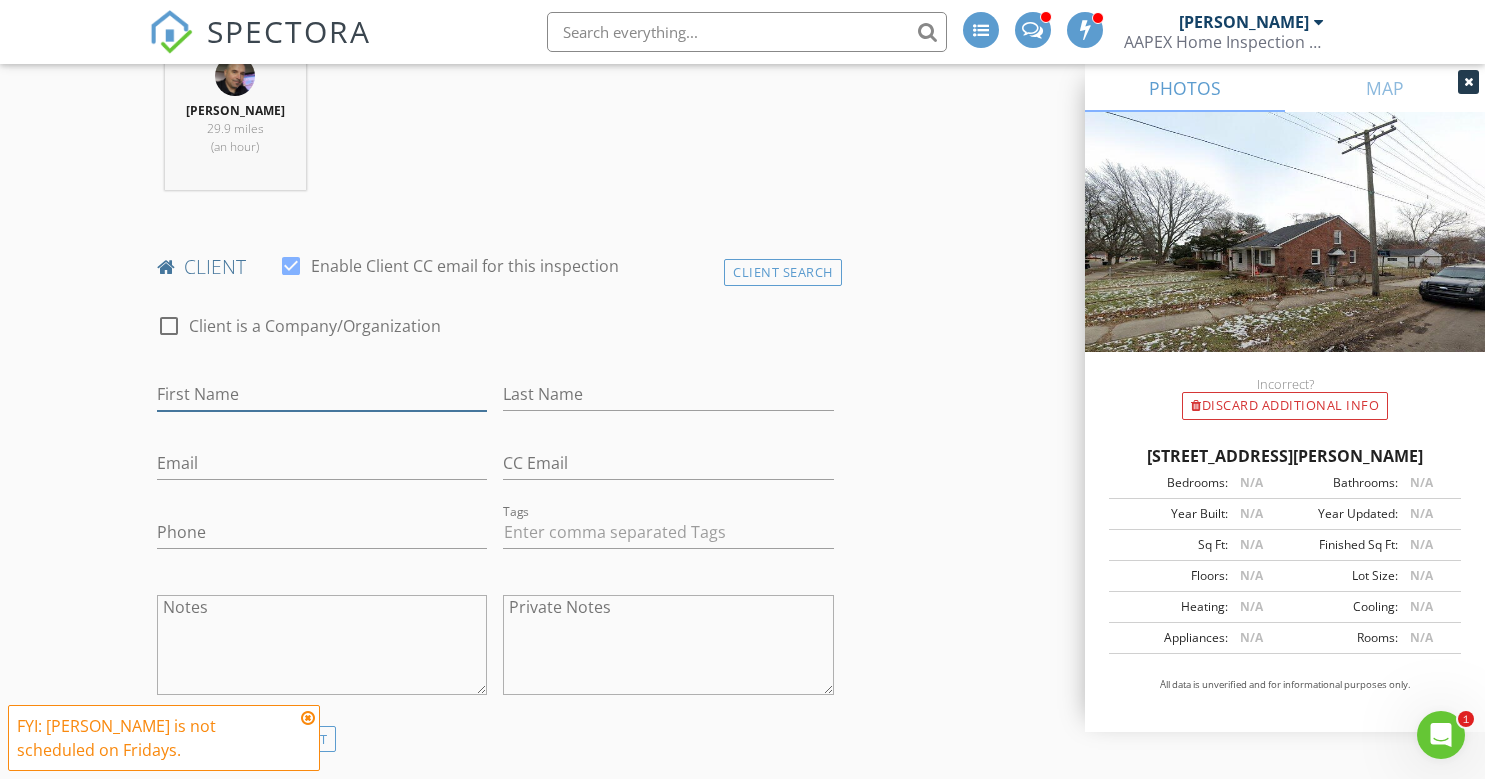 click on "First Name" at bounding box center [322, 394] 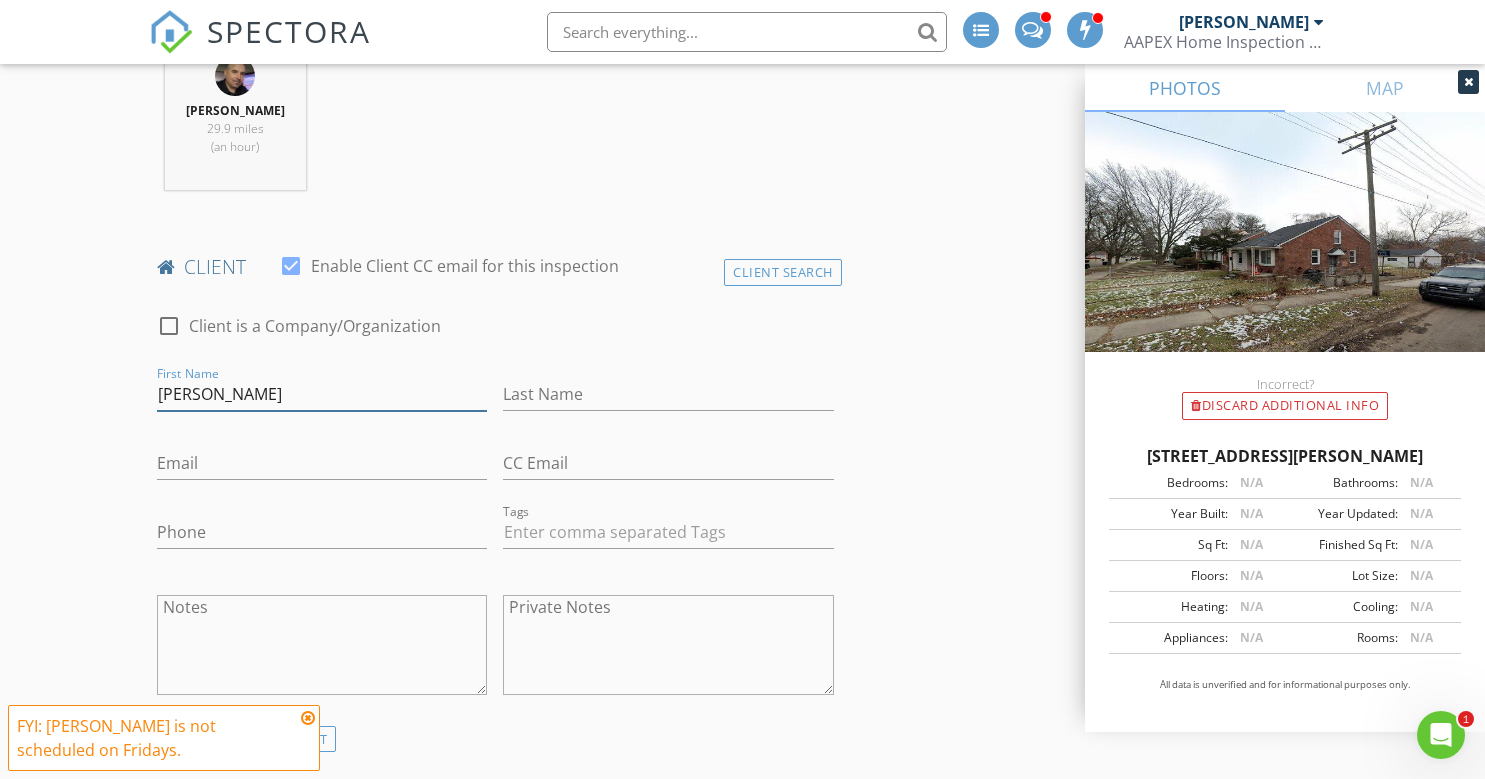 type on "[PERSON_NAME]" 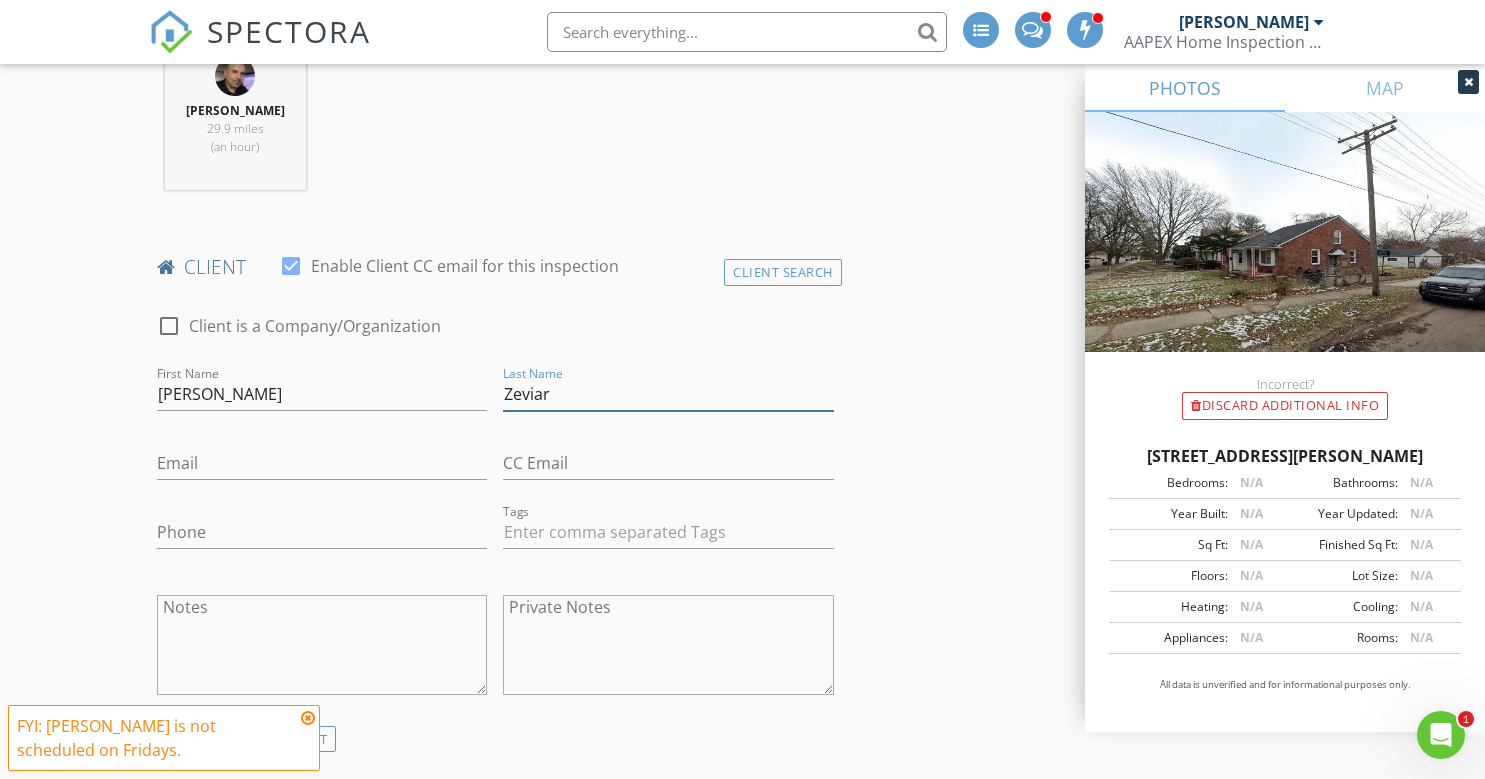 type on "Zeviar" 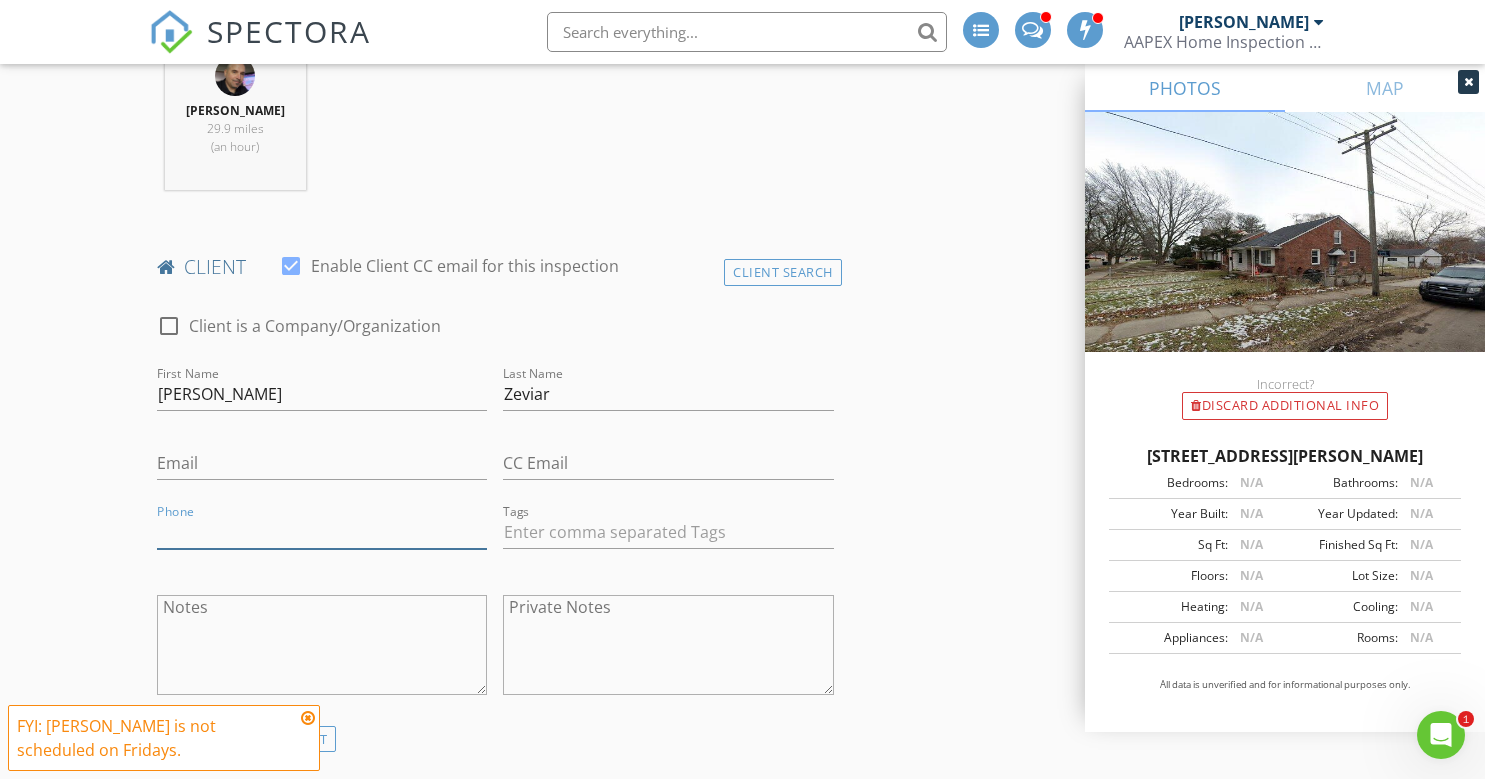 click on "Phone" at bounding box center (322, 532) 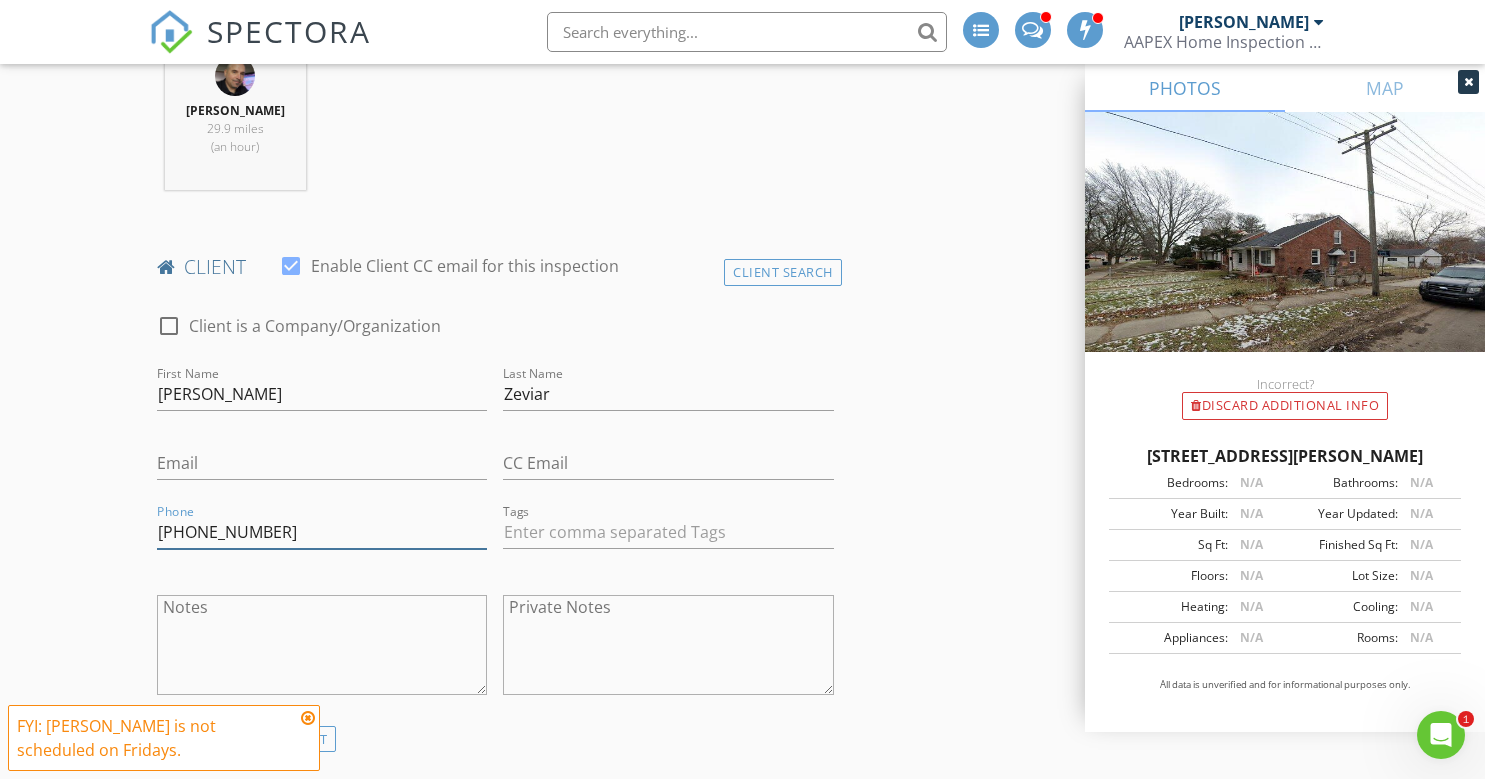 type on "[PHONE_NUMBER]" 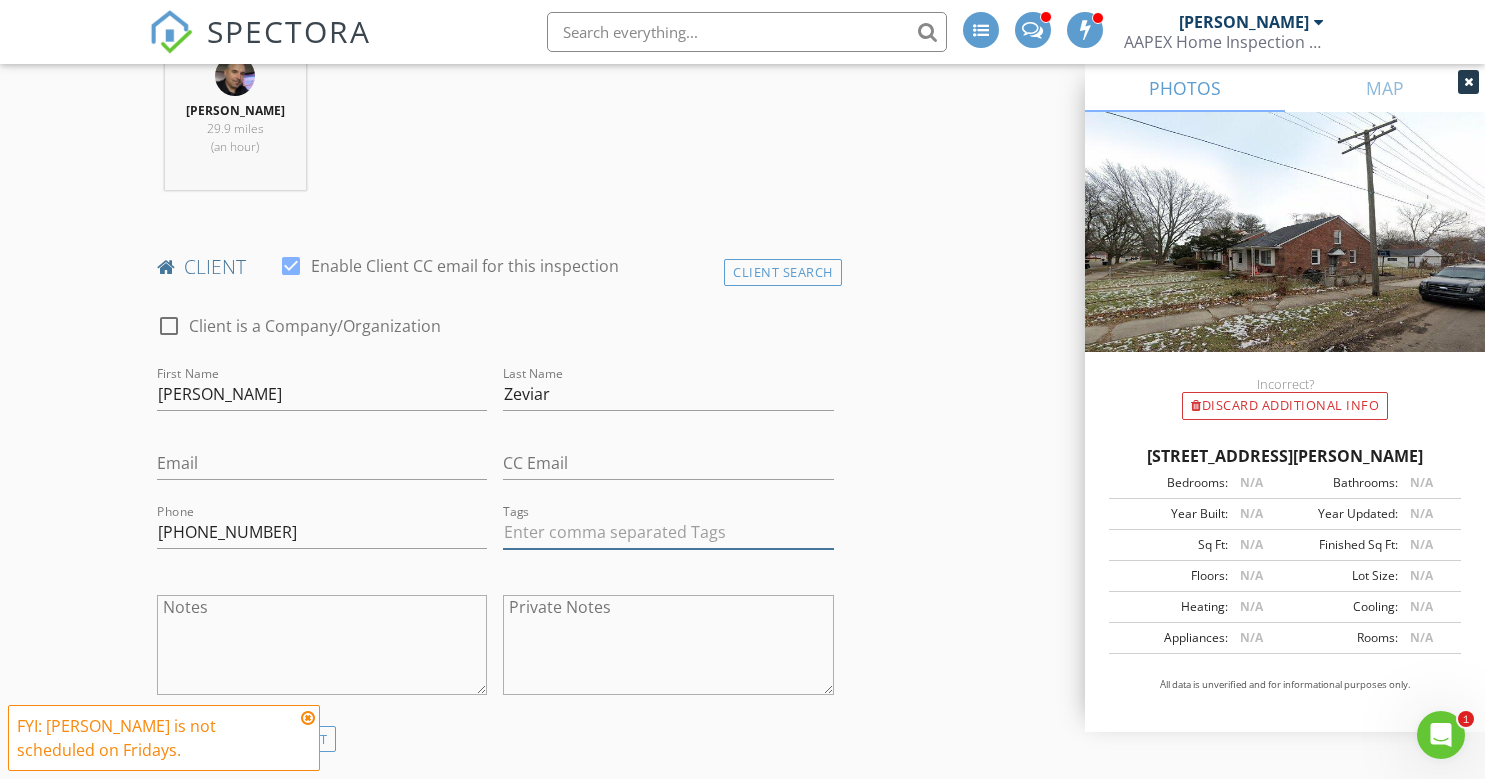 click at bounding box center [668, 532] 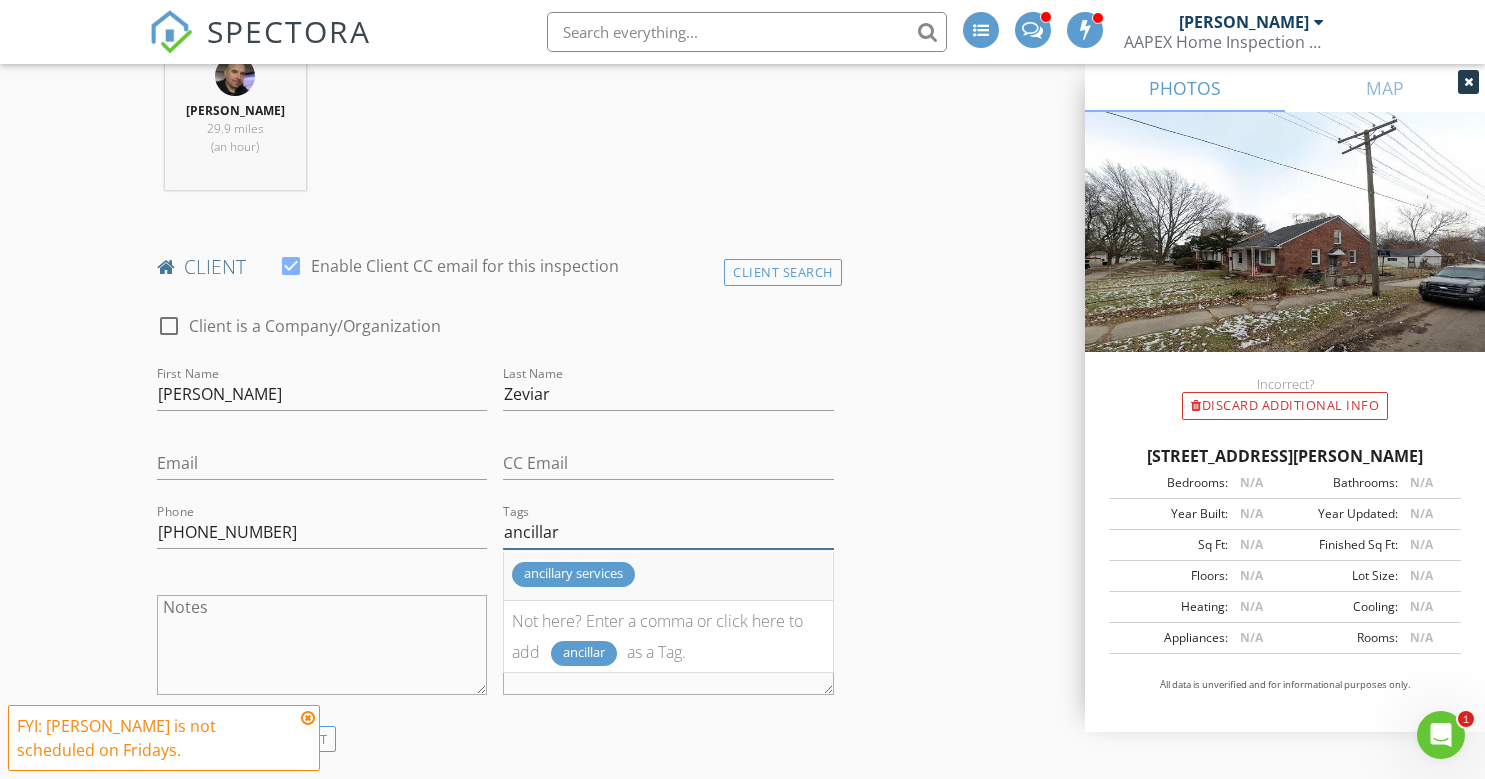 type on "ancillar" 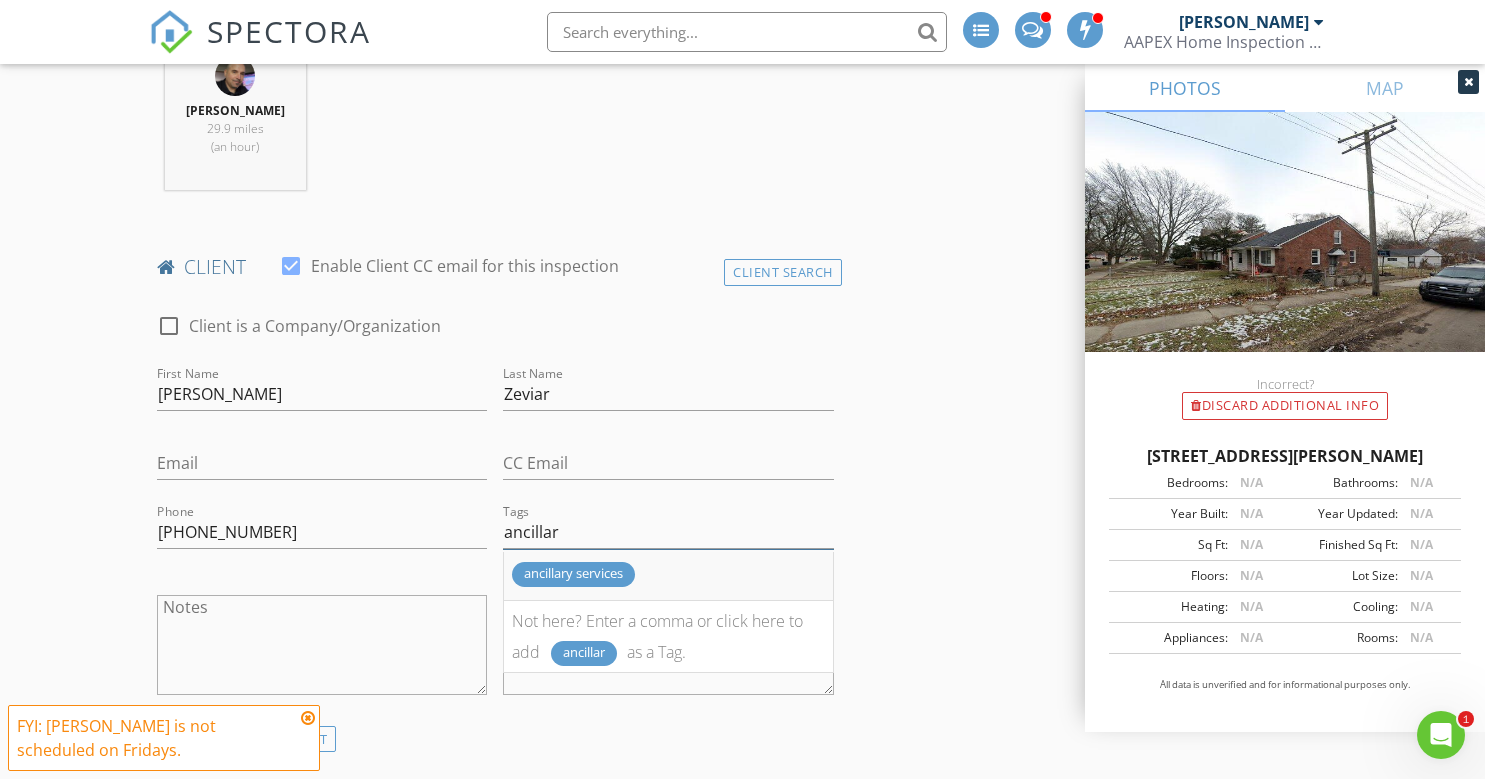 click on "ancillary services" at bounding box center (573, 574) 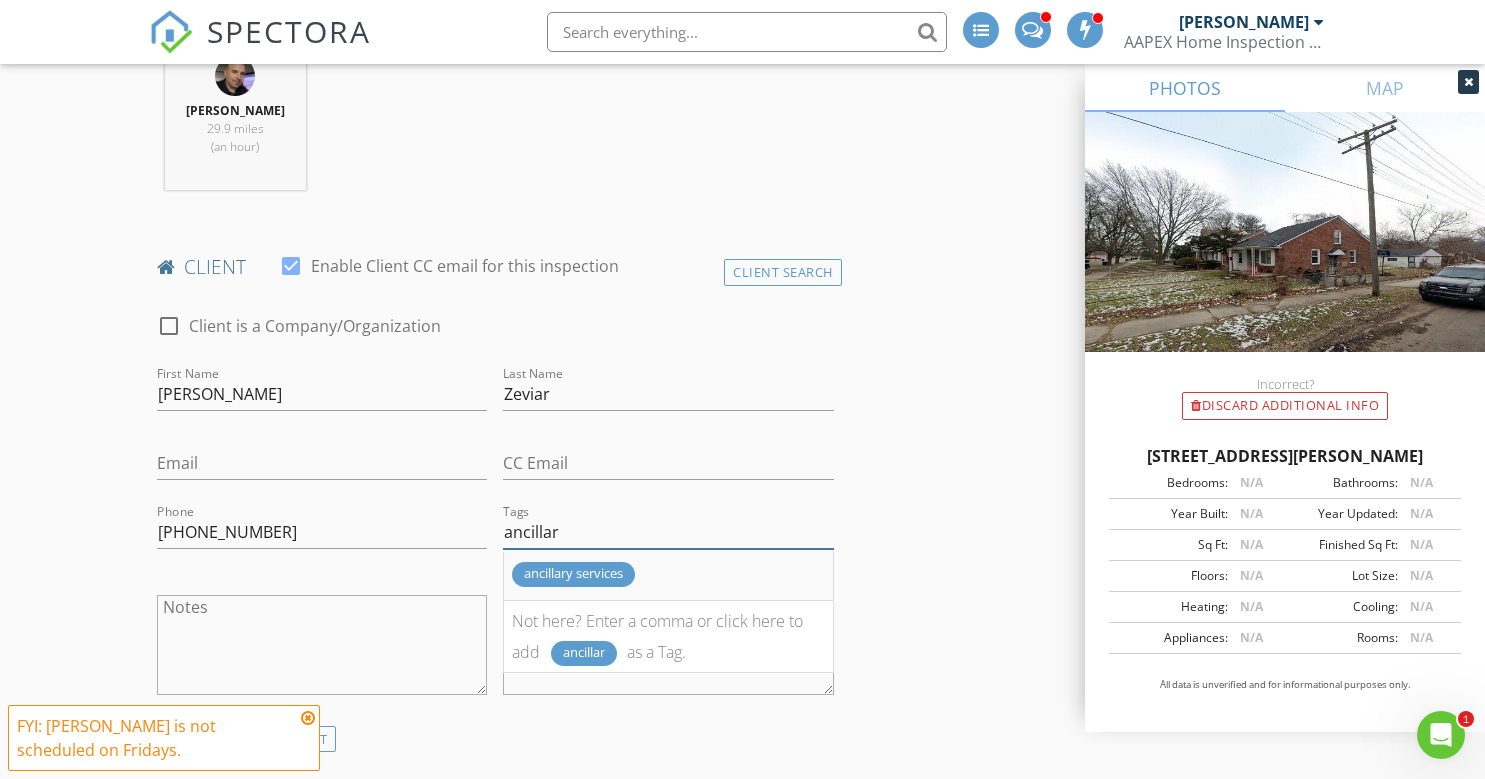 type 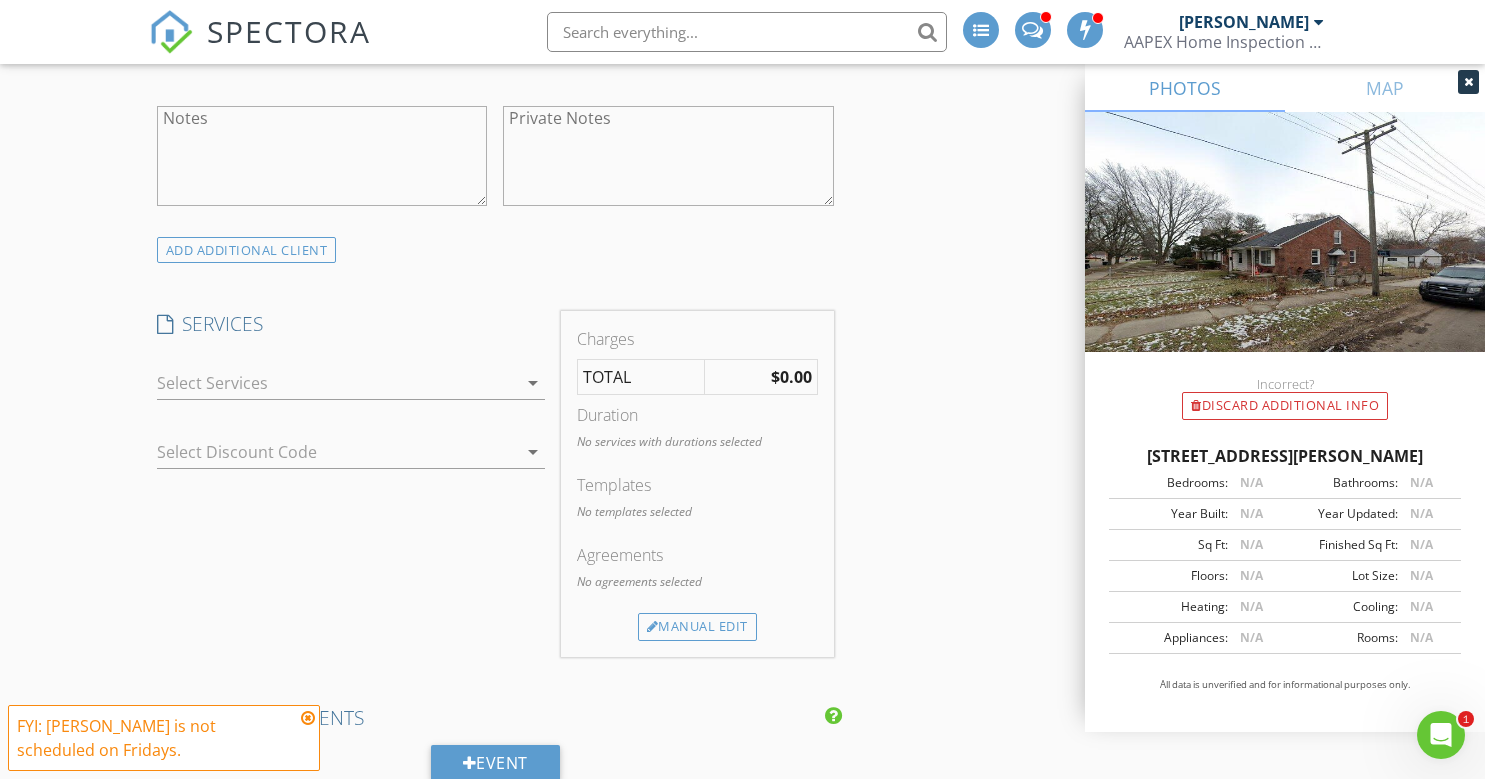 scroll, scrollTop: 1373, scrollLeft: 0, axis: vertical 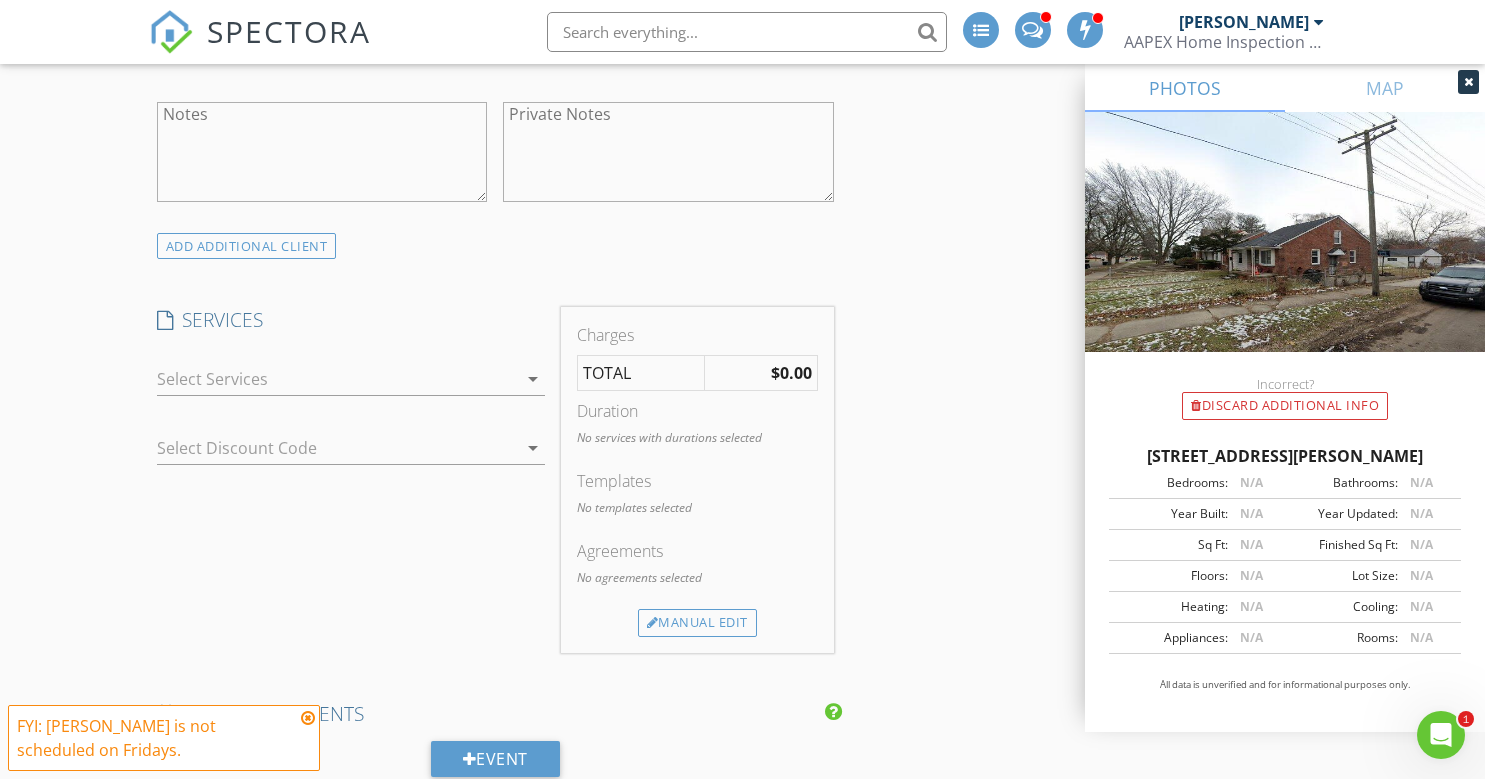 click at bounding box center [337, 379] 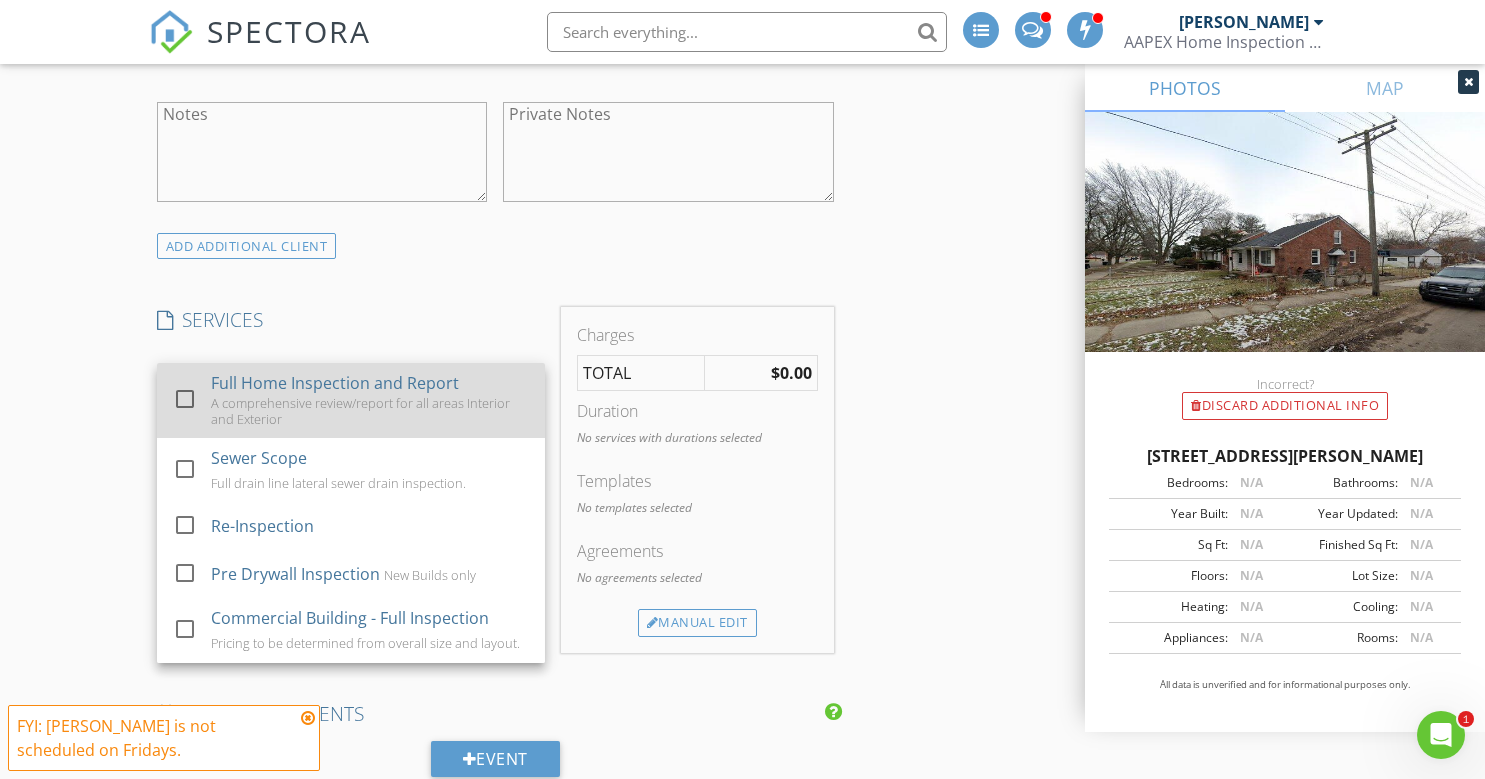 click at bounding box center [185, 399] 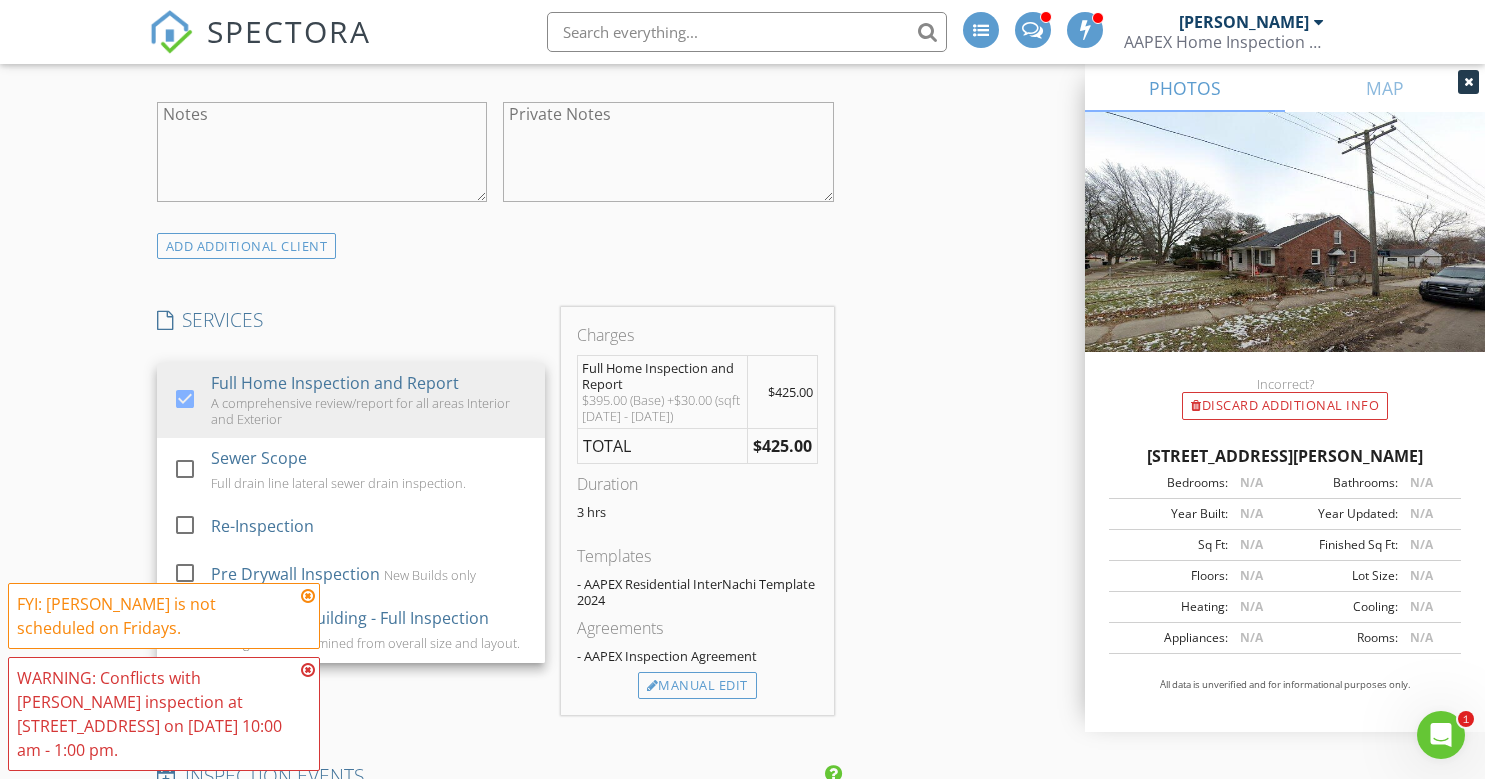 click on "New Inspection
INSPECTOR(S)
check_box_outline_blank   Steve Johnson     check_box_outline_blank   Maceo Banks     check_box   Chris Charow   PRIMARY   check_box_outline_blank   Bob Douglas     Chris Charow arrow_drop_down   check_box_outline_blank Chris Charow specifically requested
Date/Time
07/11/2025 12:00 PM
Location
Address Search       Address 14100 Rossini Dr   Unit   City Detroit   State MI   Zip 48205   County Wayne     Square Feet 1488   Year Built   Foundation arrow_drop_down     Chris Charow     29.9 miles     (an hour)
client
check_box Enable Client CC email for this inspection   Client Search     check_box_outline_blank Client is a Company/Organization     First Name Dean   Last Name Zeviar   Email   CC Email   Phone 313-656-7578         Tags &nbsp;
ancillary services
Notes   Private Notes          check_box" at bounding box center (742, 787) 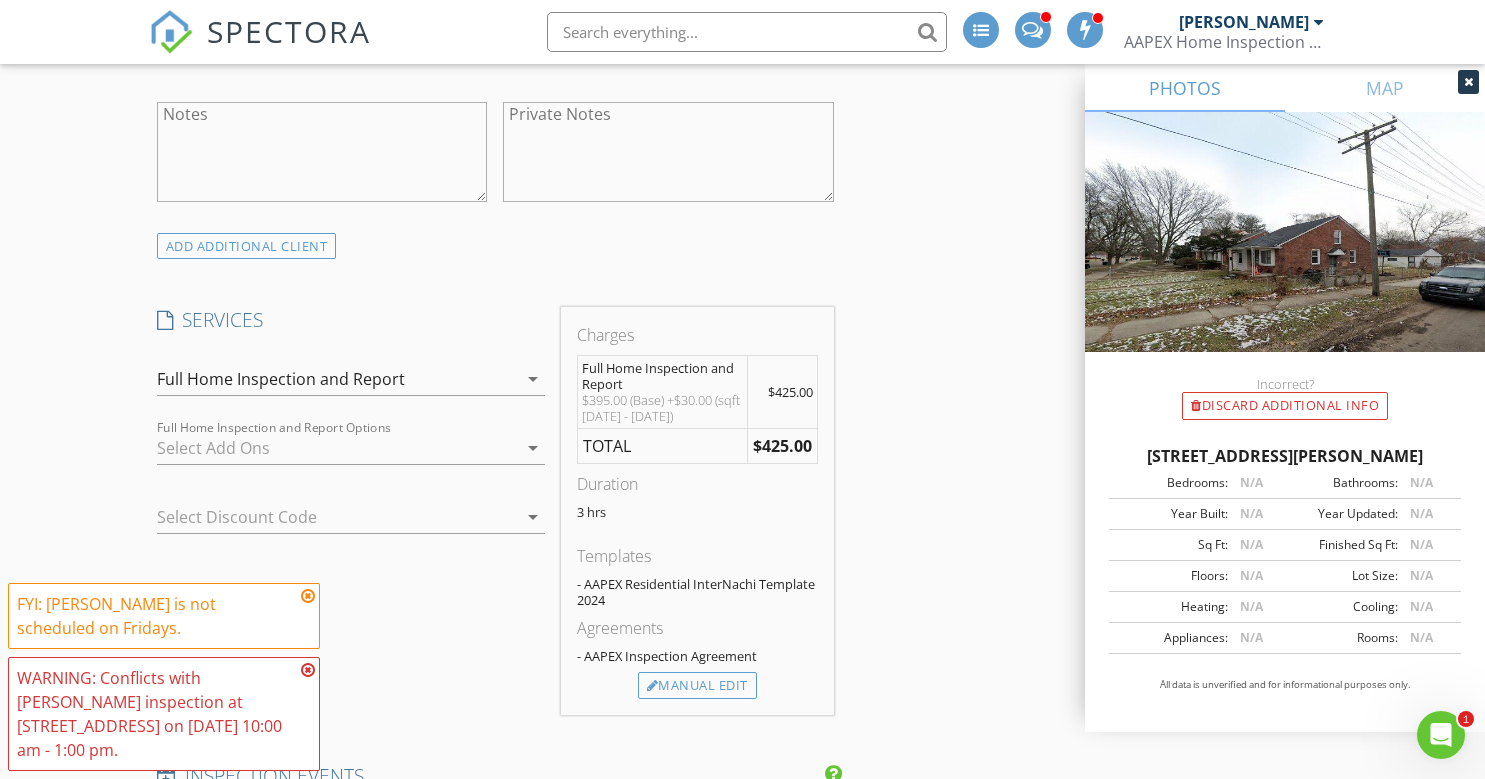 click at bounding box center (337, 448) 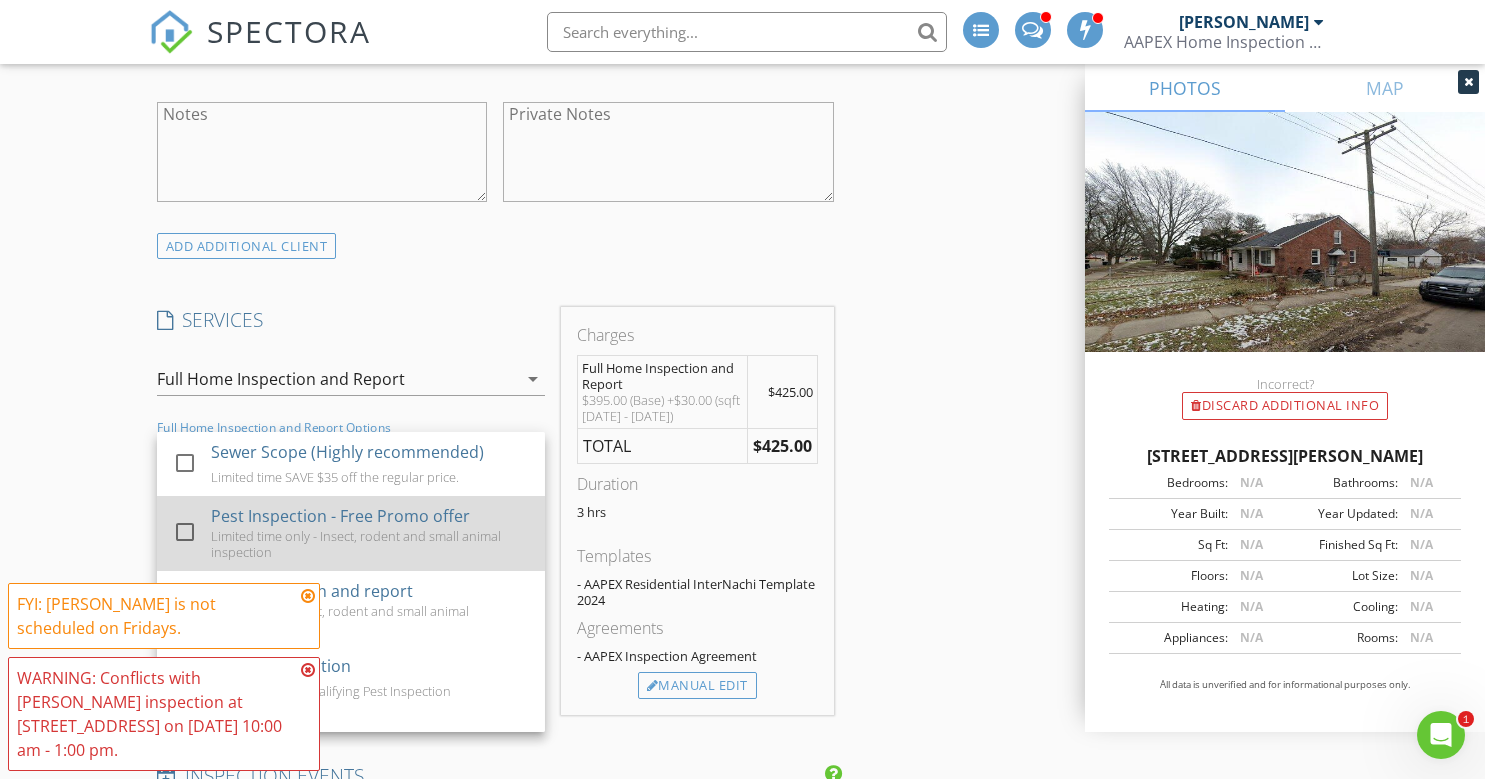 click on "Pest Inspection - Free Promo offer" at bounding box center [339, 516] 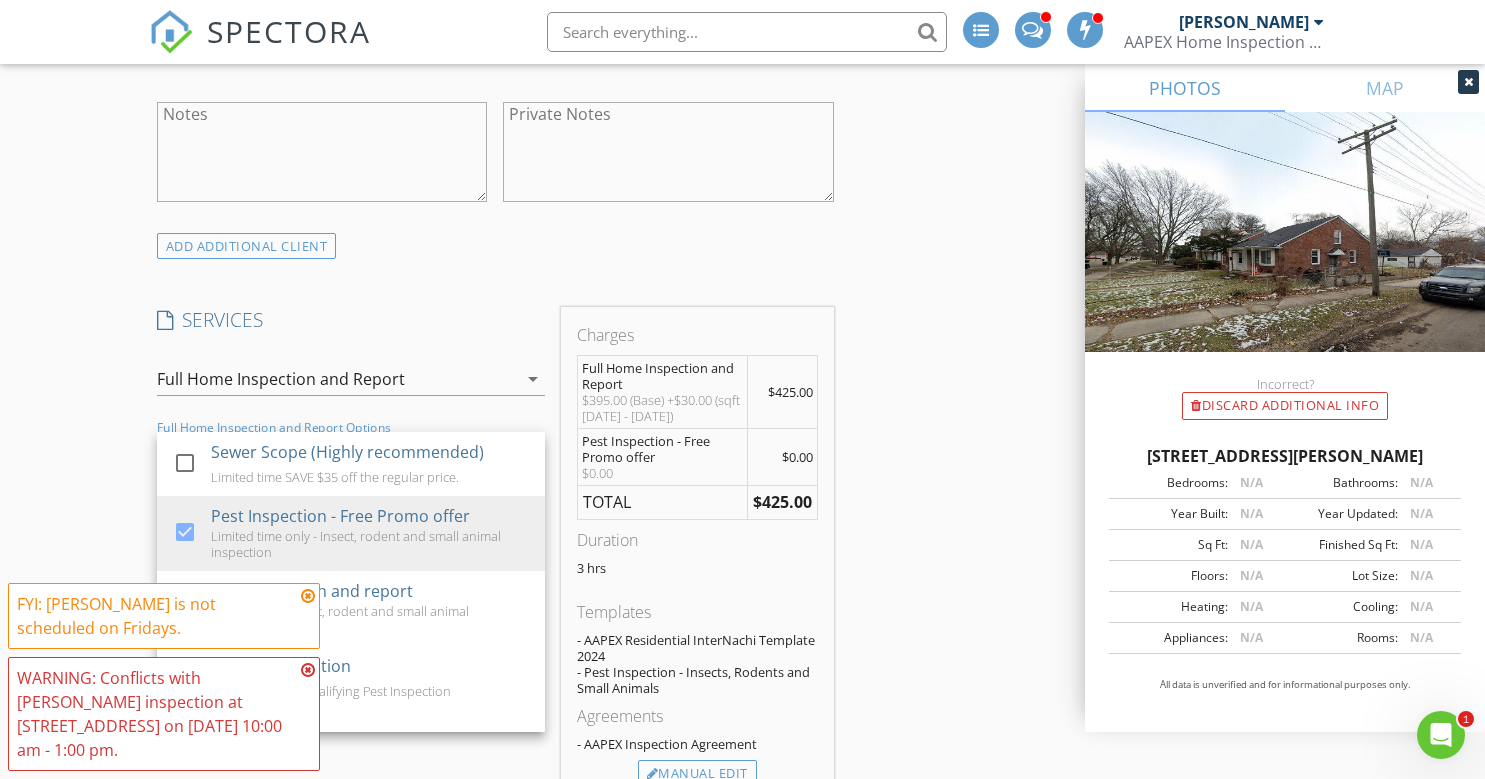 click on "New Inspection
INSPECTOR(S)
check_box_outline_blank   Steve Johnson     check_box_outline_blank   Maceo Banks     check_box   Chris Charow   PRIMARY   check_box_outline_blank   Bob Douglas     Chris Charow arrow_drop_down   check_box_outline_blank Chris Charow specifically requested
Date/Time
07/11/2025 12:00 PM
Location
Address Search       Address 14100 Rossini Dr   Unit   City Detroit   State MI   Zip 48205   County Wayne     Square Feet 1488   Year Built   Foundation arrow_drop_down     Chris Charow     29.9 miles     (an hour)
client
check_box Enable Client CC email for this inspection   Client Search     check_box_outline_blank Client is a Company/Organization     First Name Dean   Last Name Zeviar   Email   CC Email   Phone 313-656-7578         Tags &nbsp;
ancillary services
Notes   Private Notes          check_box" at bounding box center [742, 831] 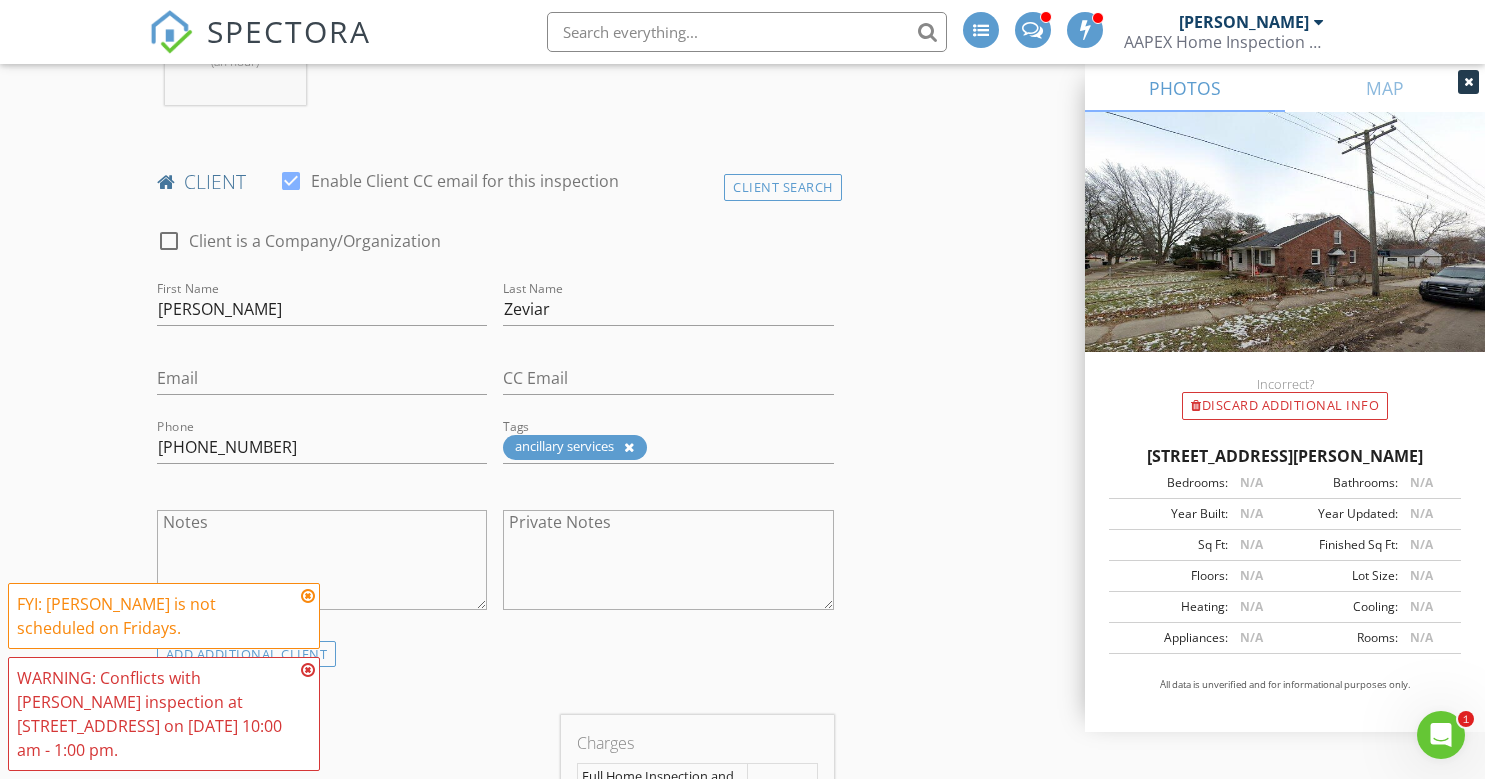 scroll, scrollTop: 0, scrollLeft: 0, axis: both 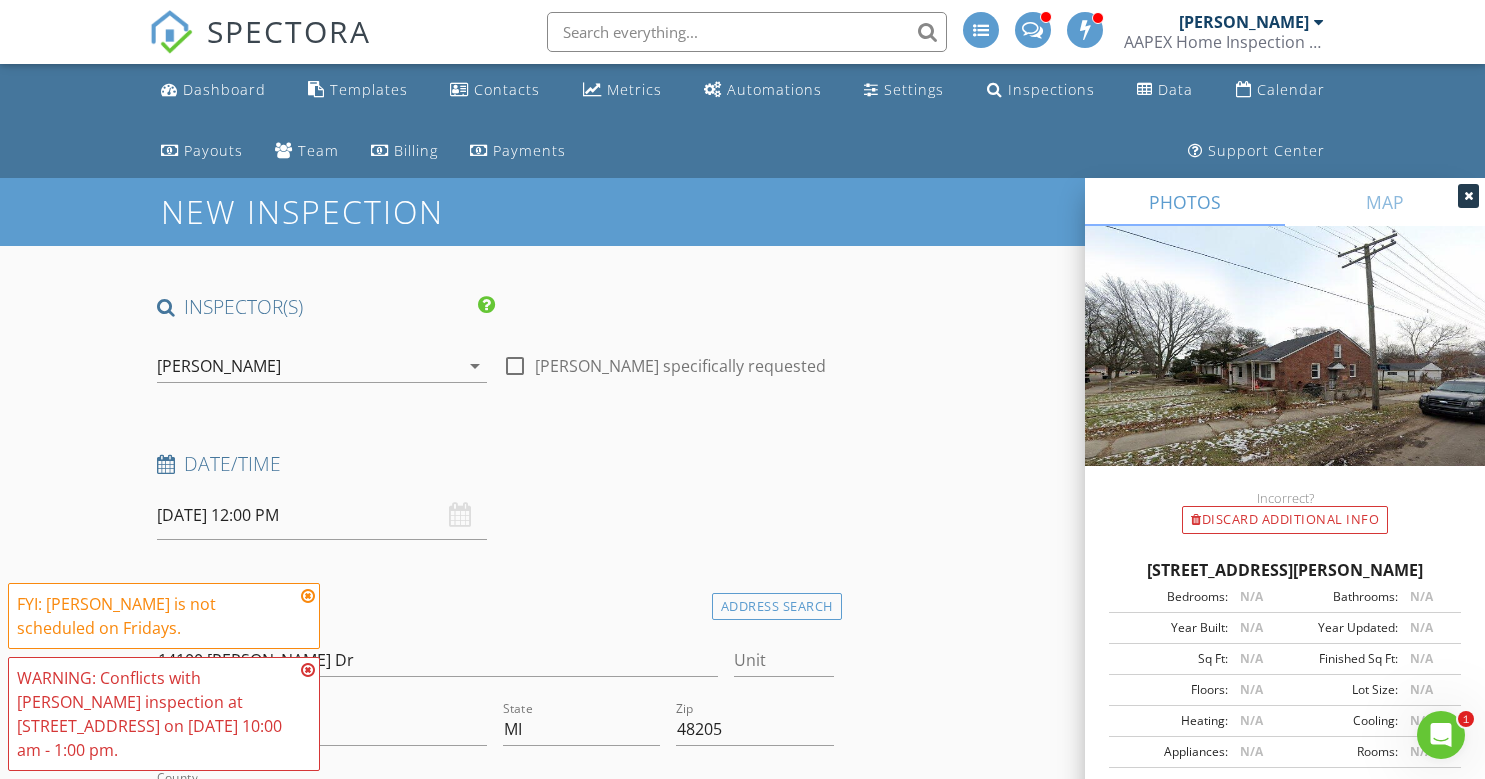 click on "[DATE] 12:00 PM" at bounding box center (322, 515) 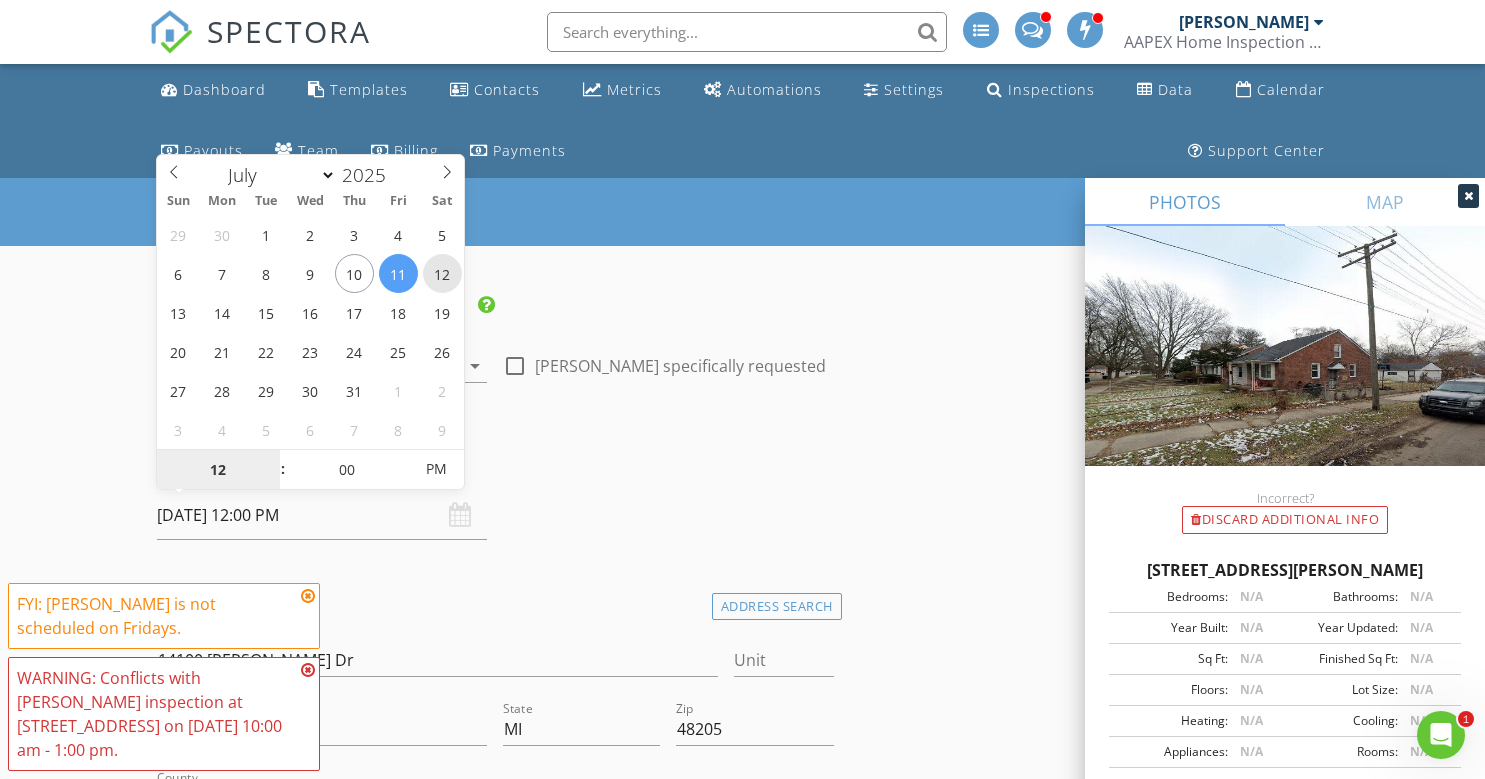 type on "[DATE] 12:00 PM" 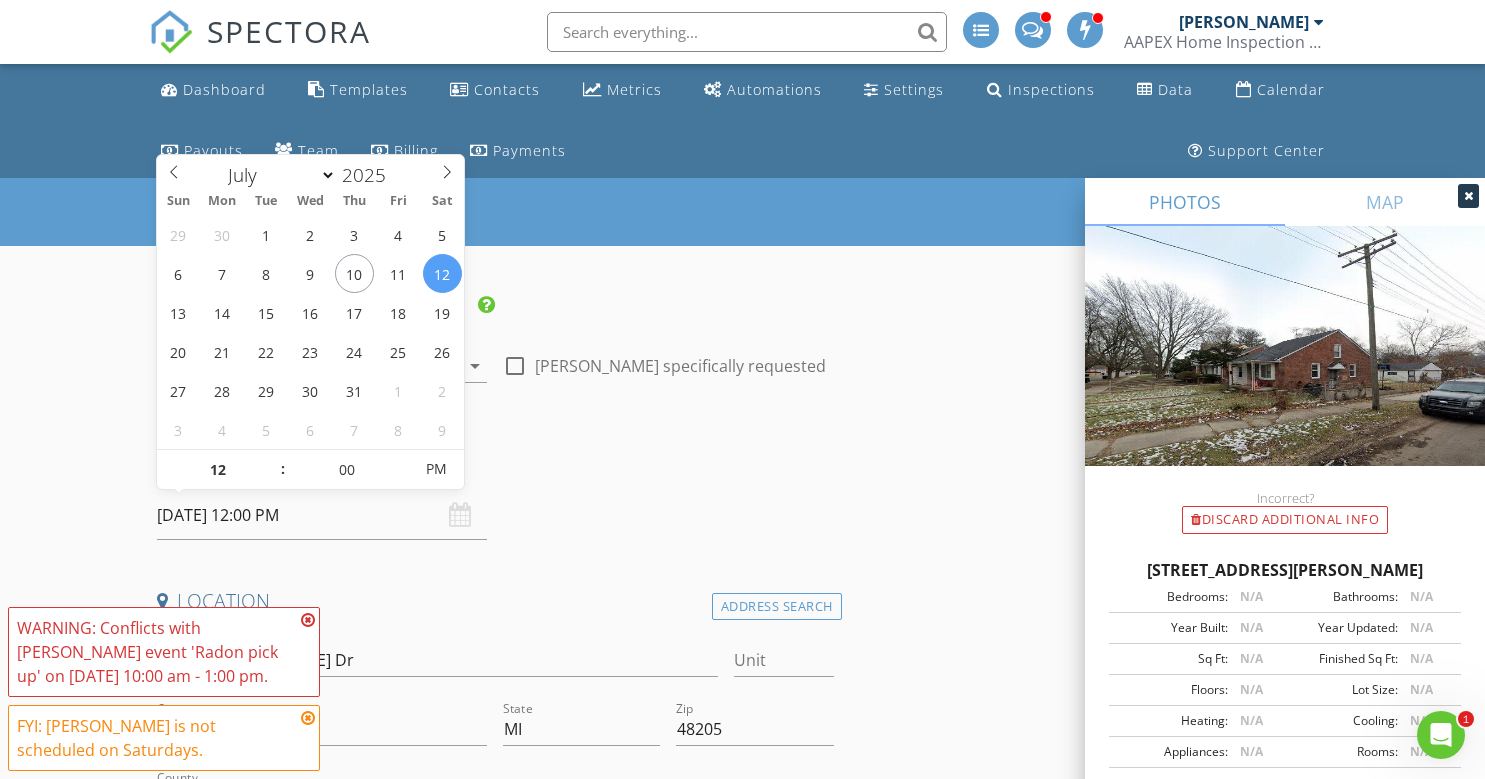 click on "New Inspection
INSPECTOR(S)
check_box_outline_blank   Steve Johnson     check_box_outline_blank   Maceo Banks     check_box   Chris Charow   PRIMARY   check_box_outline_blank   Bob Douglas     Chris Charow arrow_drop_down   check_box_outline_blank Chris Charow specifically requested
Date/Time
07/12/2025 12:00 PM
Location
Address Search       Address 14100 Rossini Dr   Unit   City Detroit   State MI   Zip 48205   County Wayne     Square Feet 1488   Year Built   Foundation arrow_drop_down     Chris Charow     29.9 miles     (an hour)
client
check_box Enable Client CC email for this inspection   Client Search     check_box_outline_blank Client is a Company/Organization     First Name Dean   Last Name Zeviar   Email   CC Email   Phone 313-656-7578         Tags &nbsp;
ancillary services
Notes   Private Notes          check_box" at bounding box center (742, 2204) 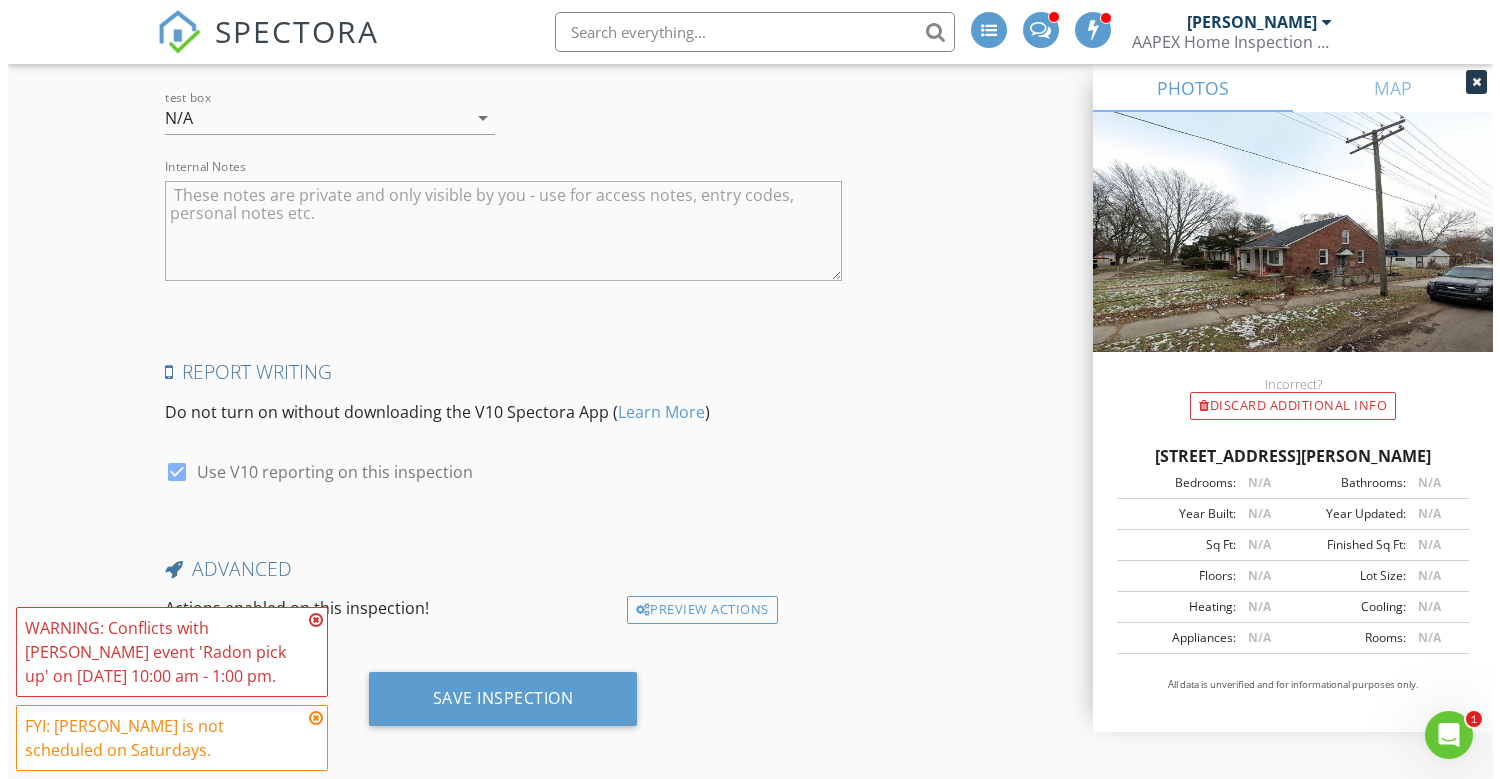 scroll, scrollTop: 3445, scrollLeft: 0, axis: vertical 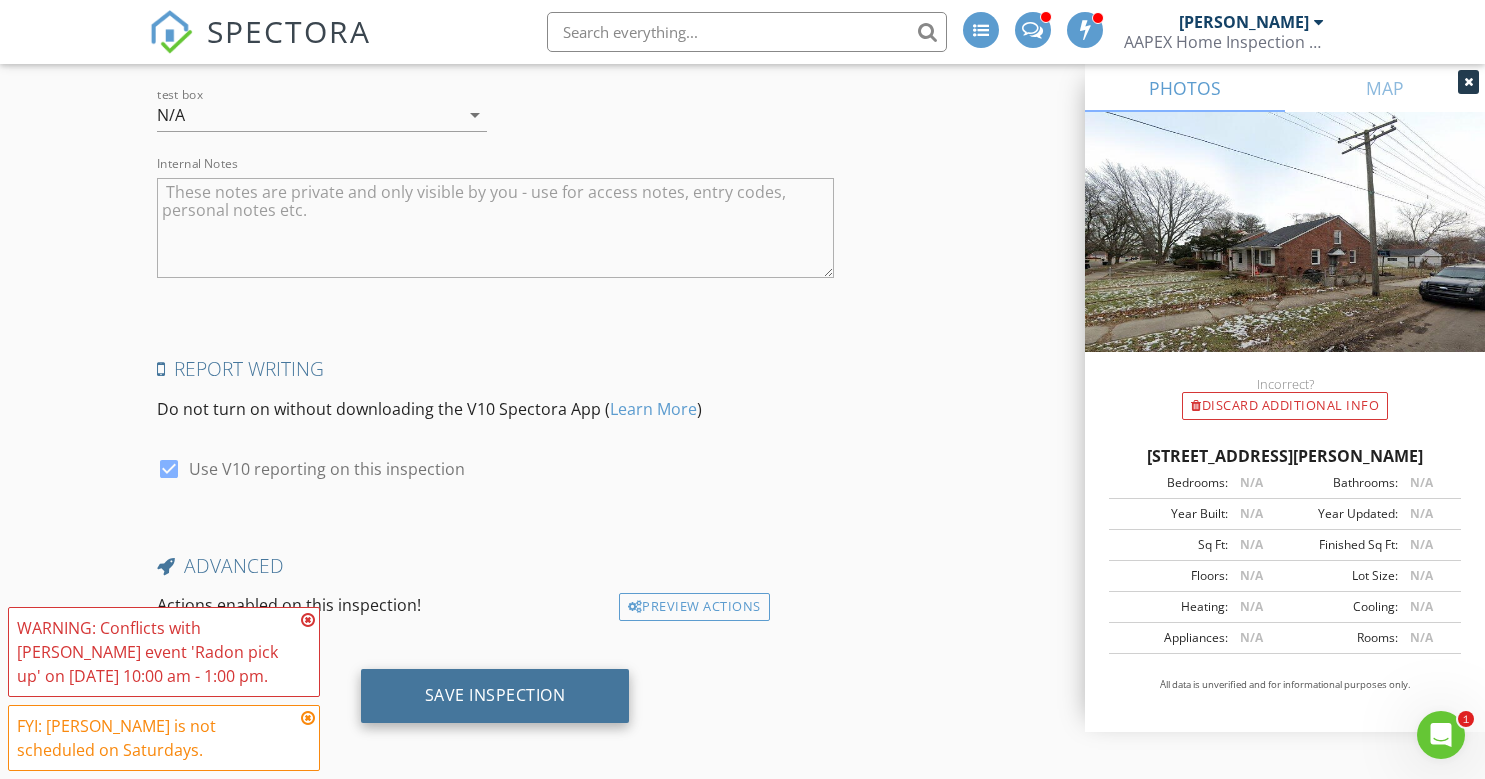 click on "Save Inspection" at bounding box center [495, 696] 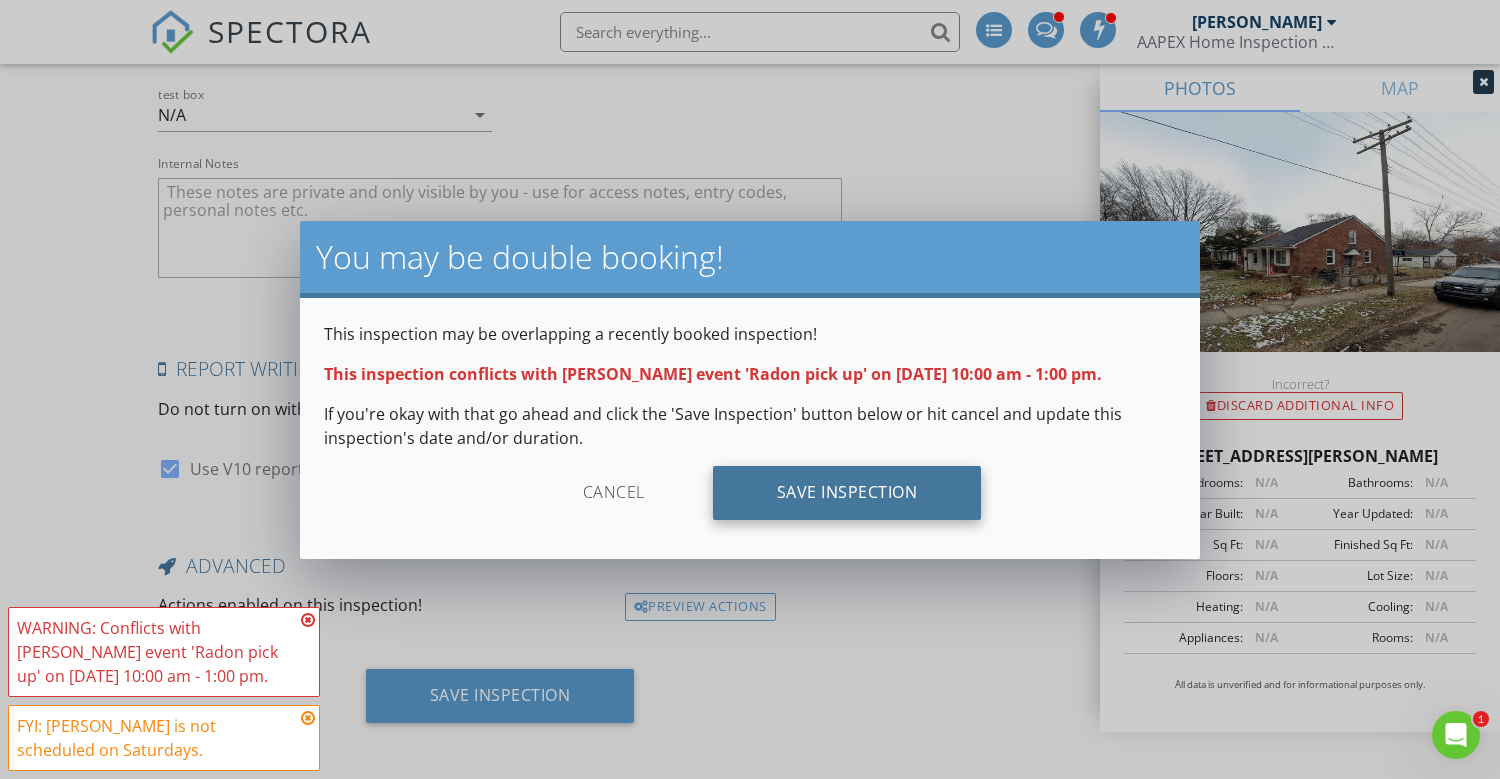 click on "Save Inspection" at bounding box center (847, 493) 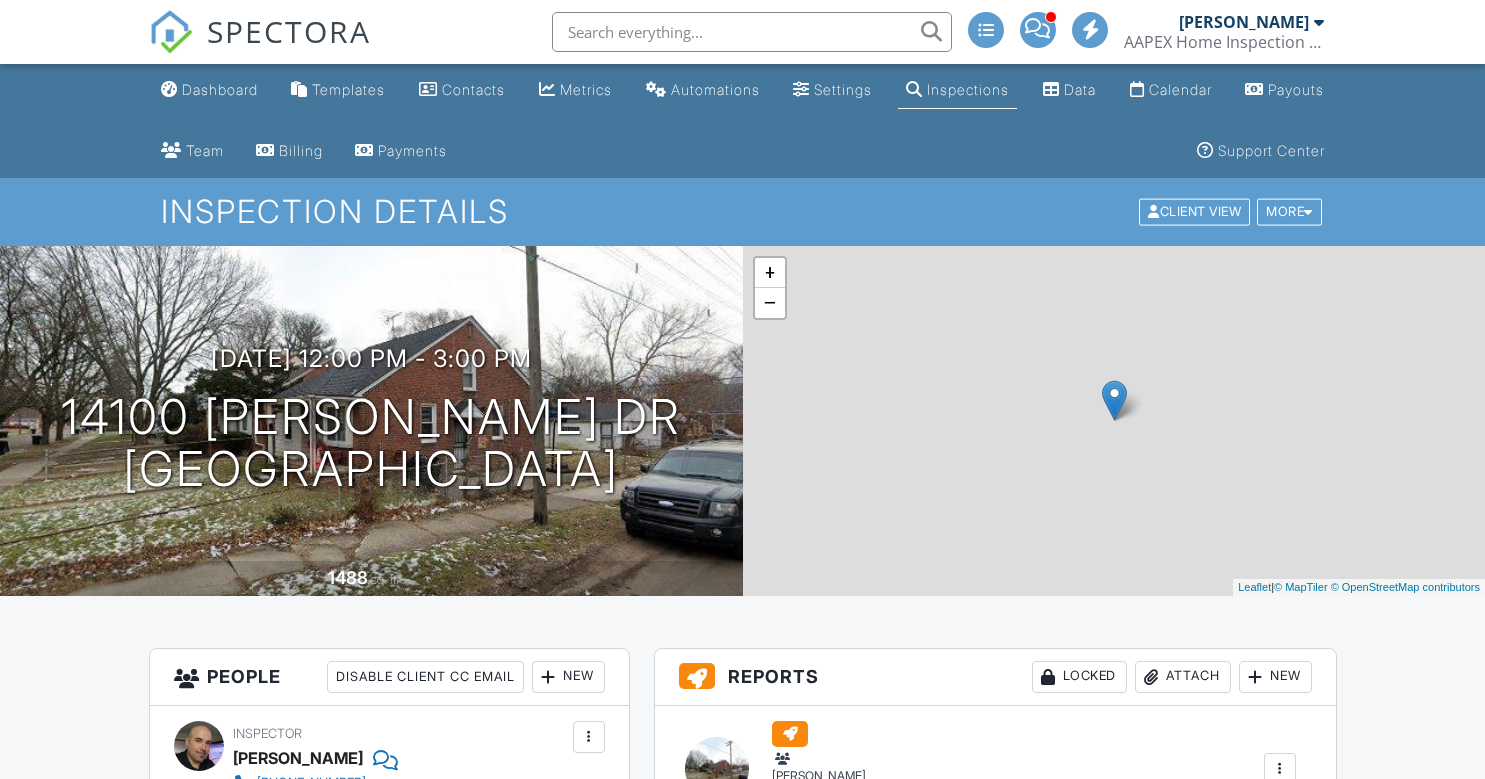 scroll, scrollTop: 0, scrollLeft: 0, axis: both 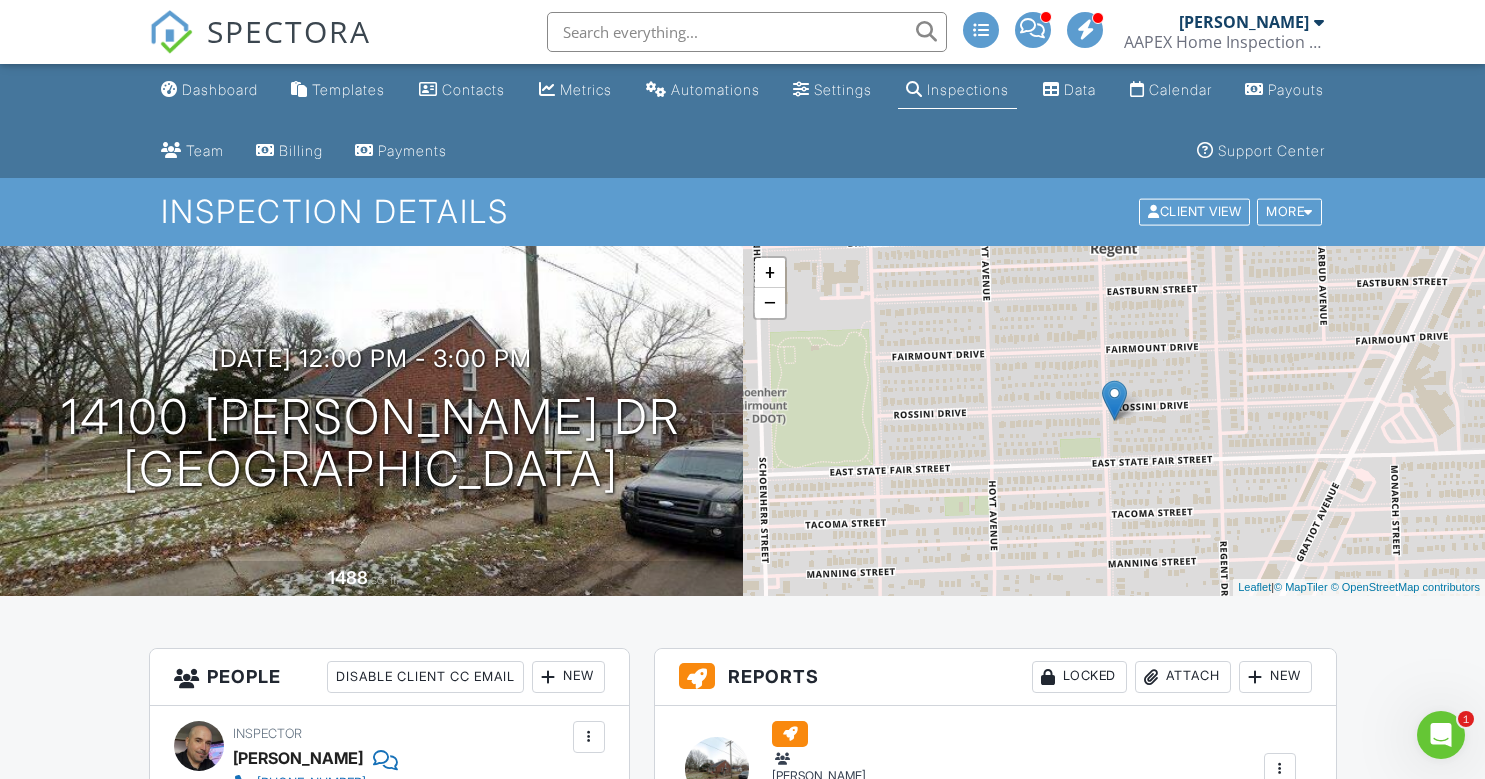 click on "SPECTORA" at bounding box center [289, 31] 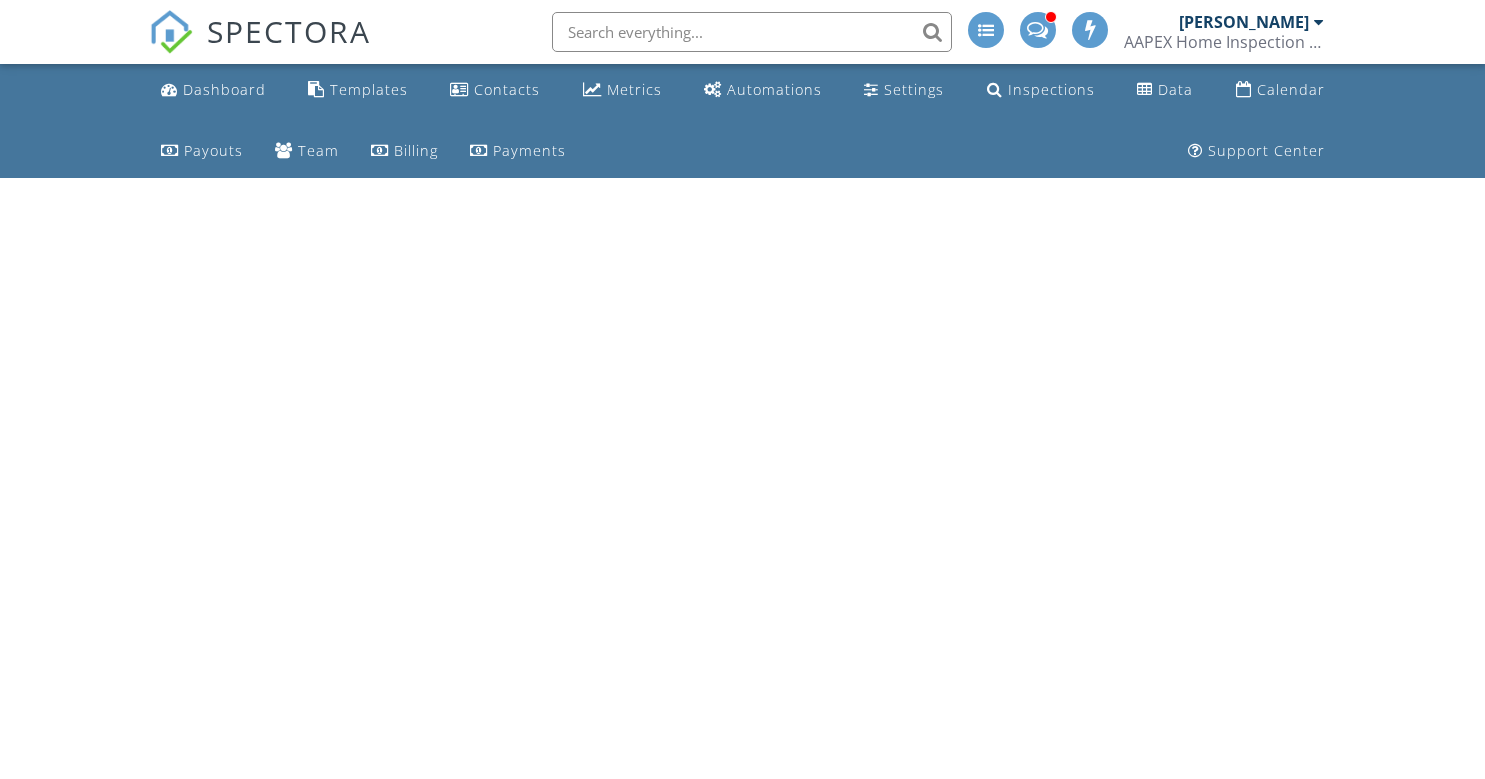 scroll, scrollTop: 0, scrollLeft: 0, axis: both 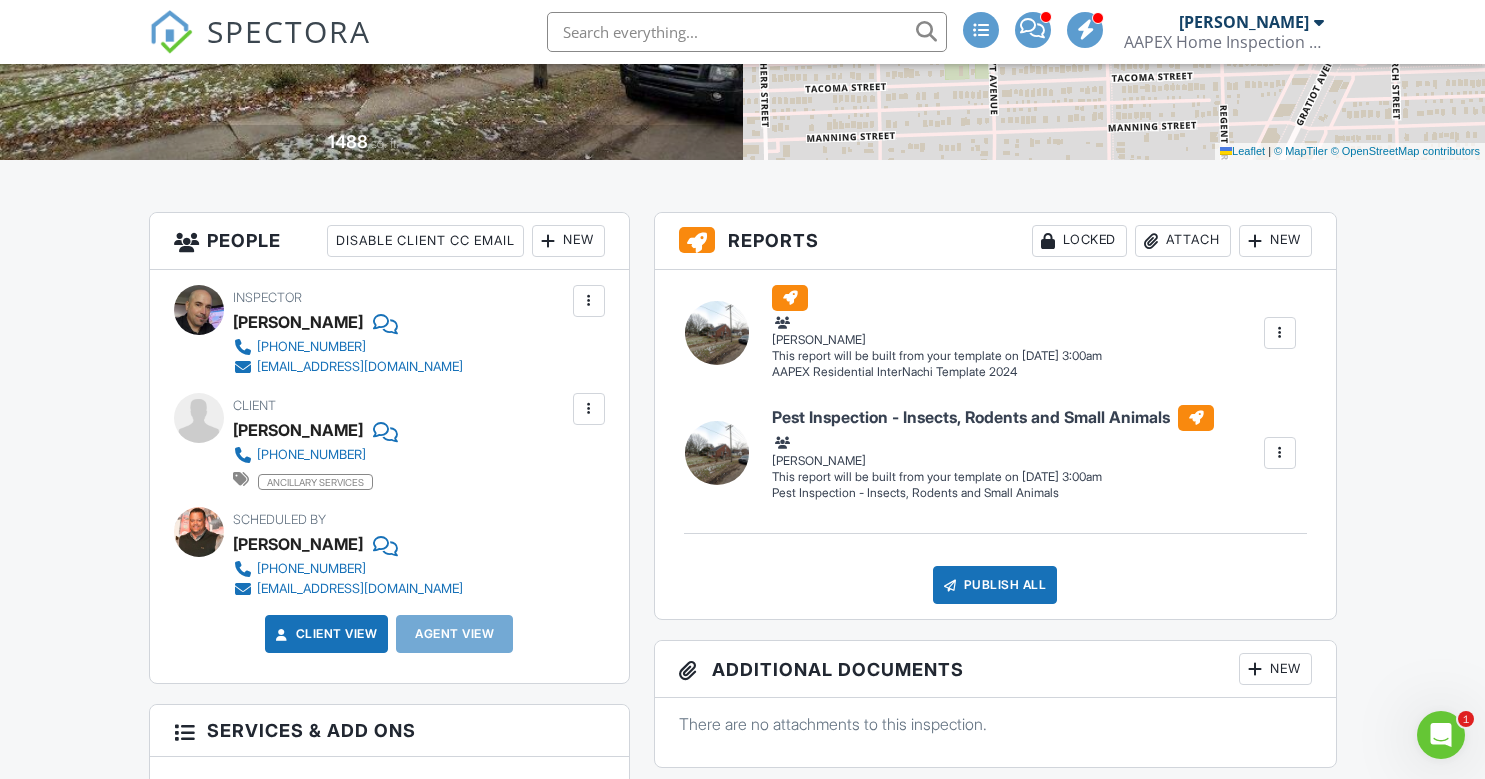 click at bounding box center [589, 409] 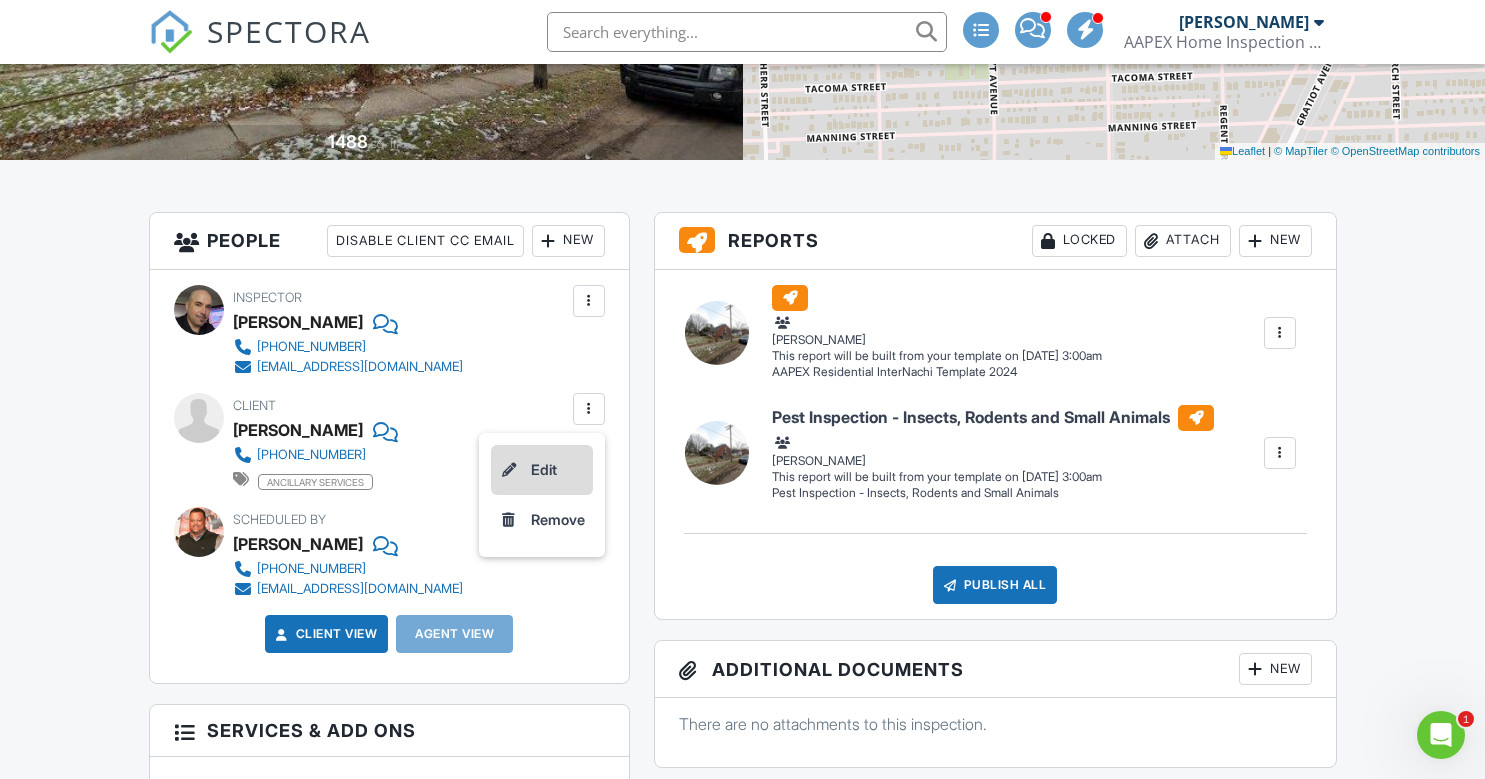 click on "Edit" at bounding box center [542, 470] 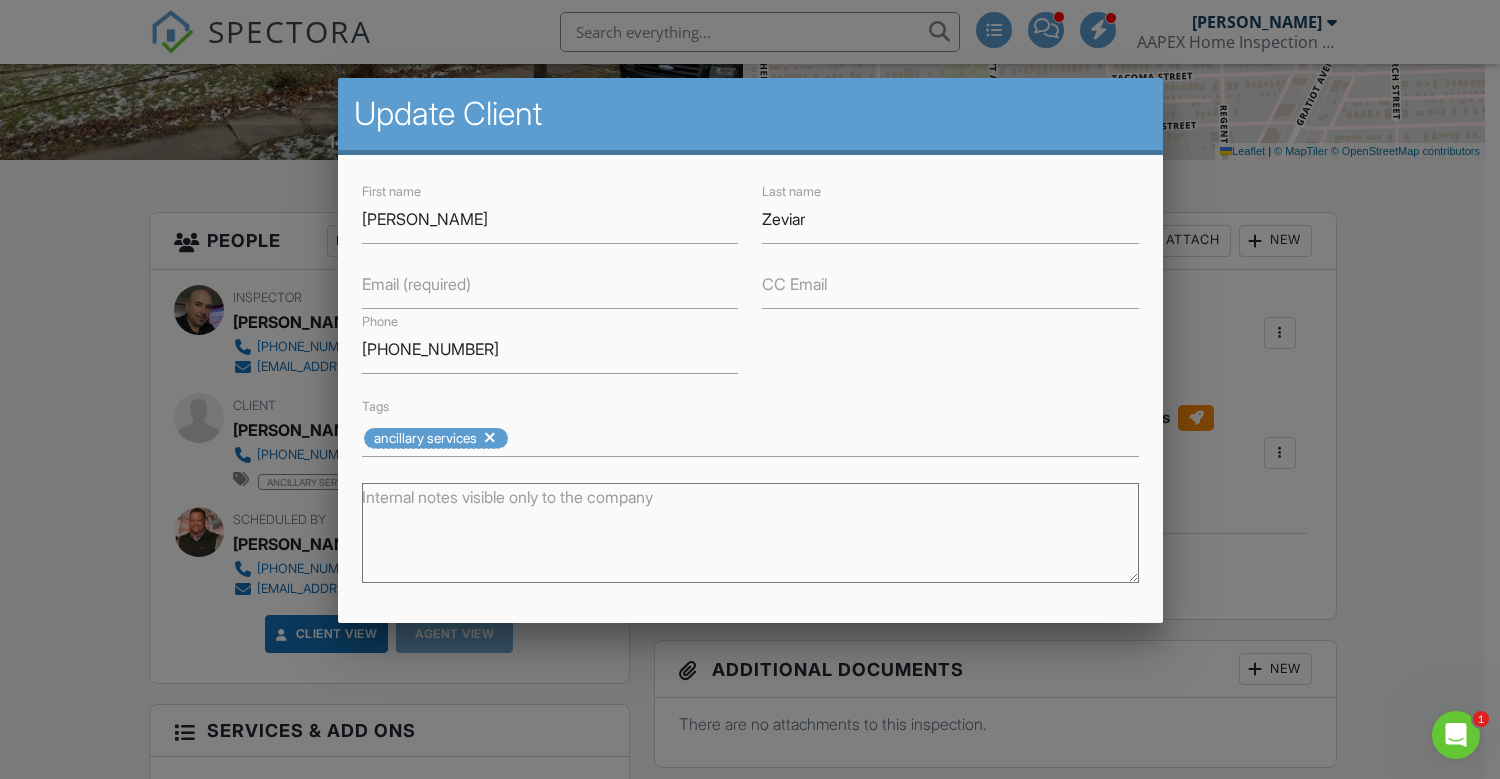 click on "Email (required)" at bounding box center [416, 284] 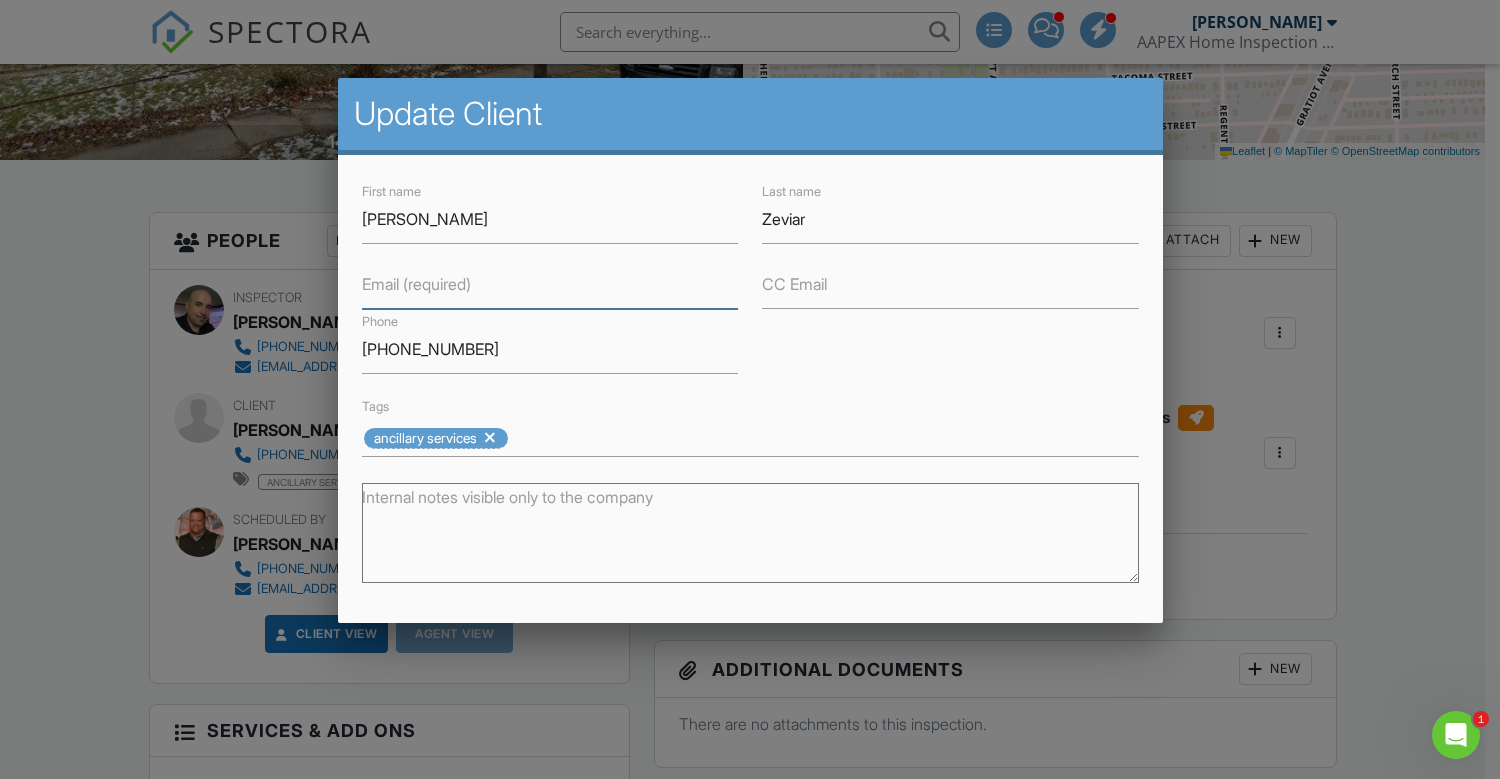 click on "Email (required)" at bounding box center [550, 284] 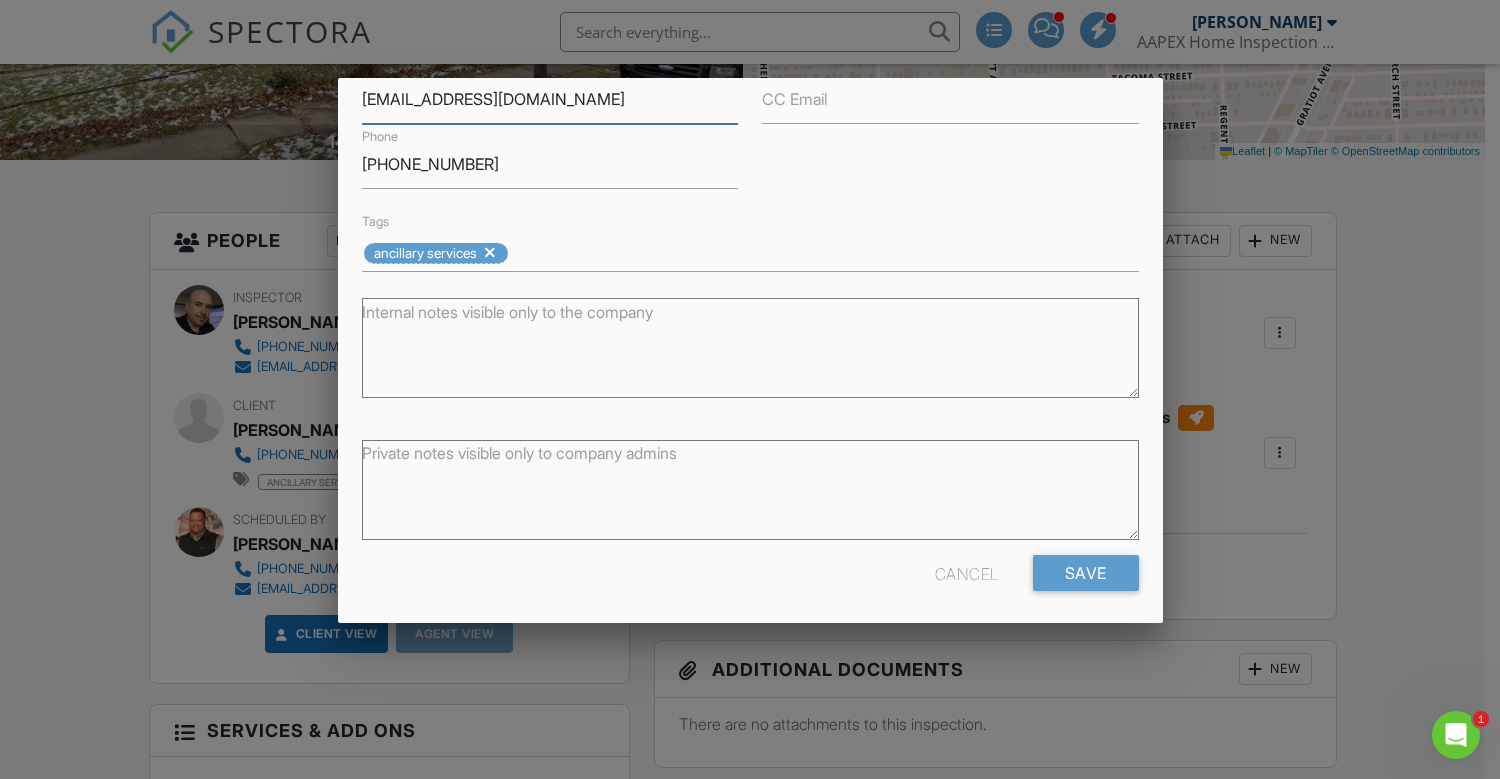 scroll, scrollTop: 192, scrollLeft: 0, axis: vertical 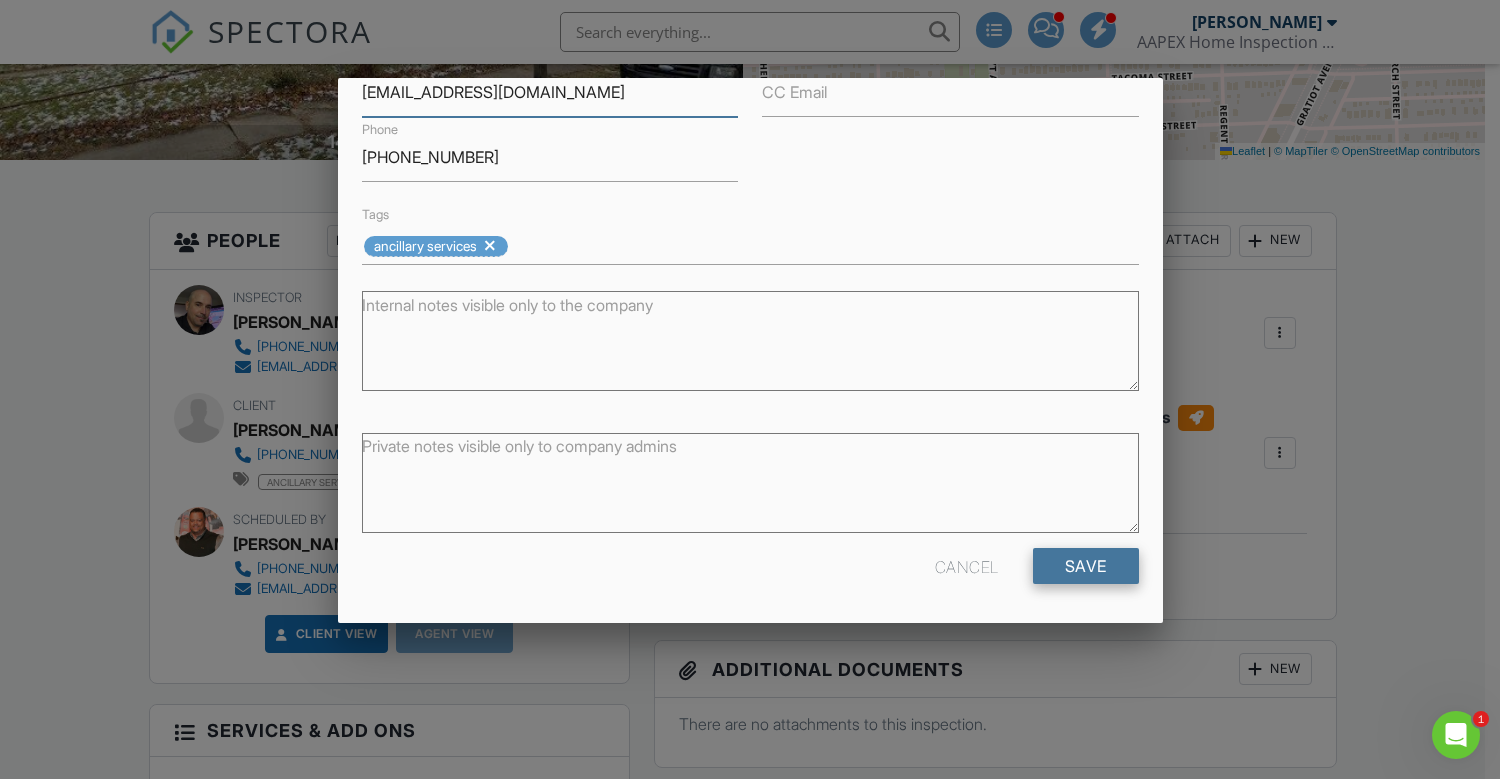 type on "[EMAIL_ADDRESS][DOMAIN_NAME]" 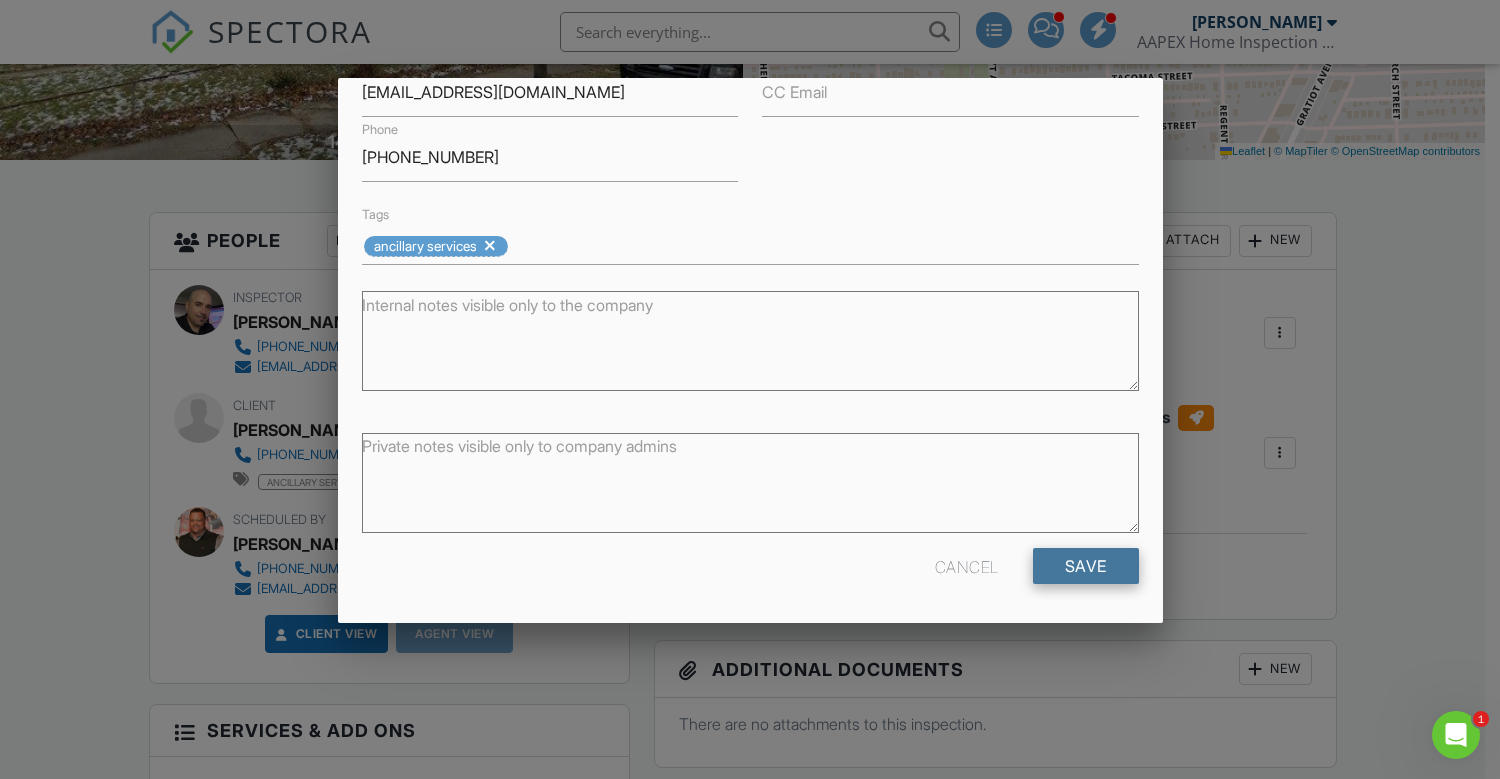 click on "Save" at bounding box center (1086, 566) 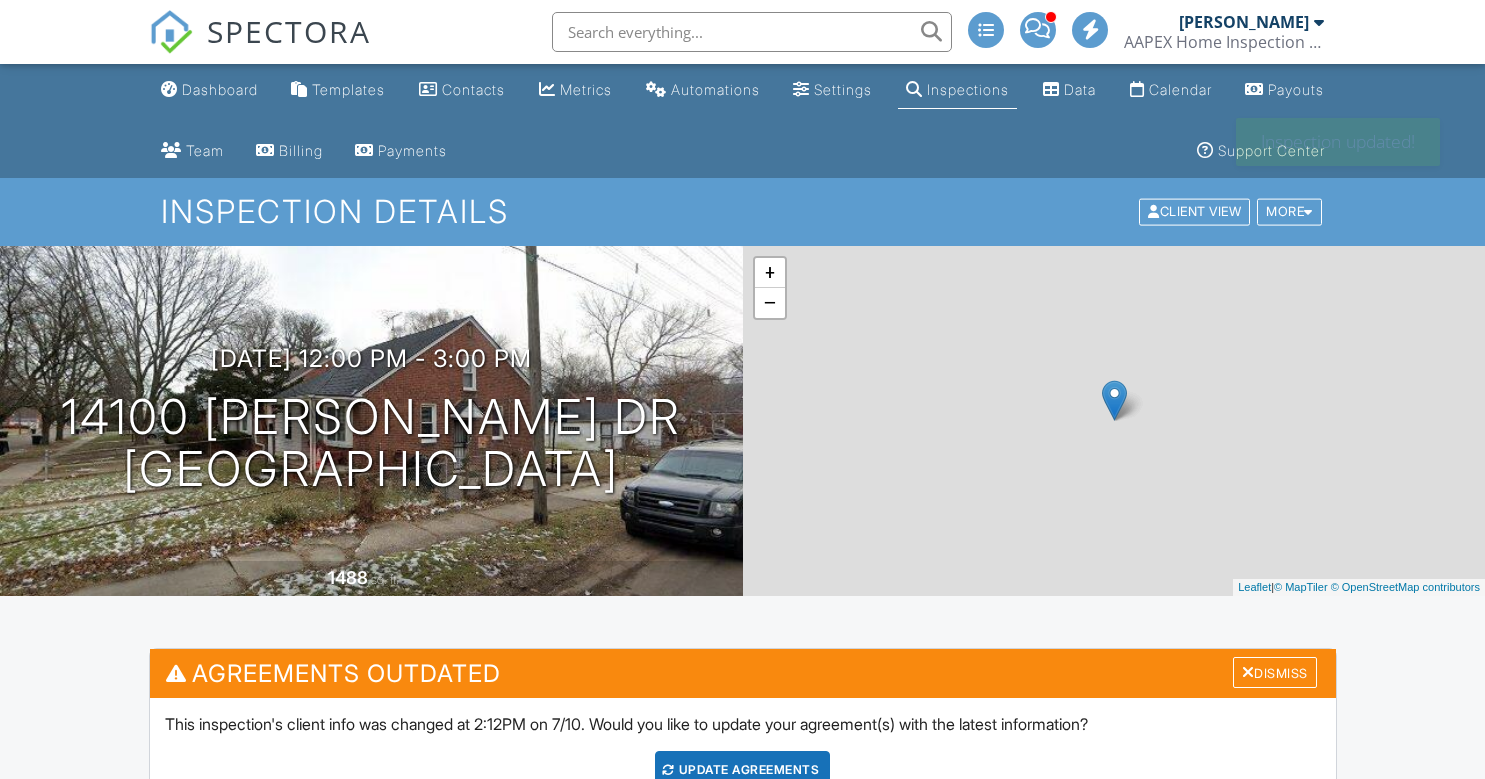 scroll, scrollTop: 0, scrollLeft: 0, axis: both 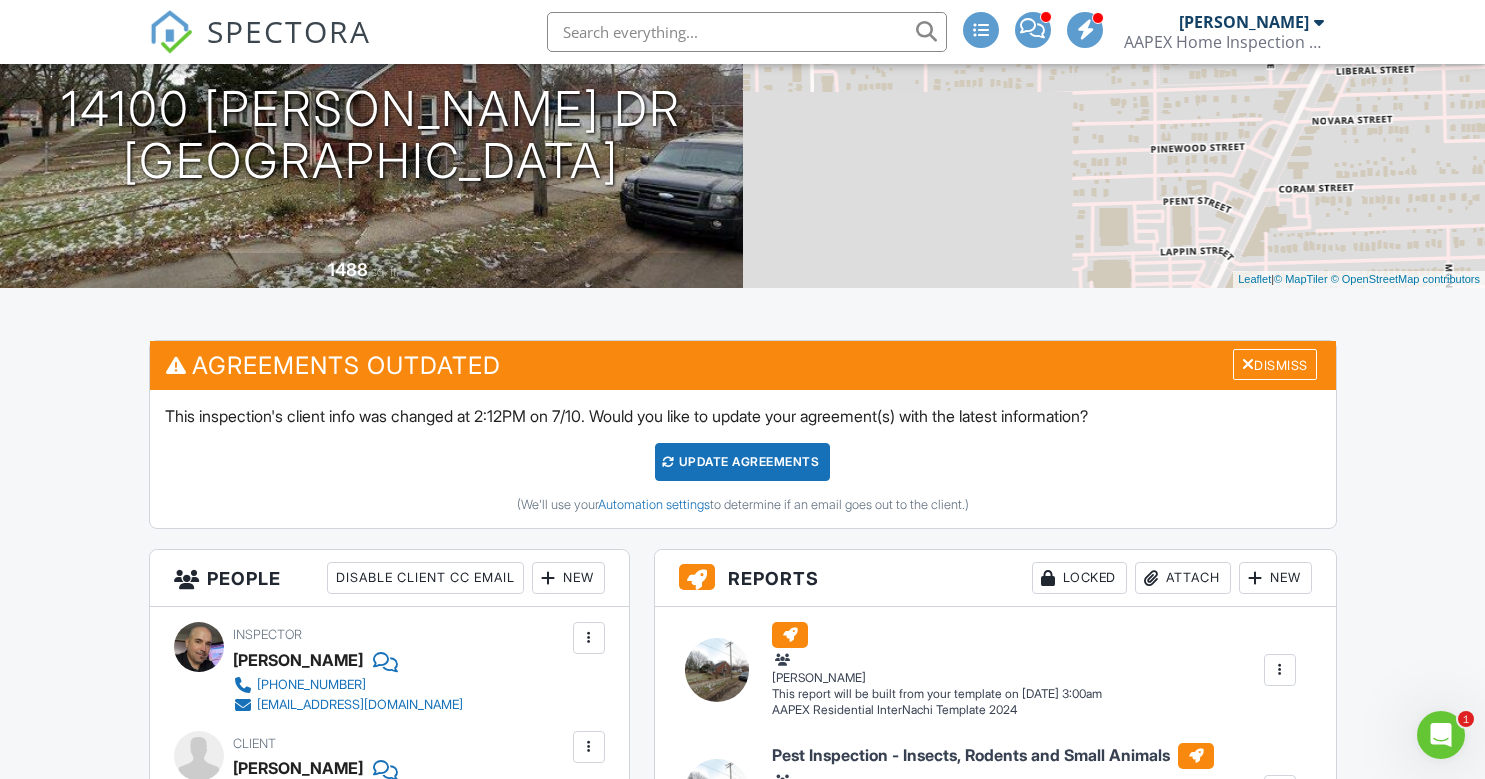 click on "Update Agreements" at bounding box center (742, 462) 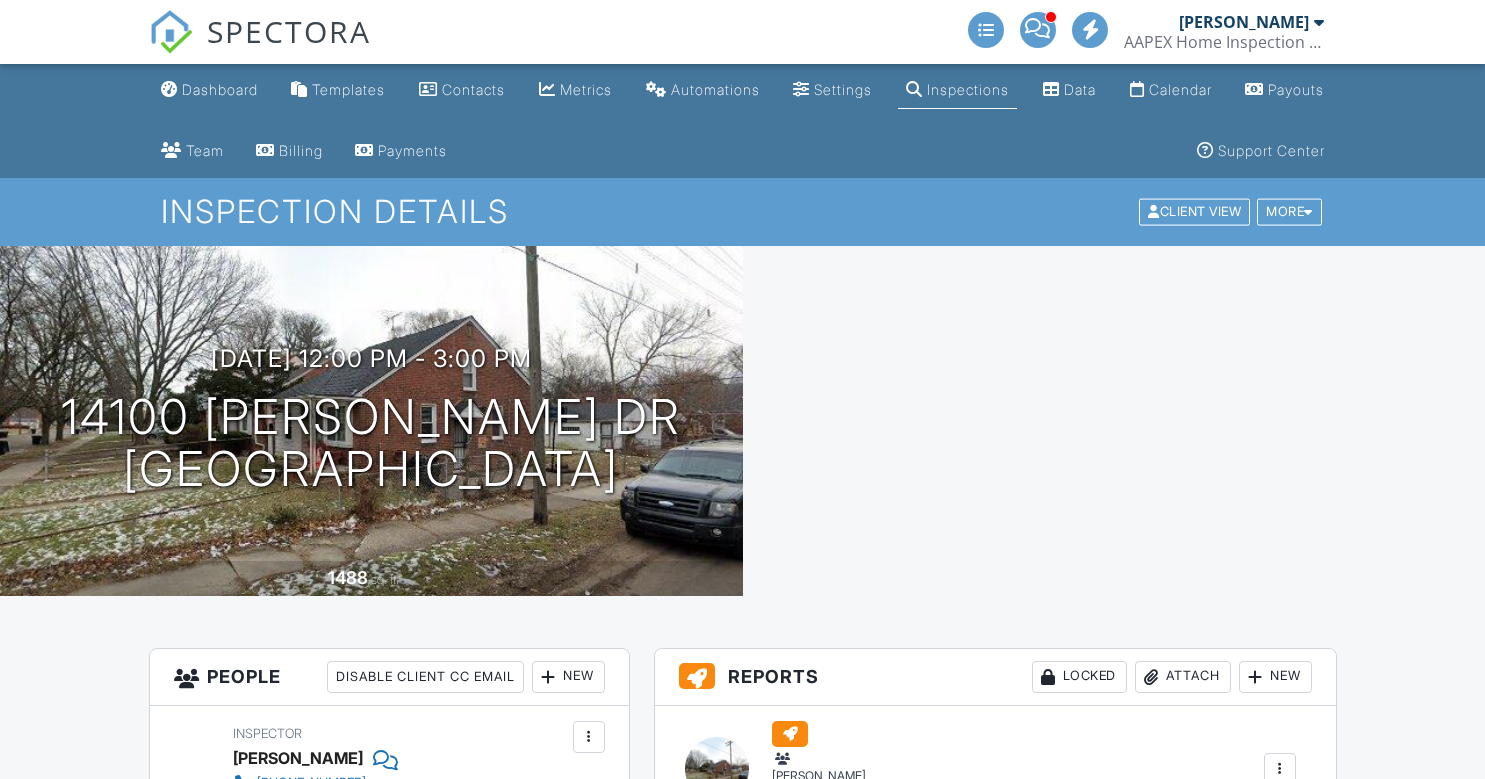 scroll, scrollTop: 0, scrollLeft: 0, axis: both 